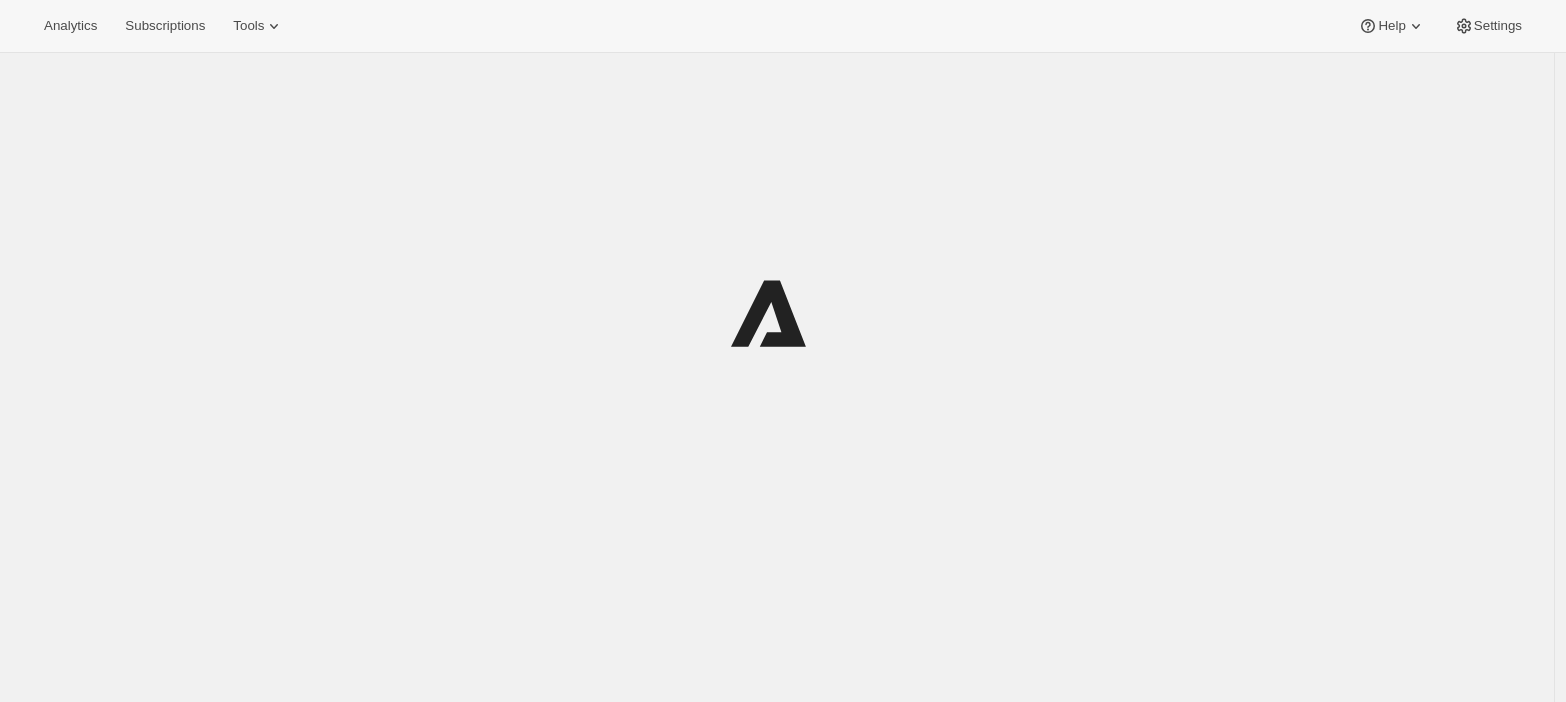 scroll, scrollTop: 0, scrollLeft: 0, axis: both 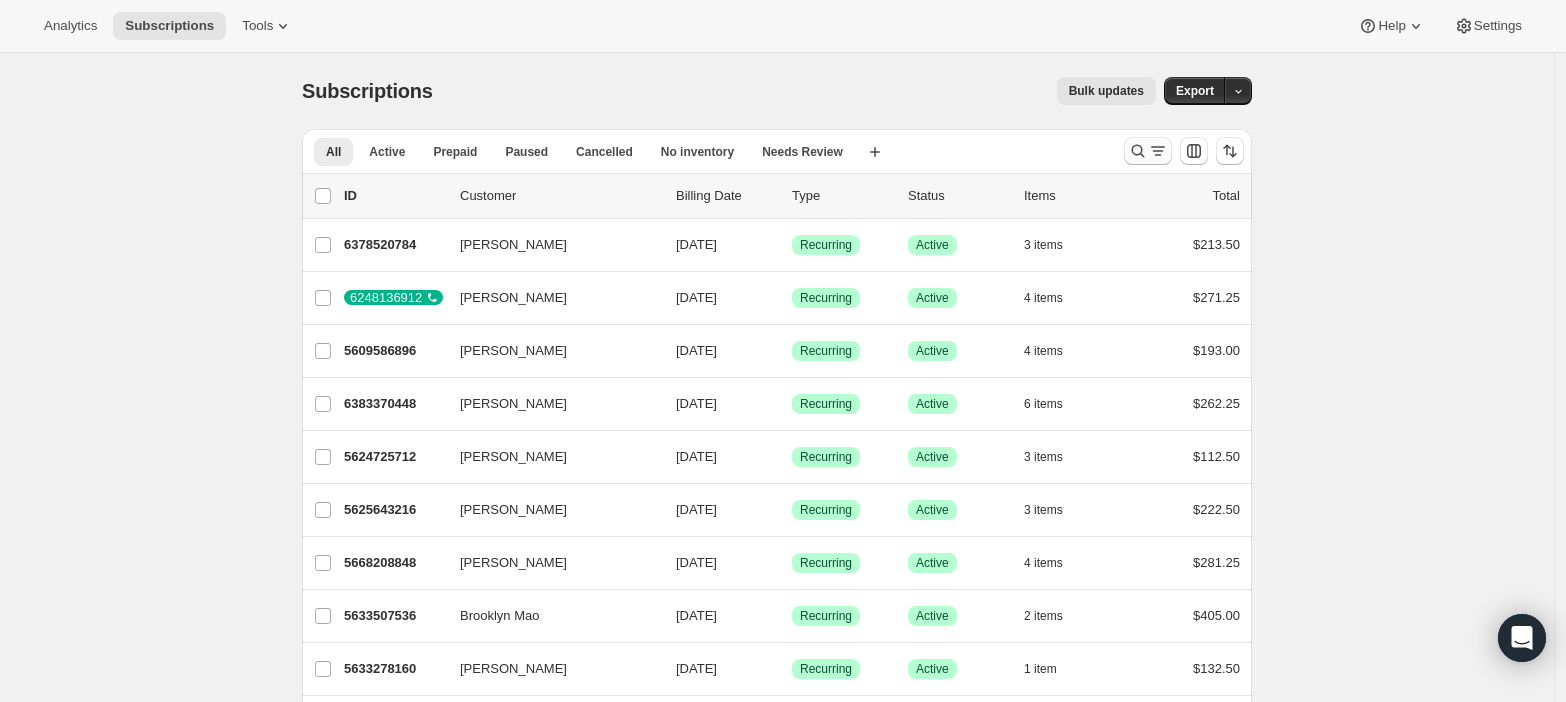 click 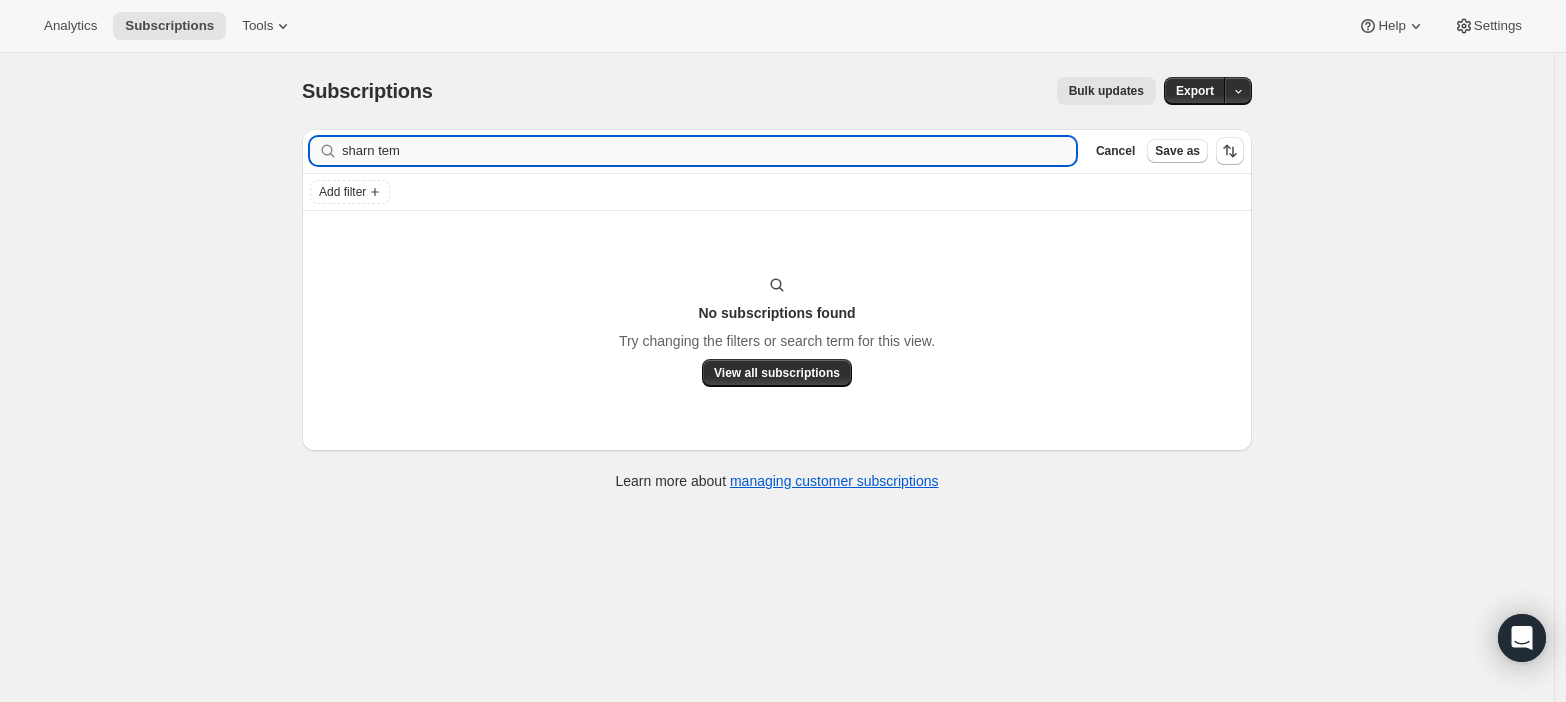 click on "sharn tem" at bounding box center [709, 151] 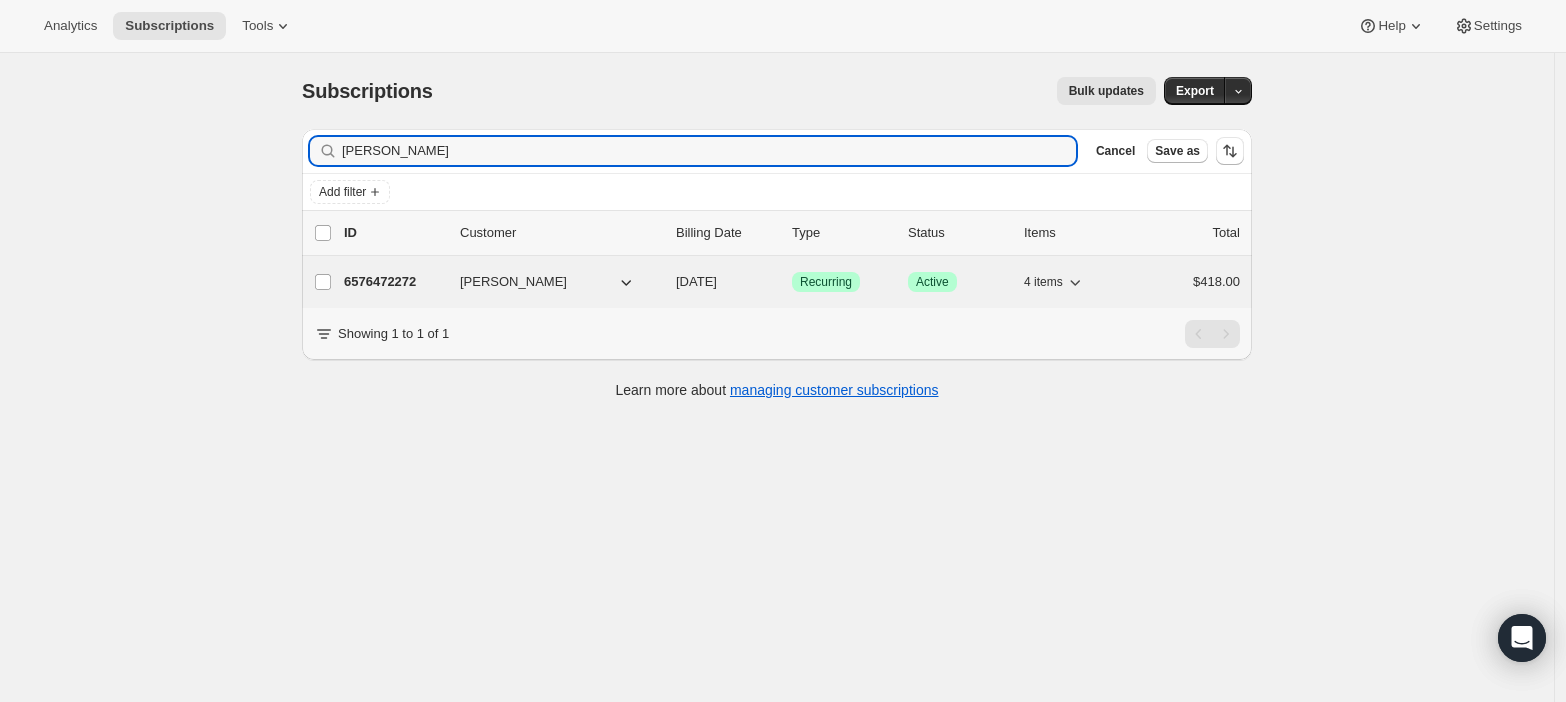 type on "[PERSON_NAME]" 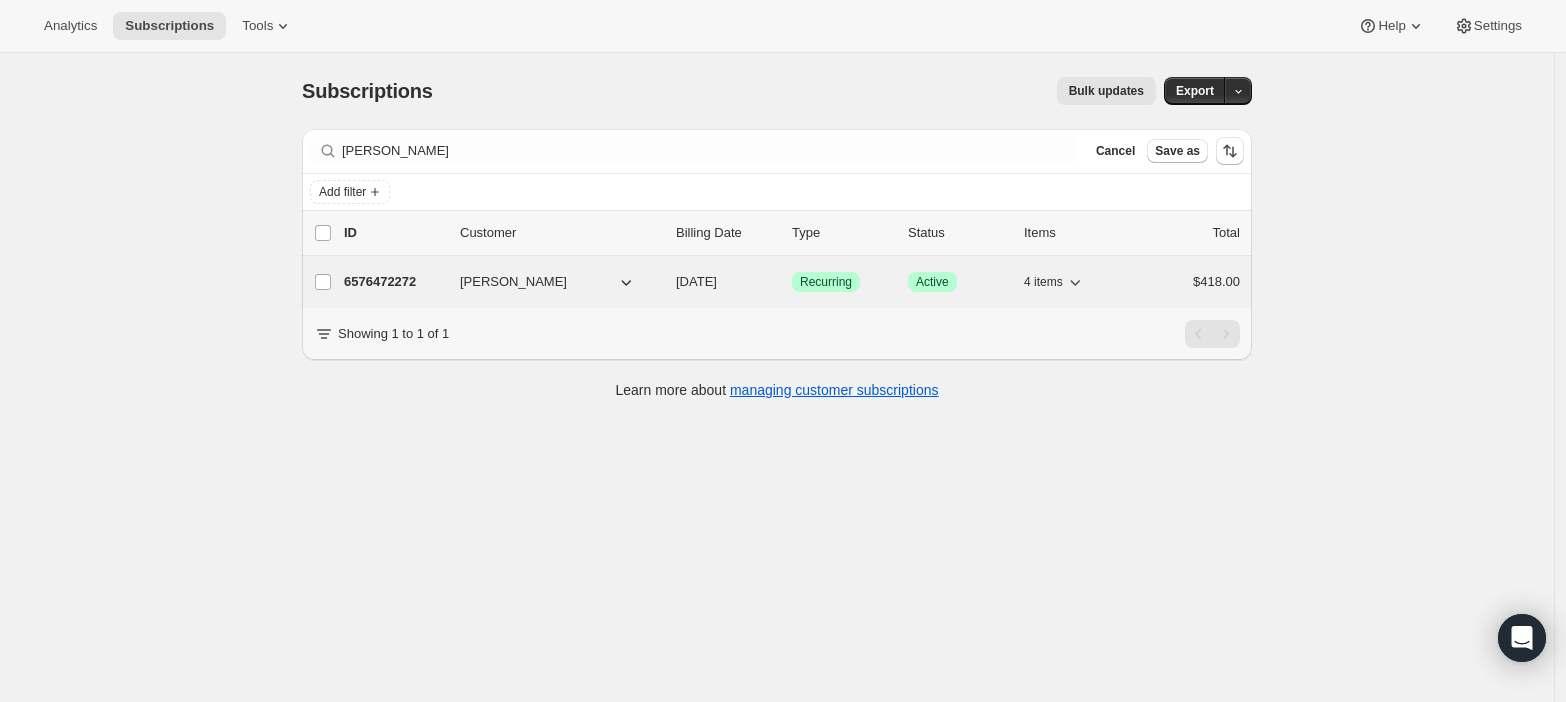 click on "[PERSON_NAME]" at bounding box center [513, 282] 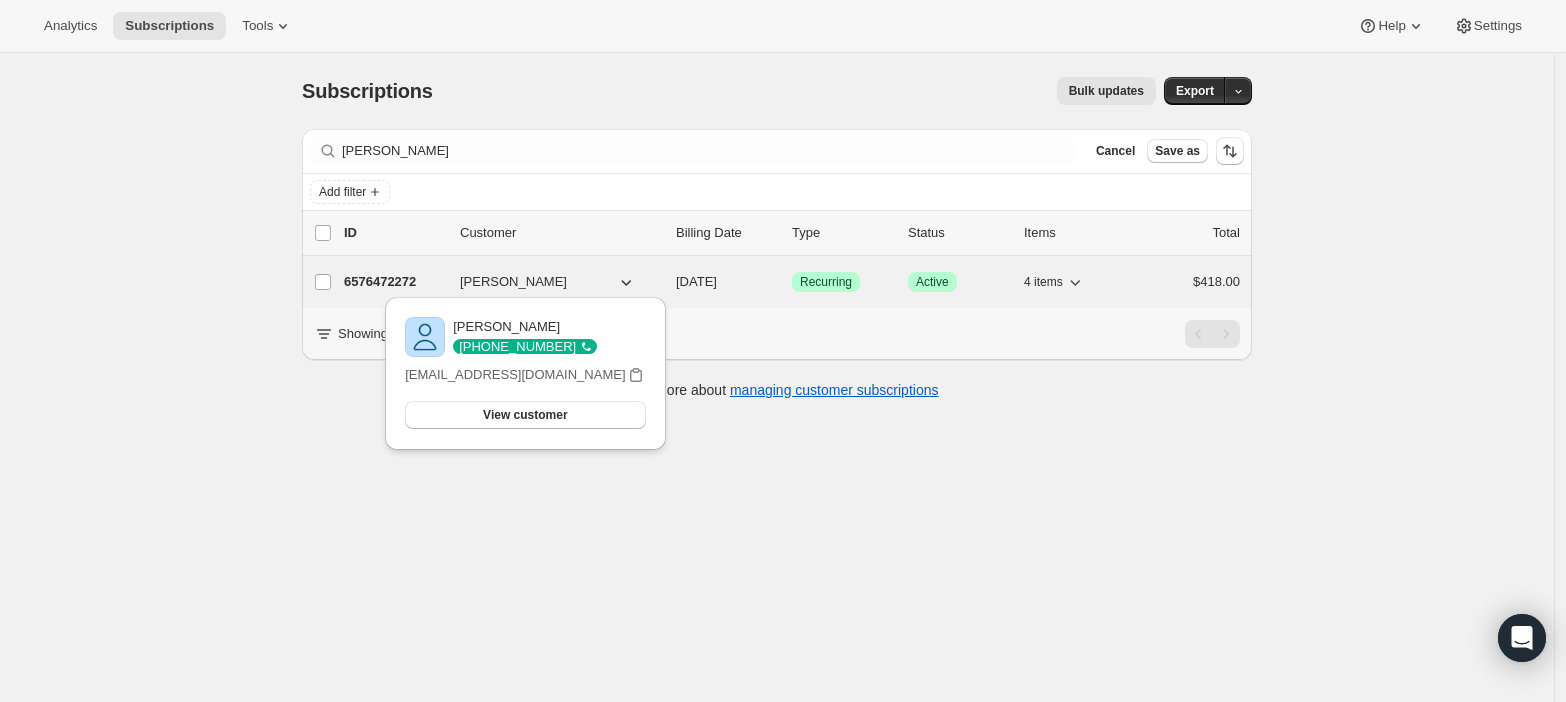 click 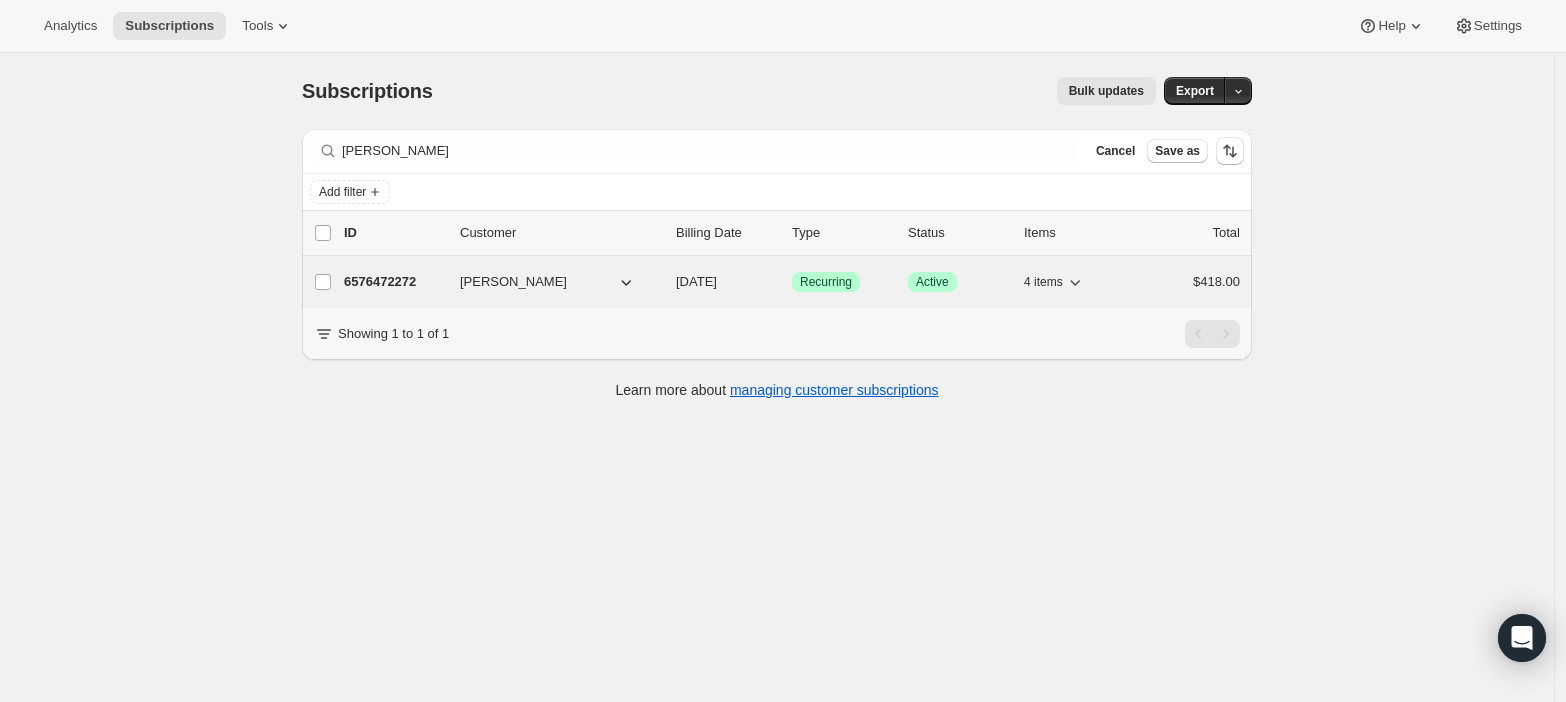 click on "Recurring" at bounding box center (826, 282) 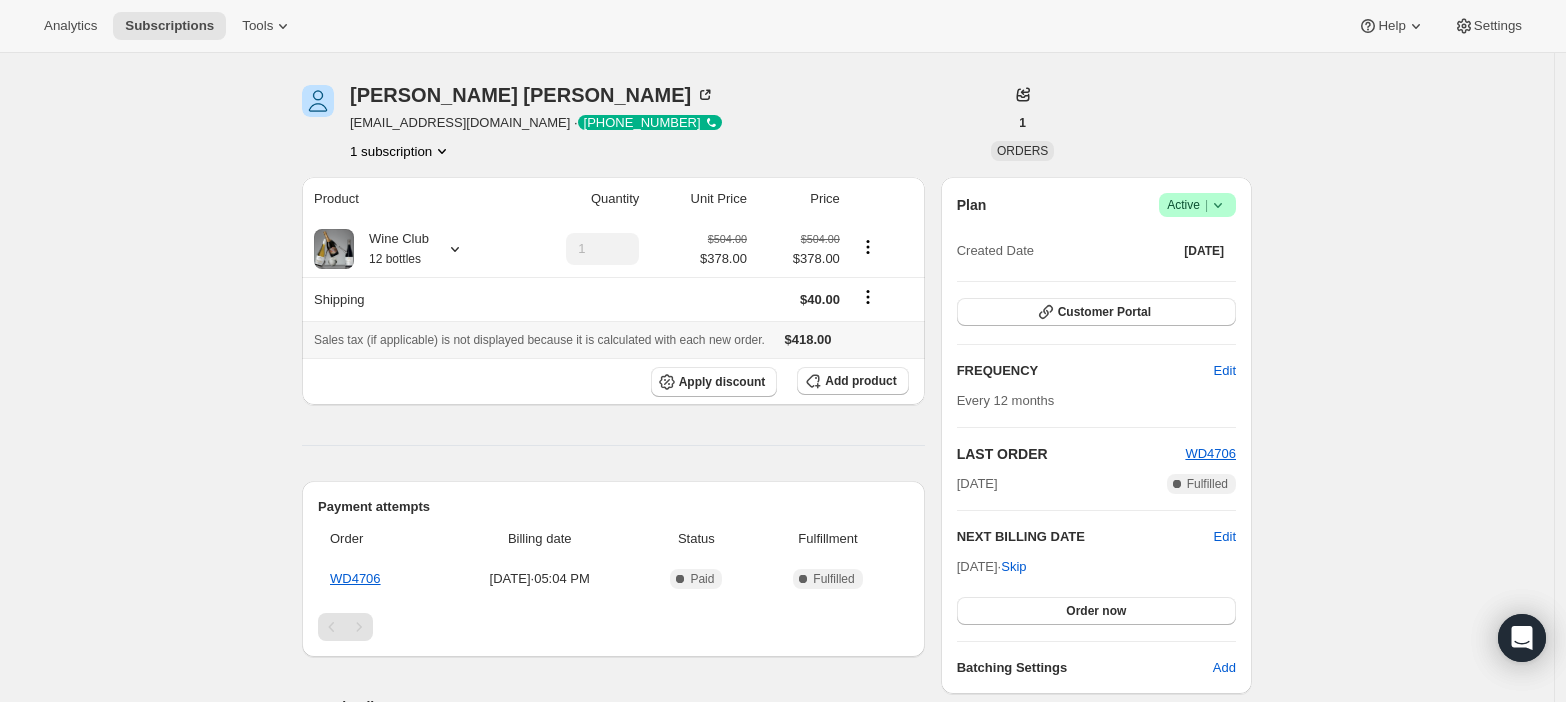 scroll, scrollTop: 11, scrollLeft: 0, axis: vertical 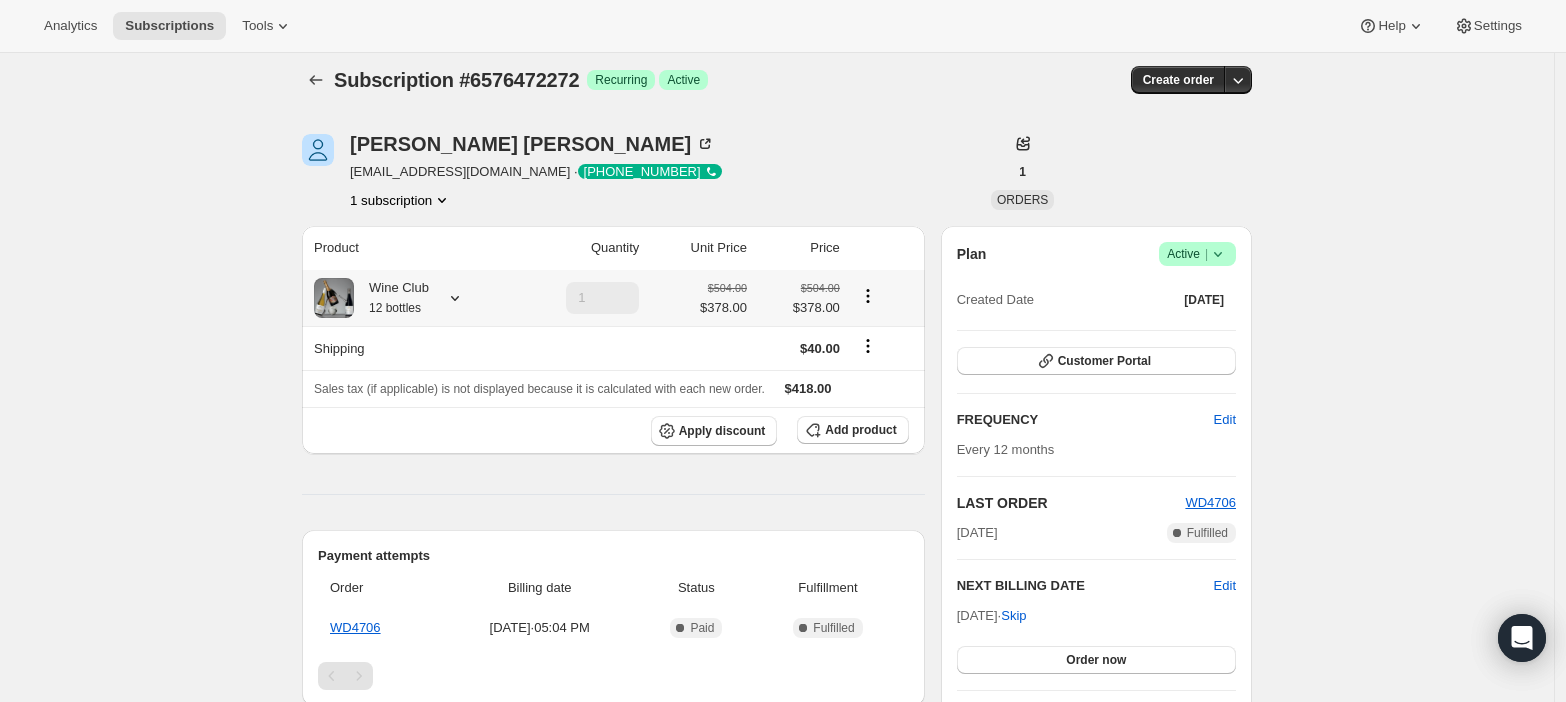 click 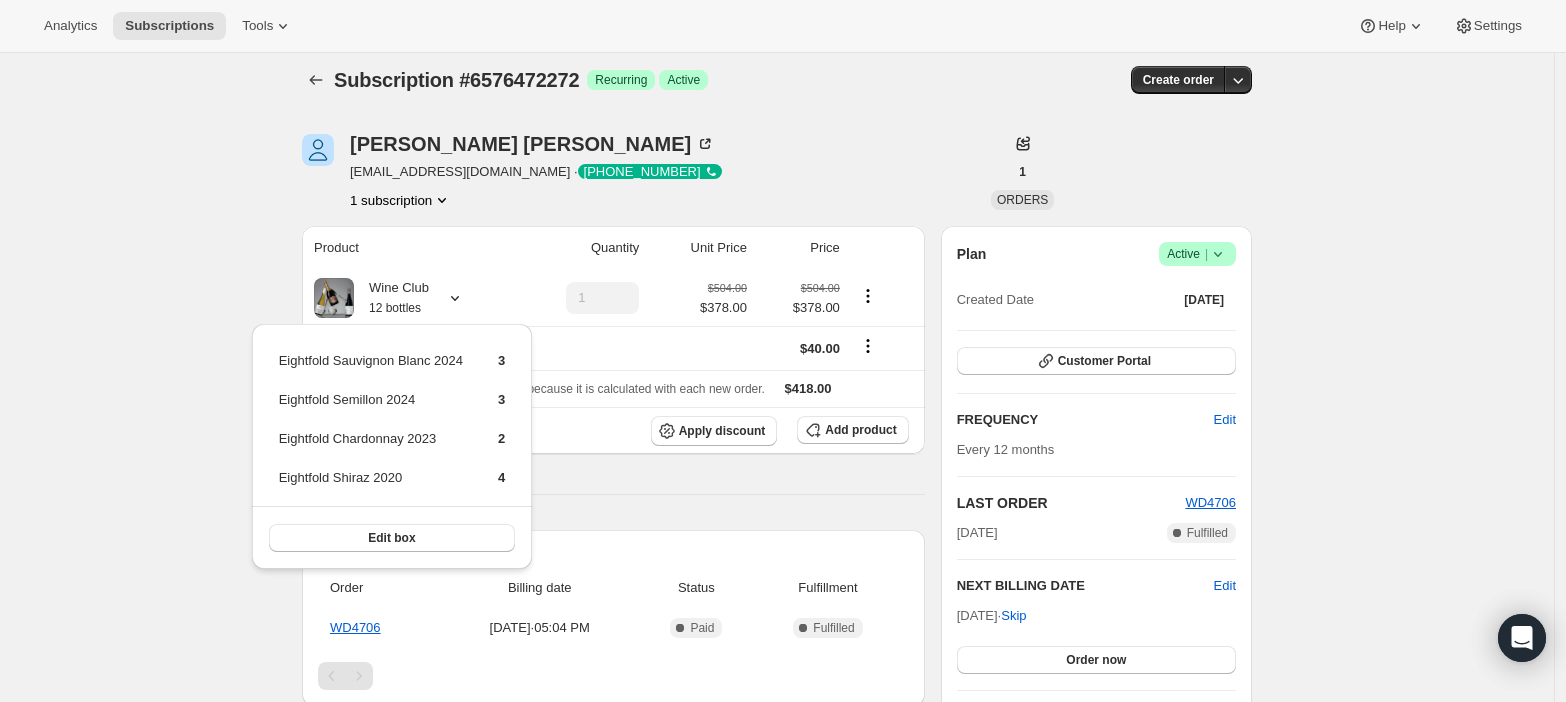 click on "Subscription #6576472272. This page is ready Subscription #6576472272 Success Recurring Success Active Create order [PERSON_NAME] [EMAIL_ADDRESS][DOMAIN_NAME] ·  [PHONE_NUMBER] 1 subscription 1 ORDERS Product Quantity Unit Price Price Wine Club 12 bottles 1 $504.00 $378.00 $504.00 $378.00 Shipping $40.00 Sales tax (if applicable) is not displayed because it is calculated with each new order.   $418.00 Apply discount Add product Payment attempts Order Billing date Status Fulfillment WD4706 [DATE]  ·  05:04 PM  Complete Paid  Complete Fulfilled Timeline [DATE] Price of 2 products updated via APP .   View bulk process Eightfold Semillon 2024 Old price:  $39.00 New price:  $39.00 Eightfold Sauvignon Blanc 2024 Old price:  $39.00 New price:  $39.00 09:39 AM [DATE] [PERSON_NAME]  created the subscription order.  View order 05:04 PM Plan Success Active | Created Date [DATE] Customer Portal FREQUENCY Edit Every 12 months LAST ORDER WD4706 [DATE]  Complete Fulfilled Edit  ·" at bounding box center [777, 666] 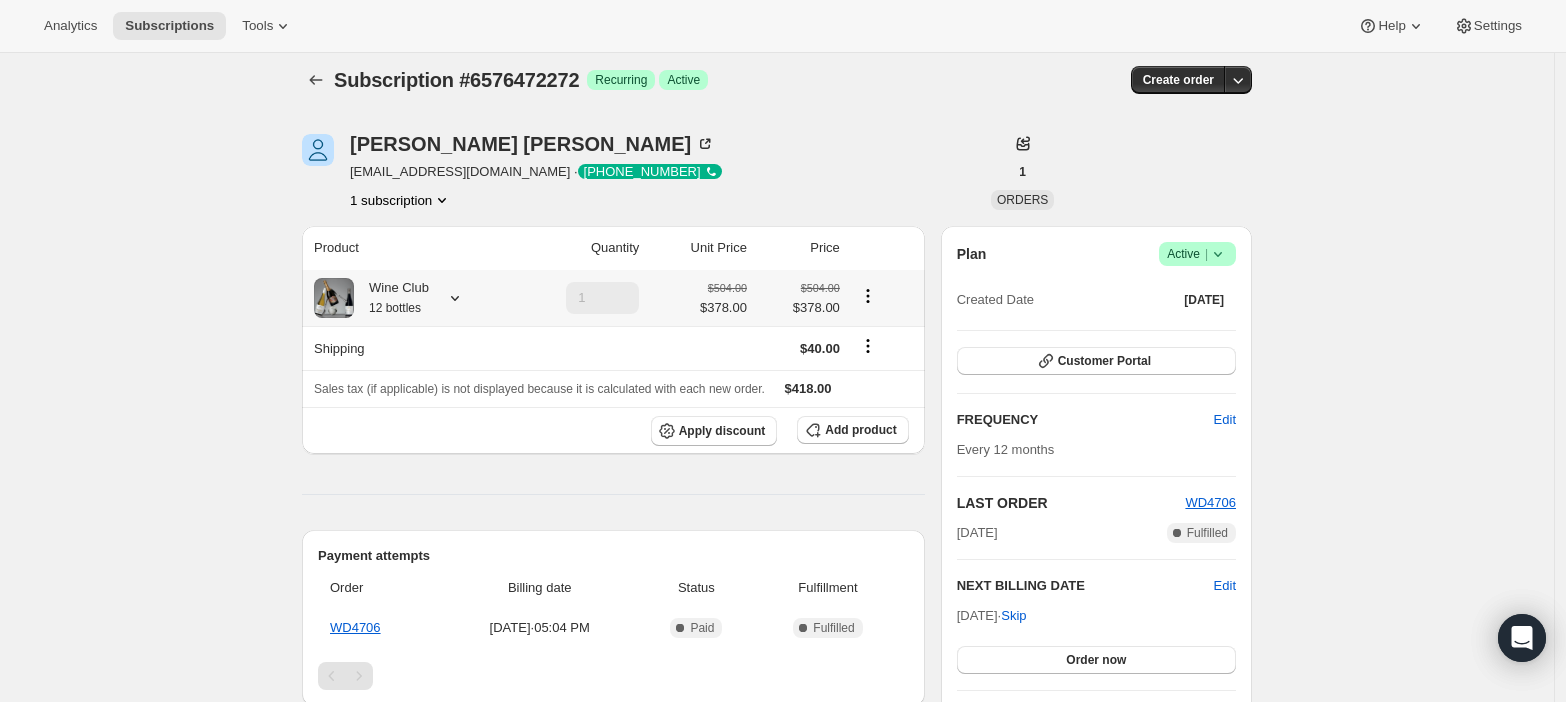 click 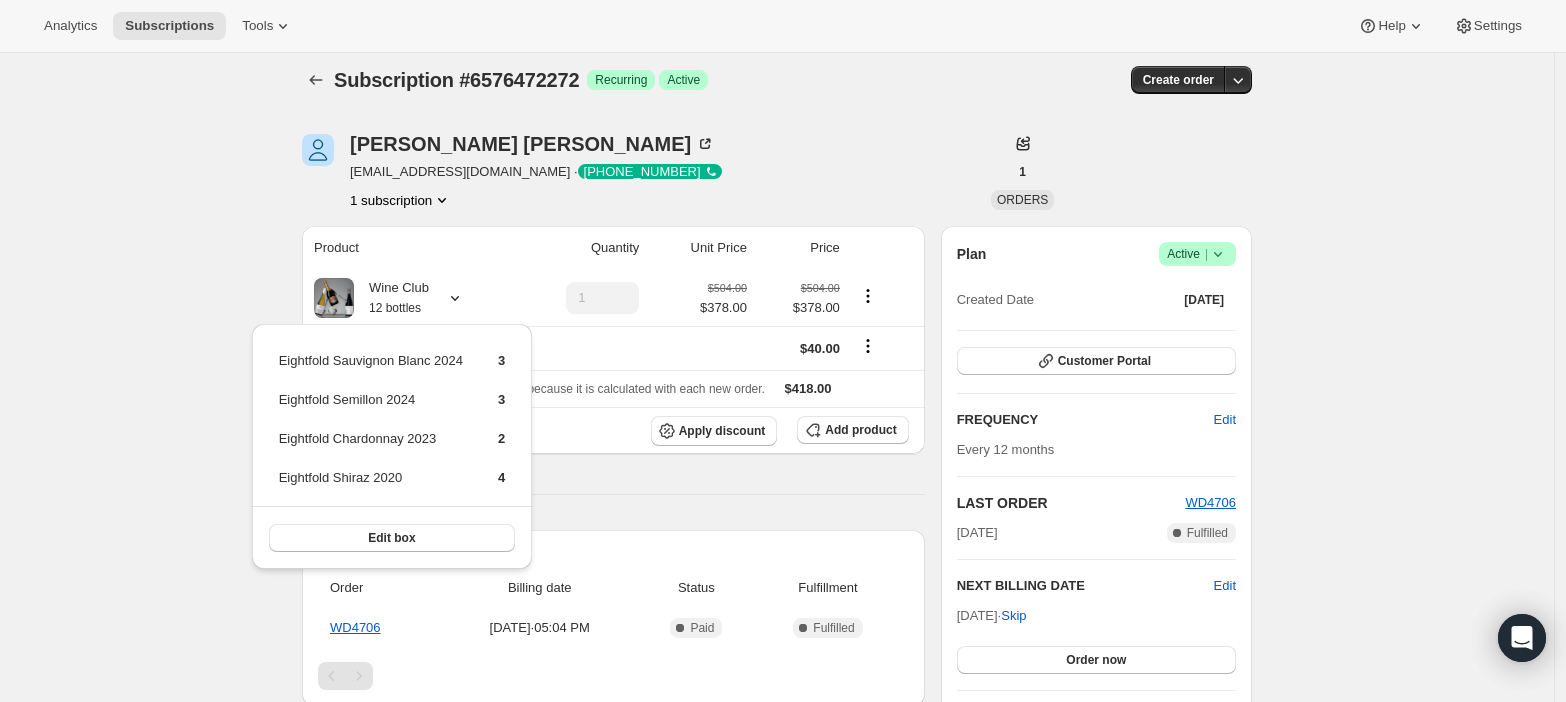 click on "Subscription #6576472272. This page is ready Subscription #6576472272 Success Recurring Success Active Create order [PERSON_NAME] [EMAIL_ADDRESS][DOMAIN_NAME] ·  [PHONE_NUMBER] 1 subscription 1 ORDERS Product Quantity Unit Price Price Wine Club 12 bottles 1 $504.00 $378.00 $504.00 $378.00 Shipping $40.00 Sales tax (if applicable) is not displayed because it is calculated with each new order.   $418.00 Apply discount Add product Payment attempts Order Billing date Status Fulfillment WD4706 [DATE]  ·  05:04 PM  Complete Paid  Complete Fulfilled Timeline [DATE] Price of 2 products updated via APP .   View bulk process Eightfold Semillon 2024 Old price:  $39.00 New price:  $39.00 Eightfold Sauvignon Blanc 2024 Old price:  $39.00 New price:  $39.00 09:39 AM [DATE] [PERSON_NAME]  created the subscription order.  View order 05:04 PM Plan Success Active | Created Date [DATE] Customer Portal FREQUENCY Edit Every 12 months LAST ORDER WD4706 [DATE]  Complete Fulfilled Edit  ·" at bounding box center (777, 666) 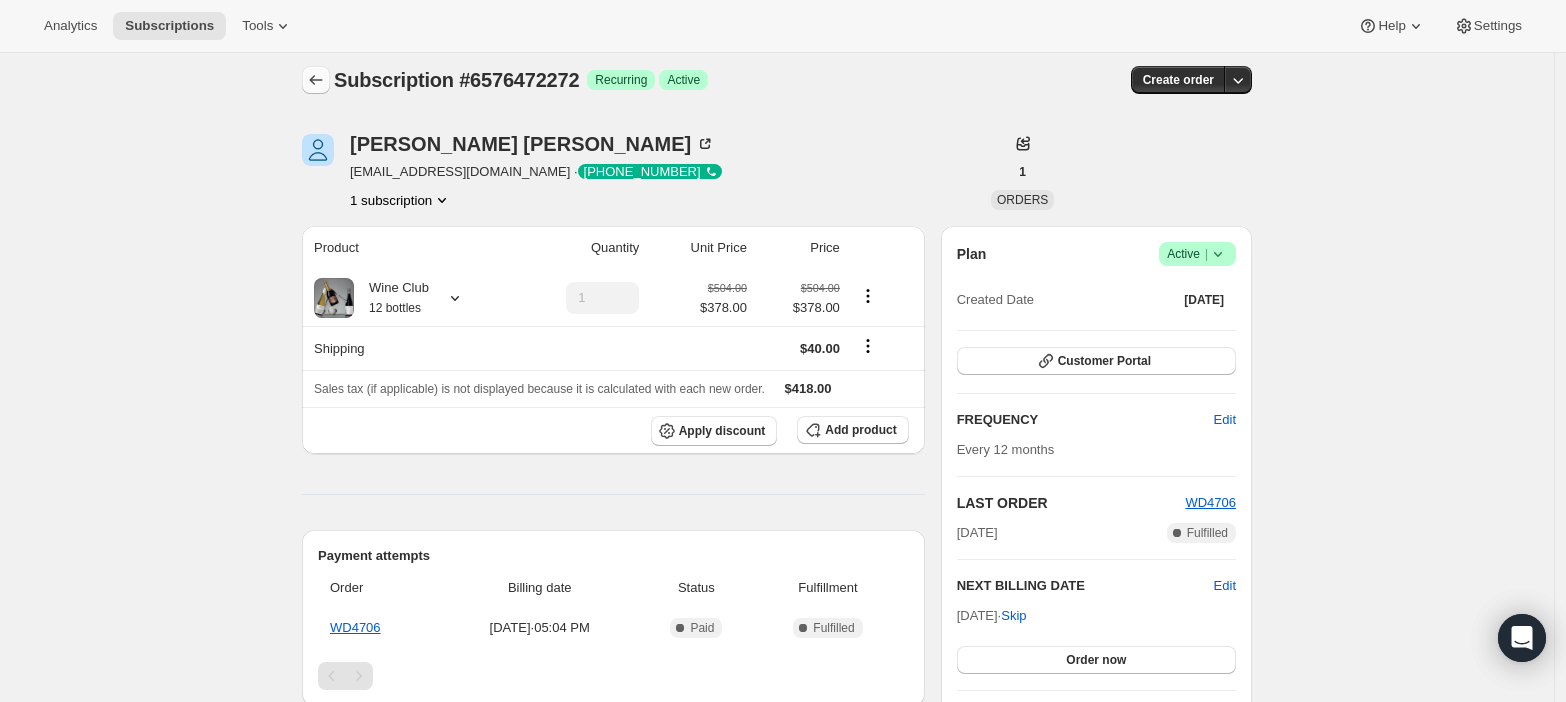 click 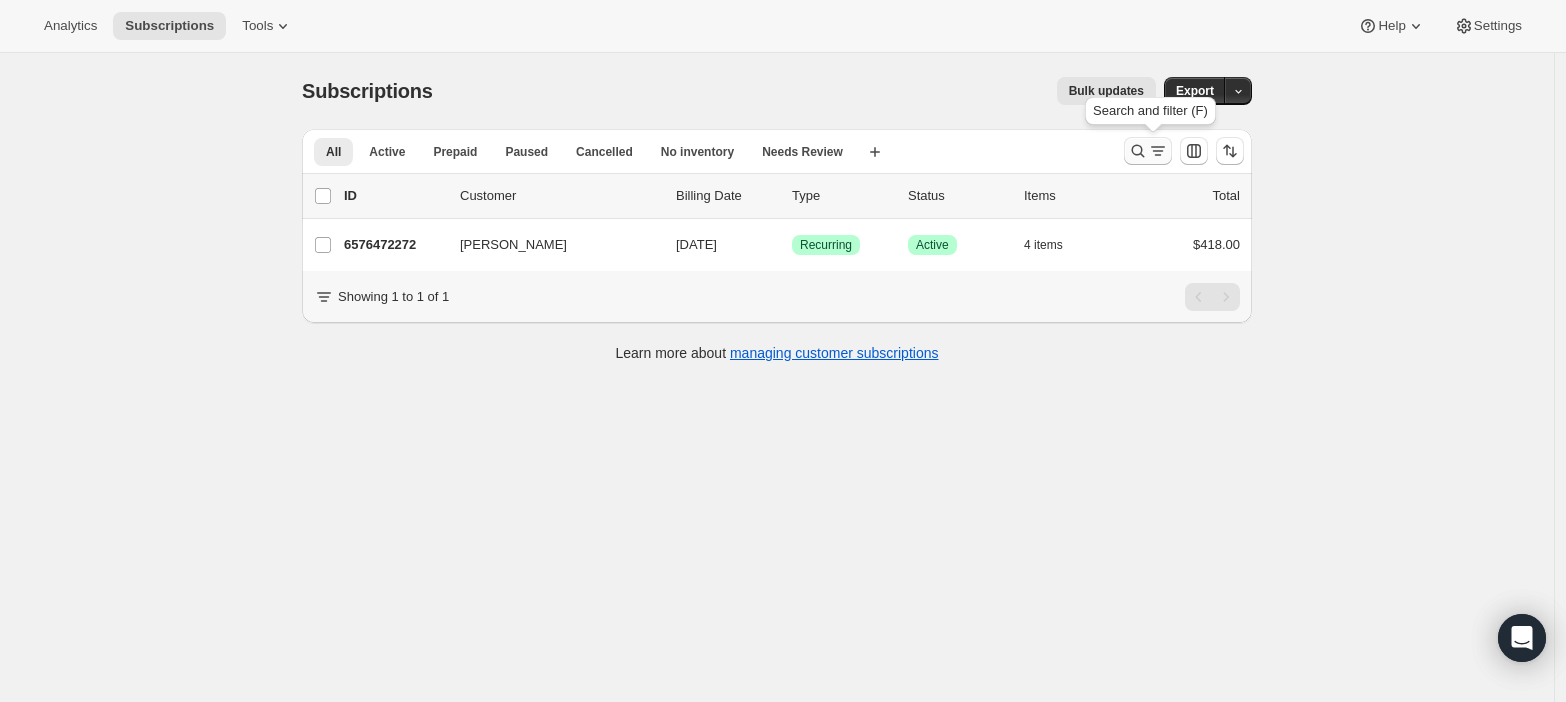 click 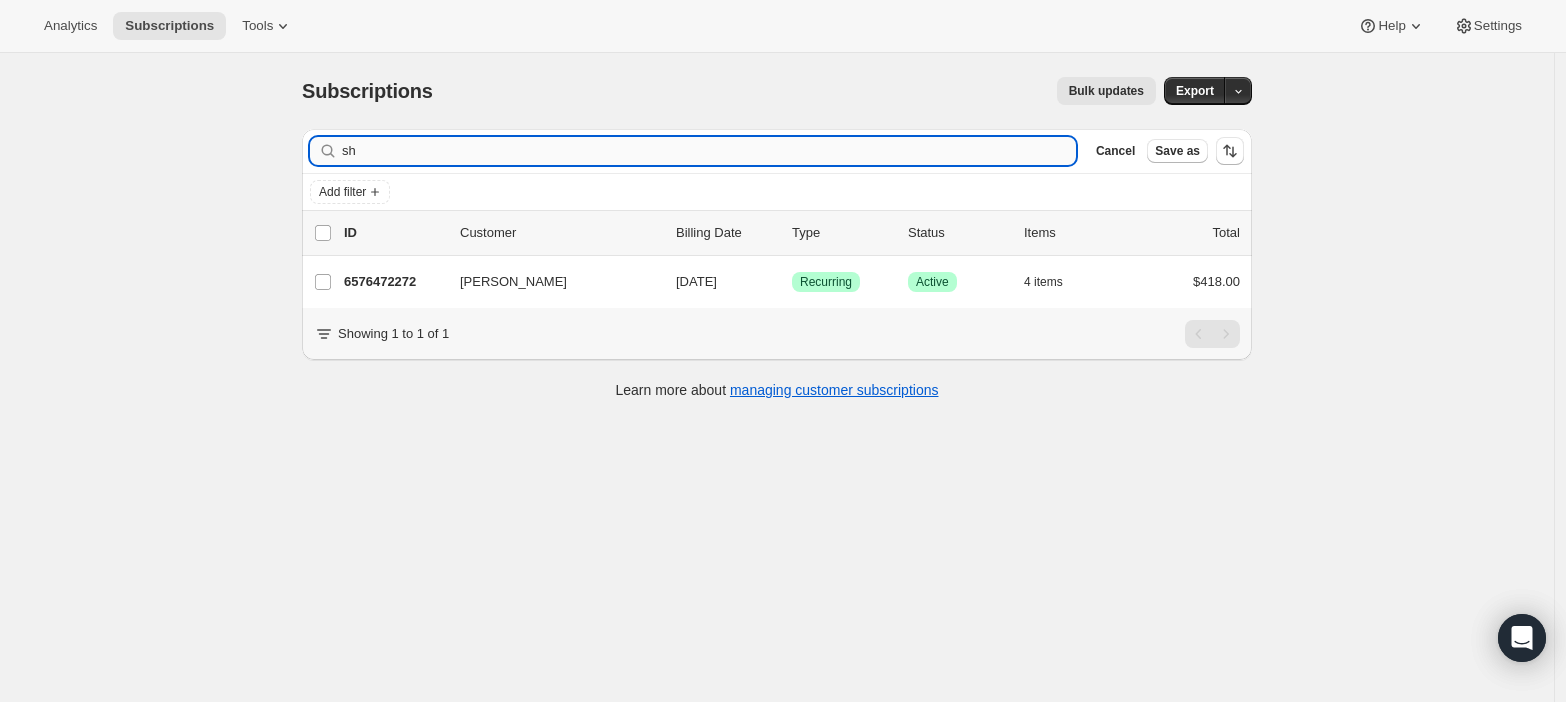 type on "s" 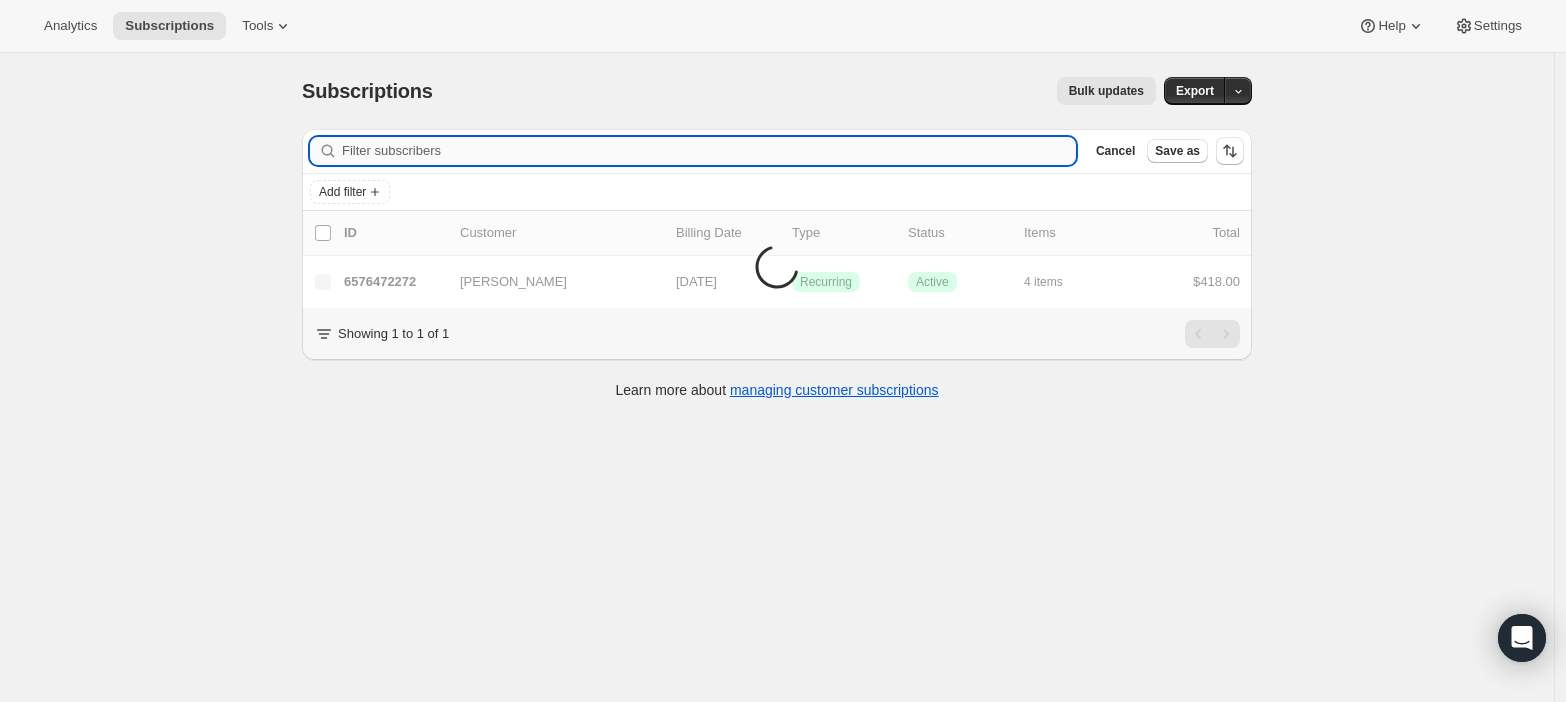 type on "r" 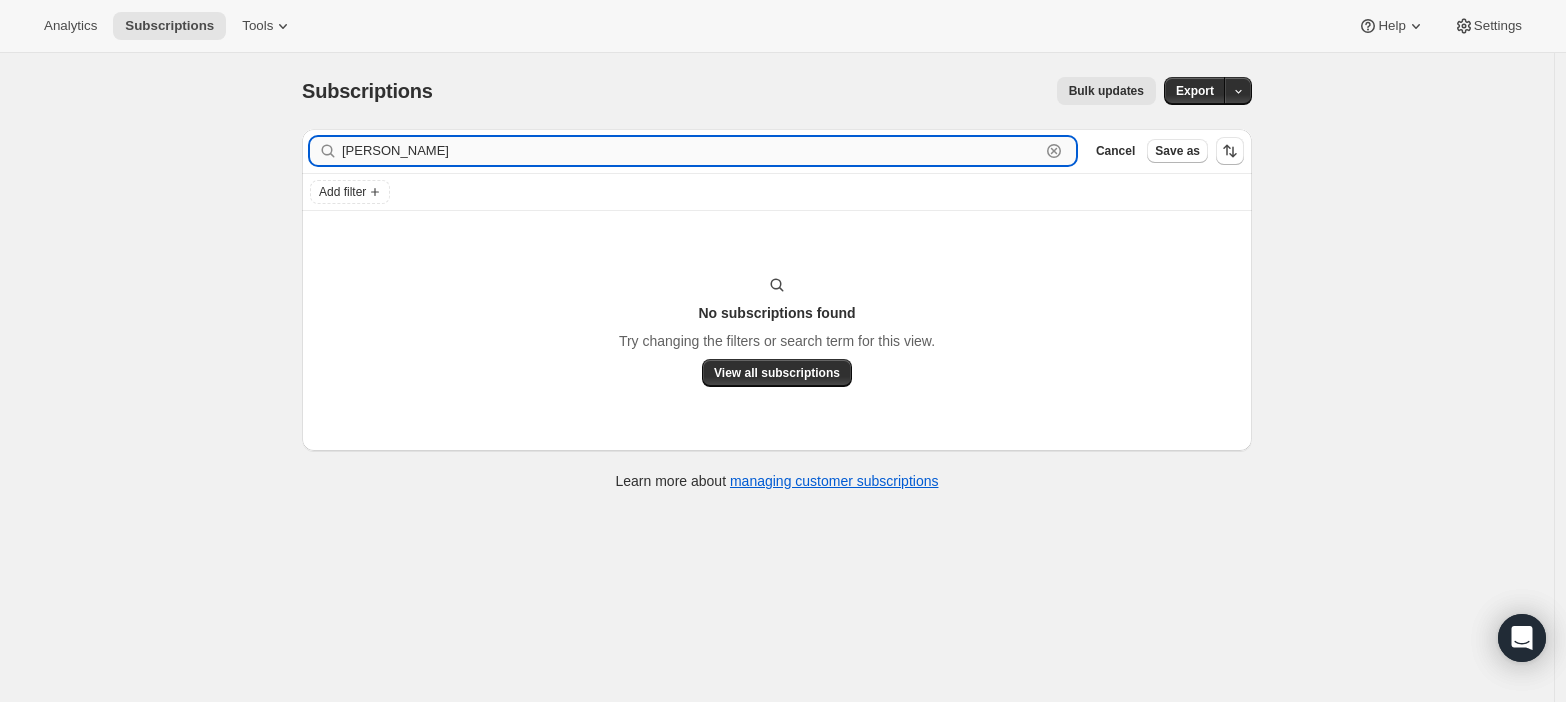click on "[PERSON_NAME]" at bounding box center [691, 151] 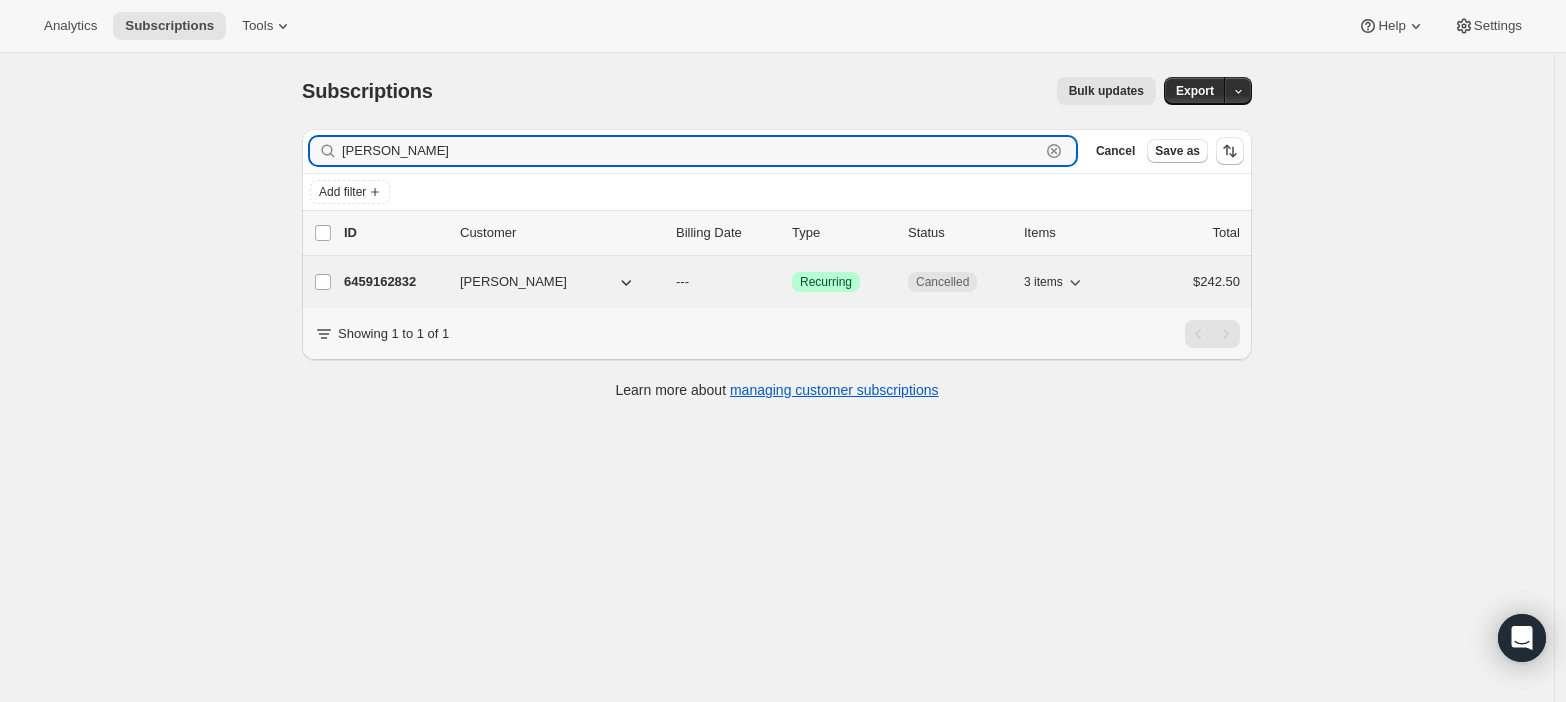 type on "[PERSON_NAME]" 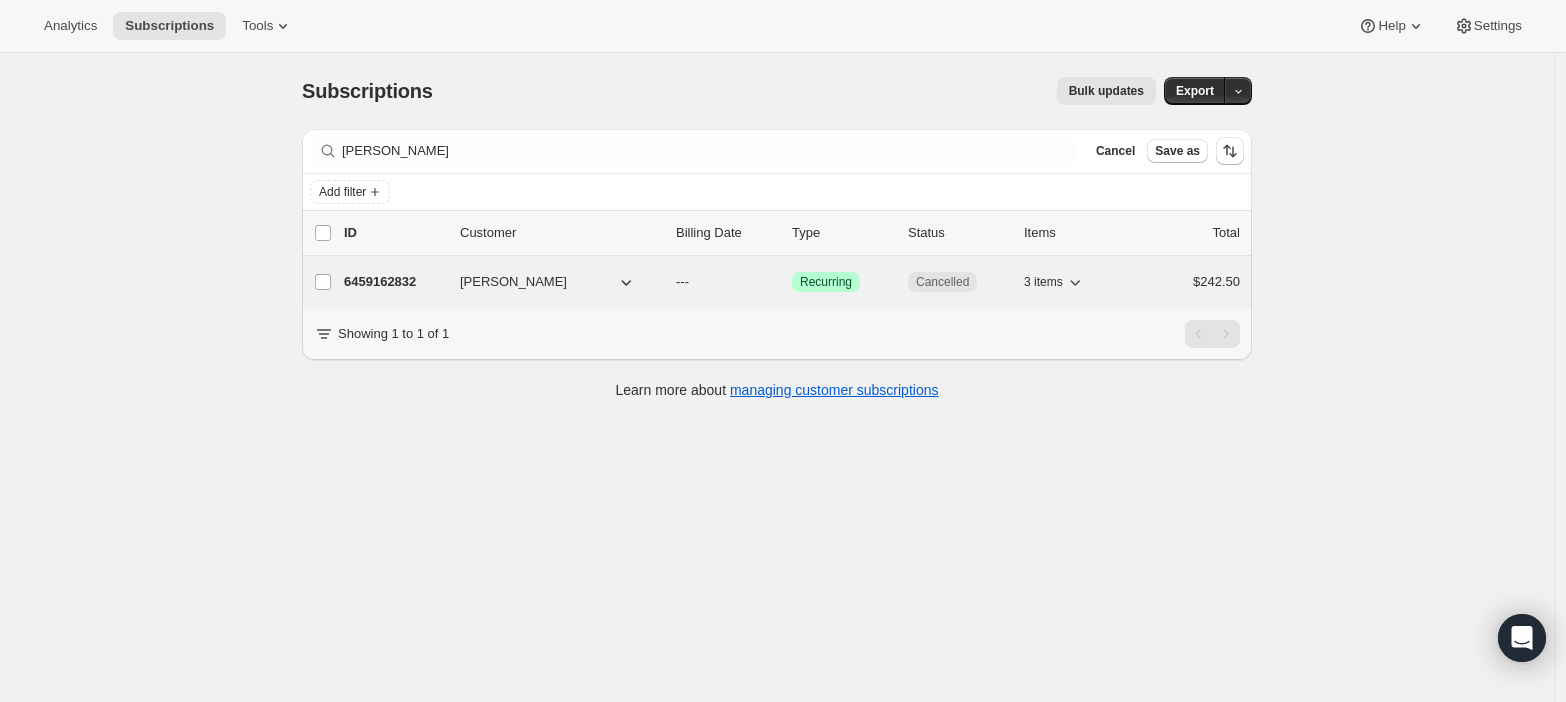 click on "6459162832" at bounding box center (394, 282) 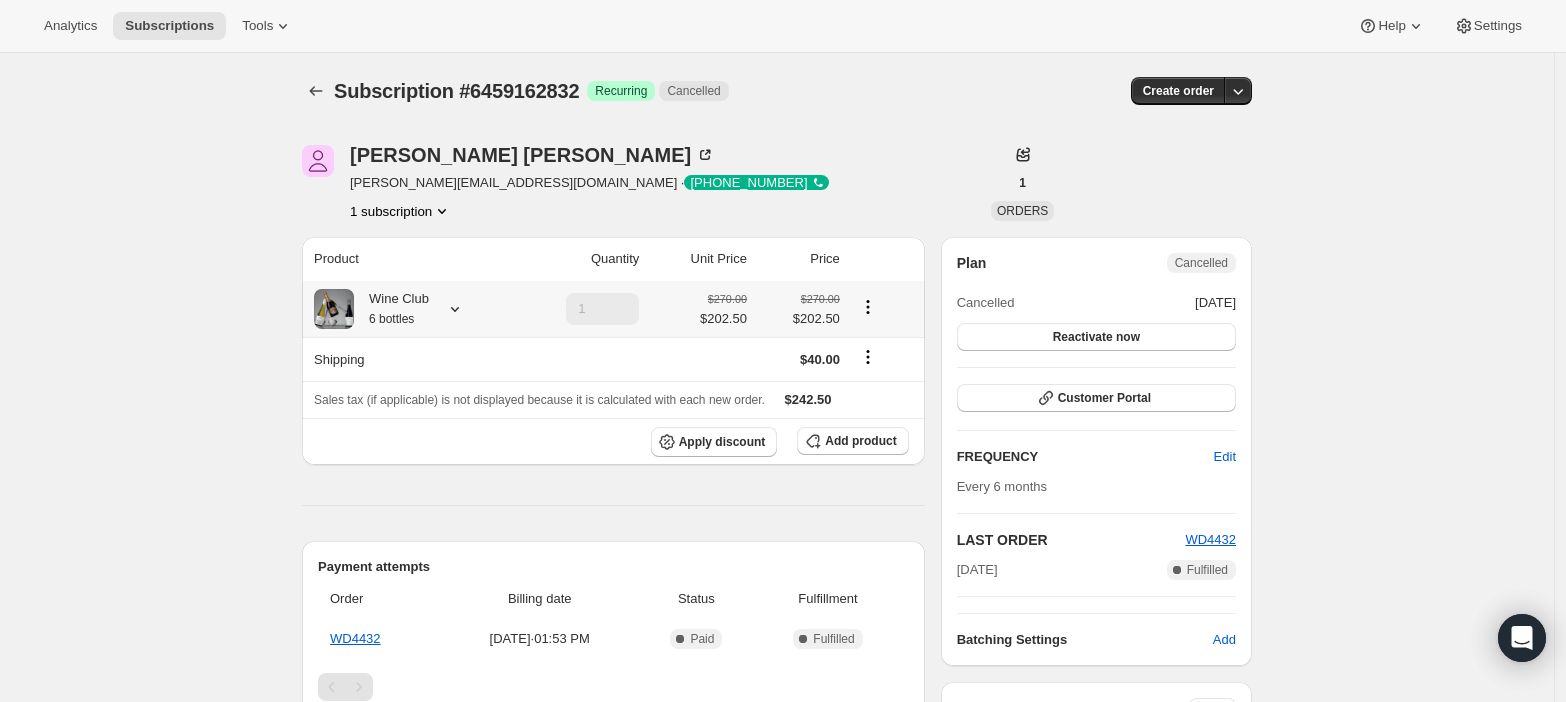 click 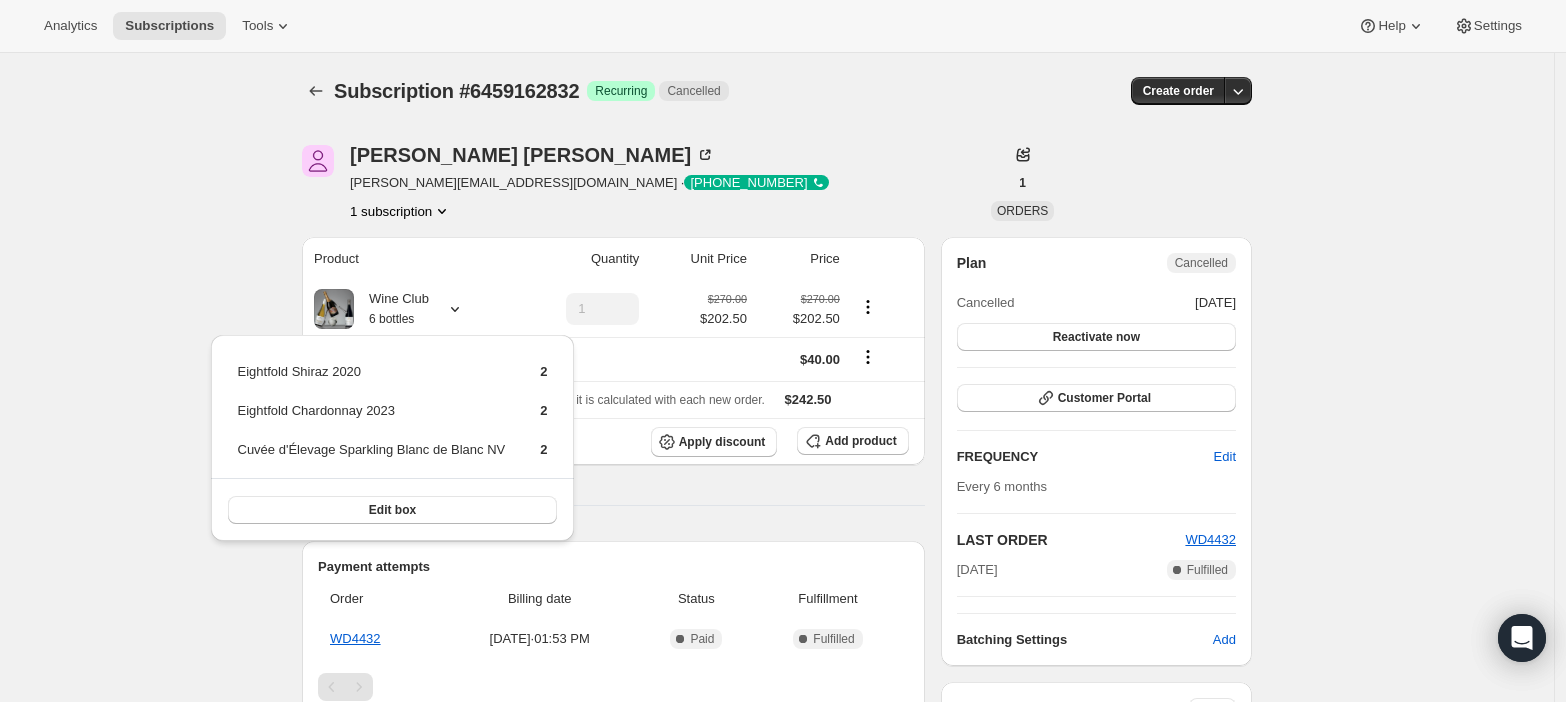 click on "Subscription #6459162832. This page is ready Subscription #6459162832 Success Recurring Cancelled Create order [PERSON_NAME] [PERSON_NAME][EMAIL_ADDRESS][DOMAIN_NAME] ·  [PHONE_NUMBER] 1 subscription 1 ORDERS Product Quantity Unit Price Price Wine Club 6 bottles 1 $270.00 $202.50 $270.00 $202.50 Shipping $40.00 Sales tax (if applicable) is not displayed because it is calculated with each new order.   $242.50 Apply discount Add product Payment attempts Order Billing date Status Fulfillment WD4432 [DATE]  ·  01:53 PM  Complete Paid  Complete Fulfilled Timeline [DATE] [PERSON_NAME] cancelled the subscription via Admin.  04:15 PM Customer cancelled No details provided [DATE] [PERSON_NAME]  created the subscription order.  View order 01:53 PM Plan Cancelled Cancelled [DATE] Reactivate now Customer Portal FREQUENCY Edit Every 6 months LAST ORDER WD4432 [DATE]  Complete Fulfilled Batching Settings Add Notes Edit No notes from customer SHIPPING ADDRESS Edit 0417359313 BILLING ADDRESS" at bounding box center (777, 623) 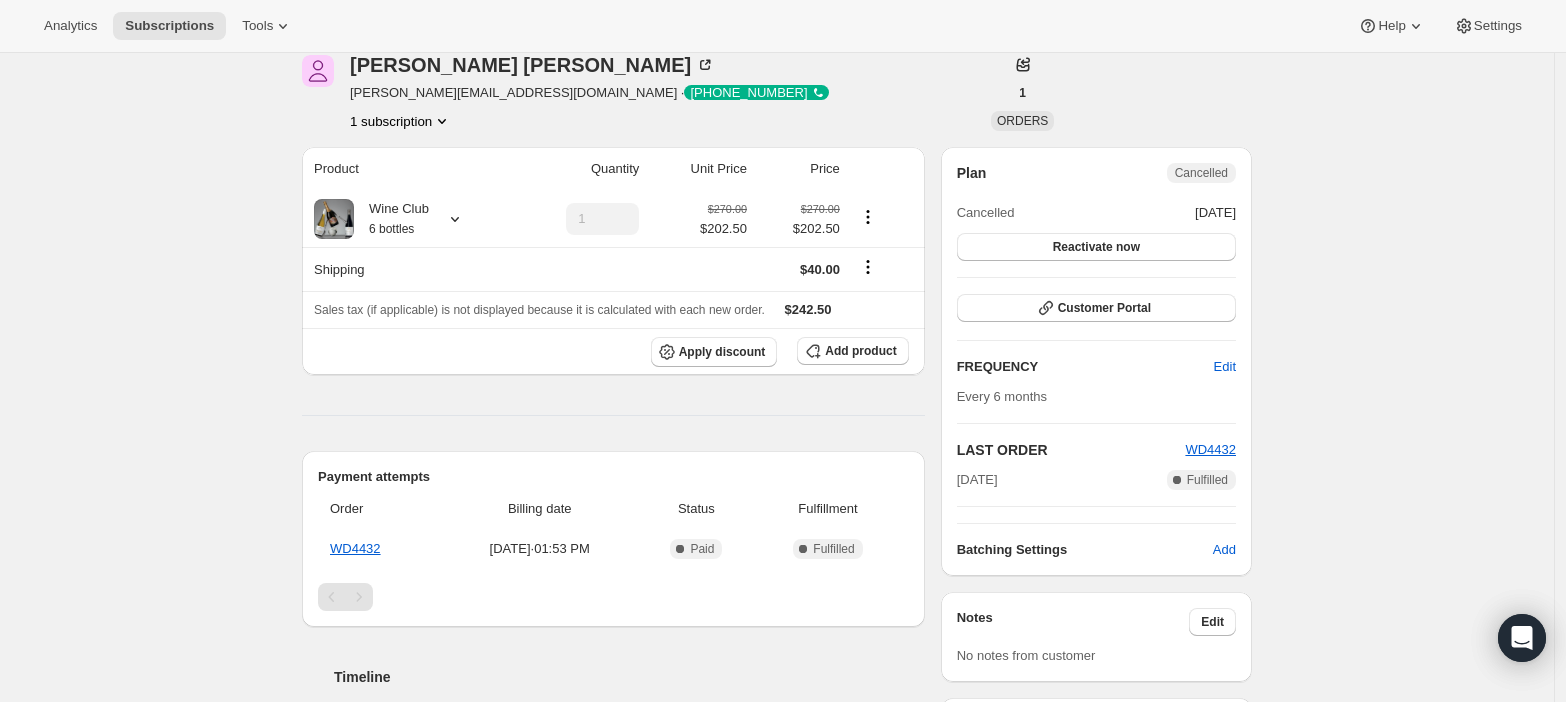 scroll, scrollTop: 0, scrollLeft: 0, axis: both 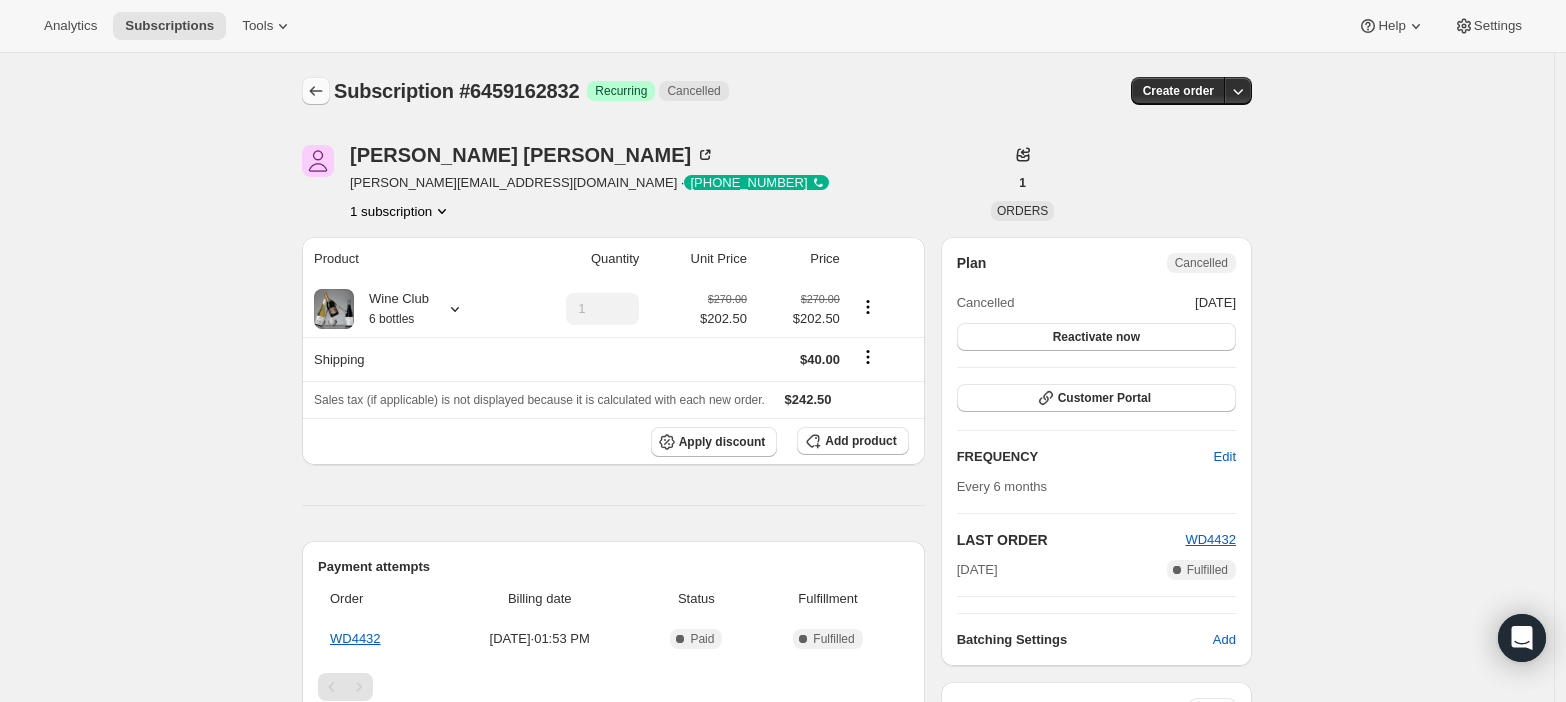 click 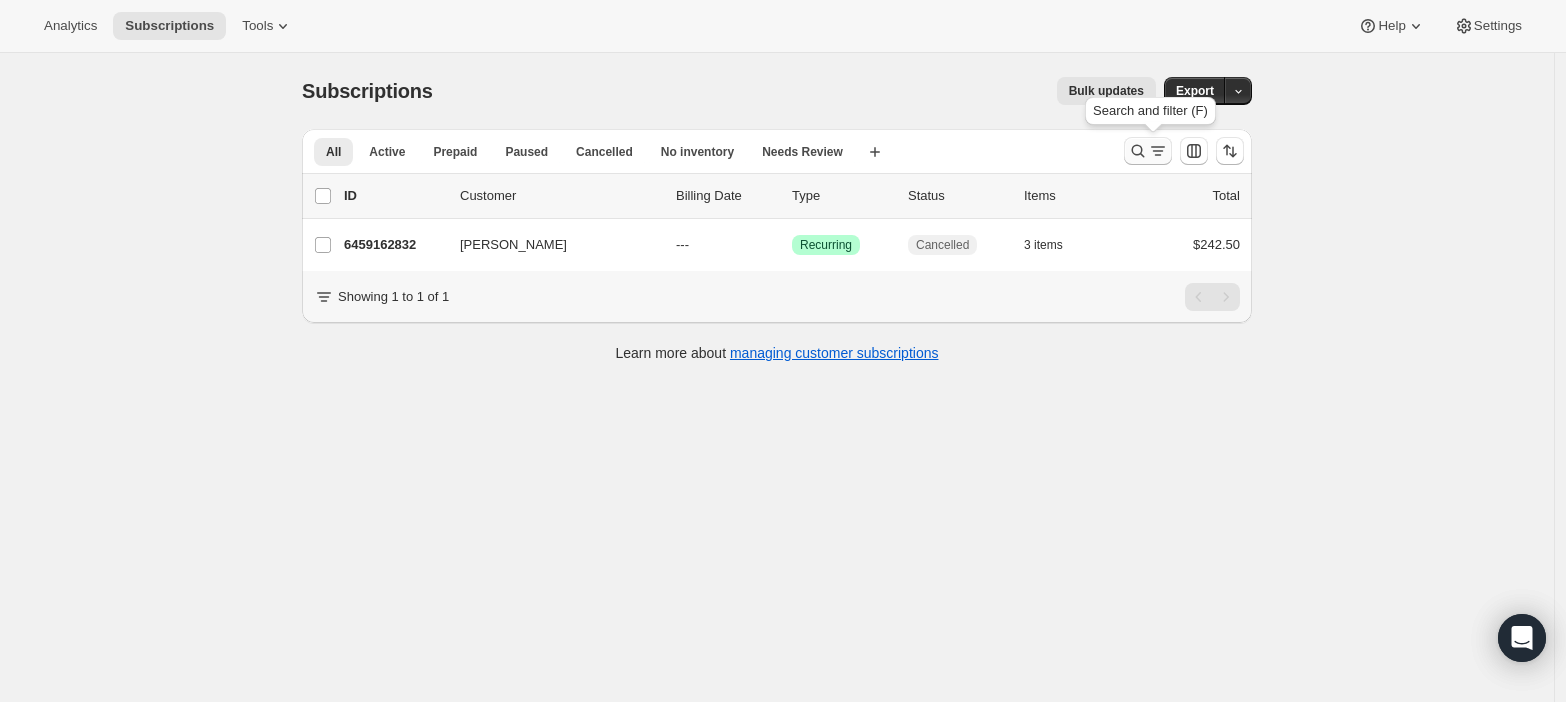 click 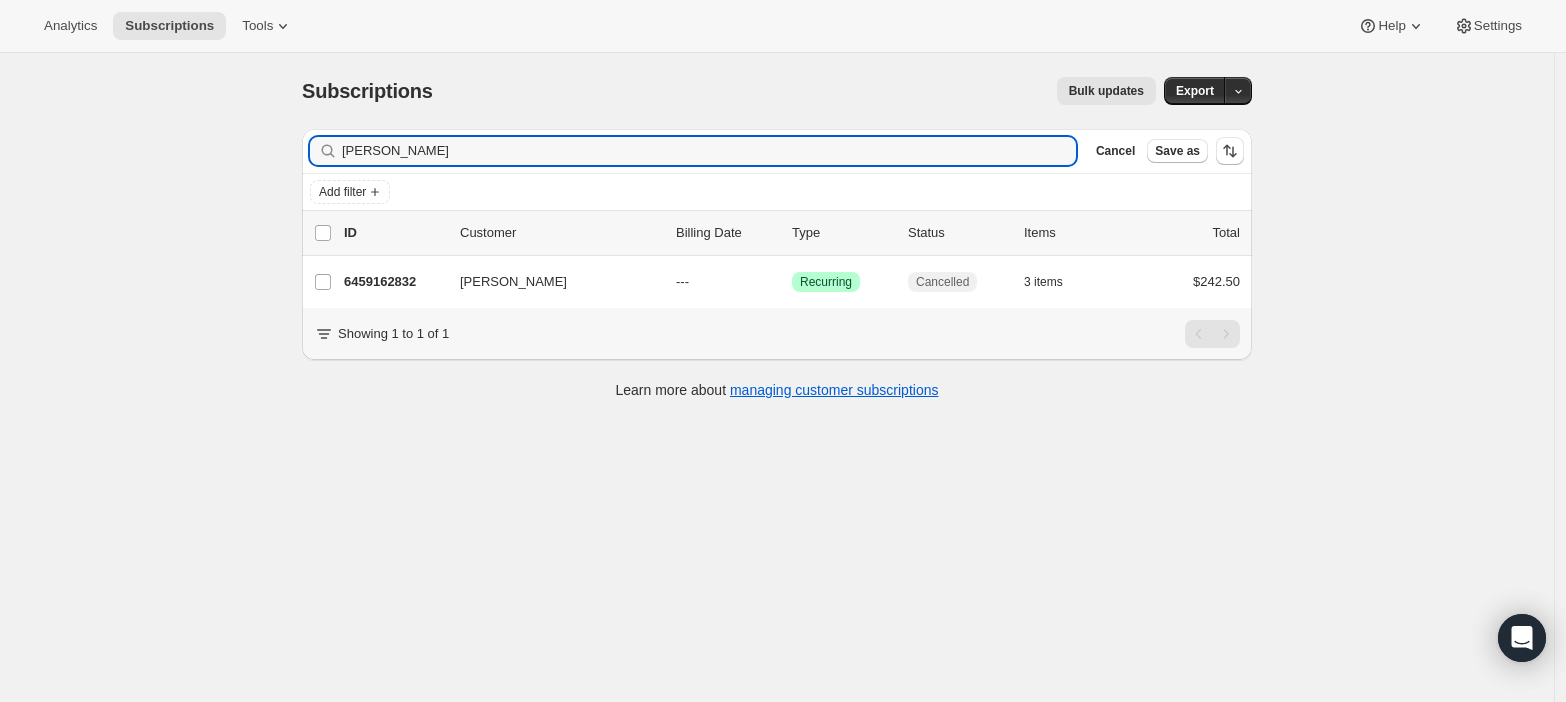 drag, startPoint x: 482, startPoint y: 147, endPoint x: -3, endPoint y: 133, distance: 485.20203 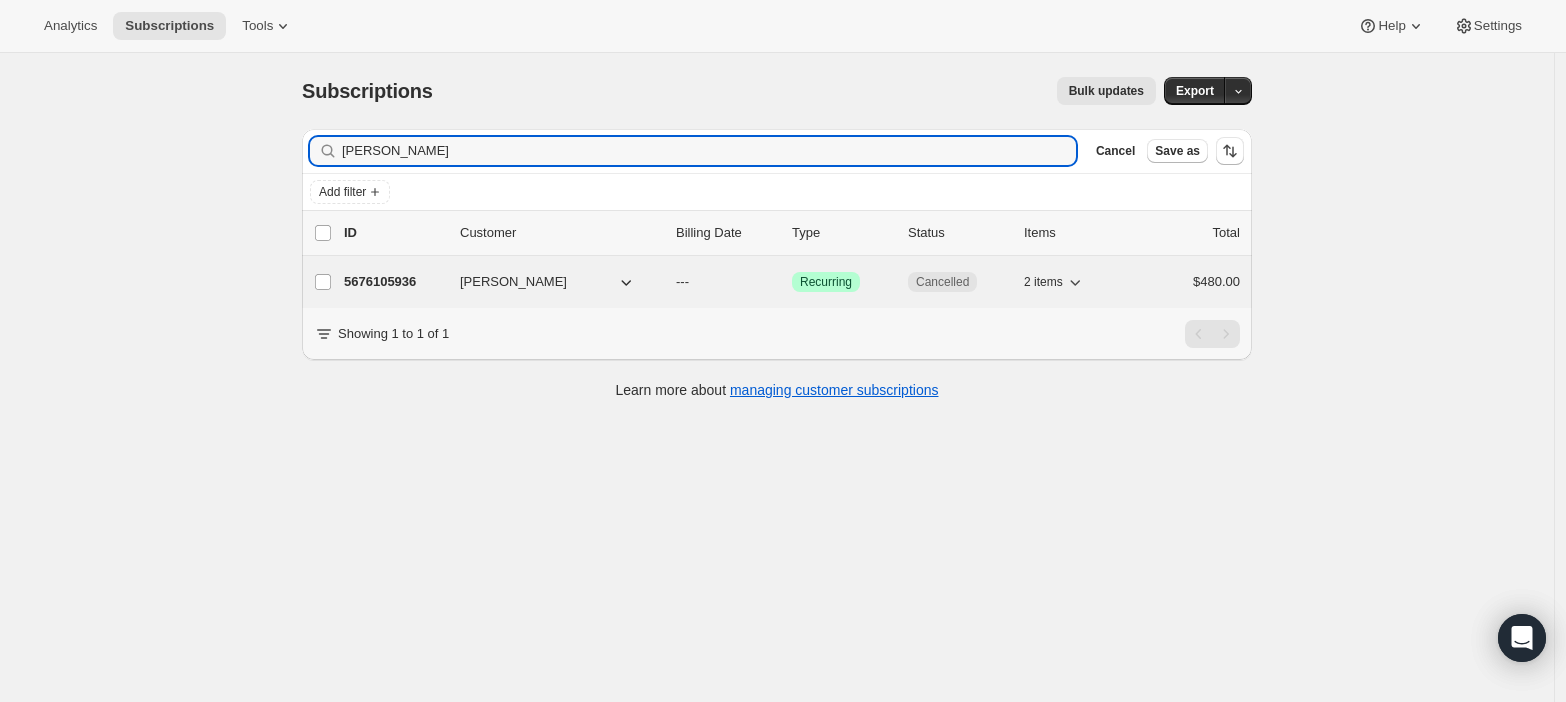 type on "[PERSON_NAME]" 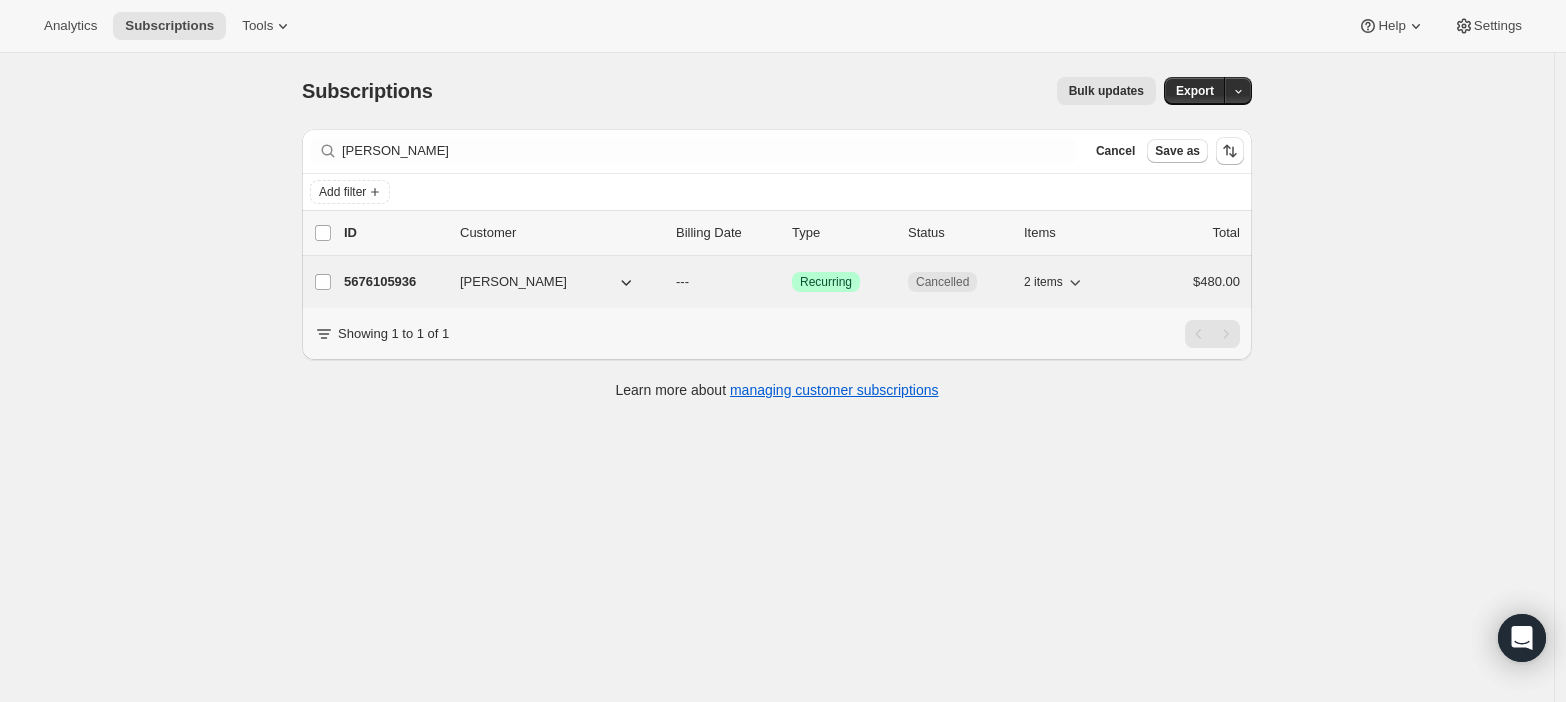 click on "[PERSON_NAME]" at bounding box center (513, 282) 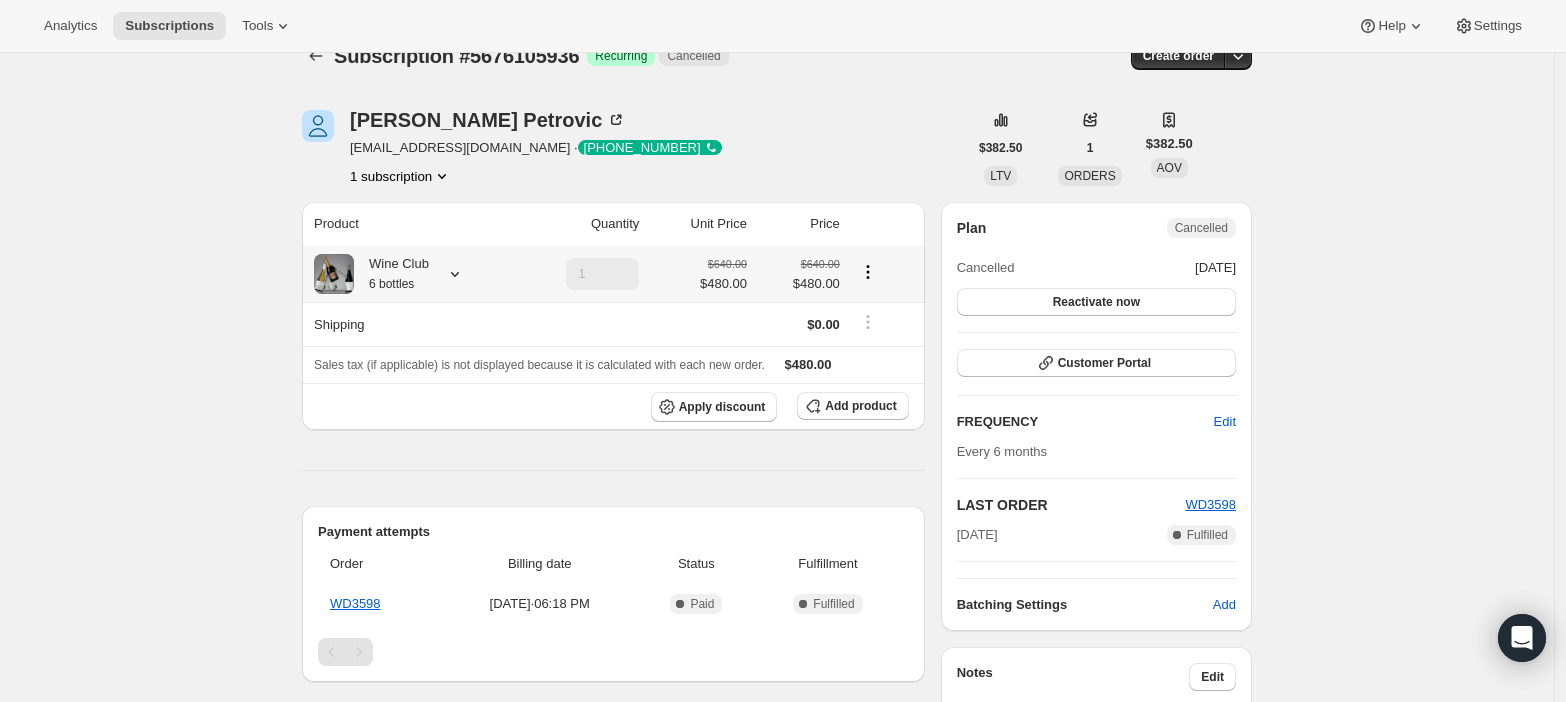 scroll, scrollTop: 37, scrollLeft: 0, axis: vertical 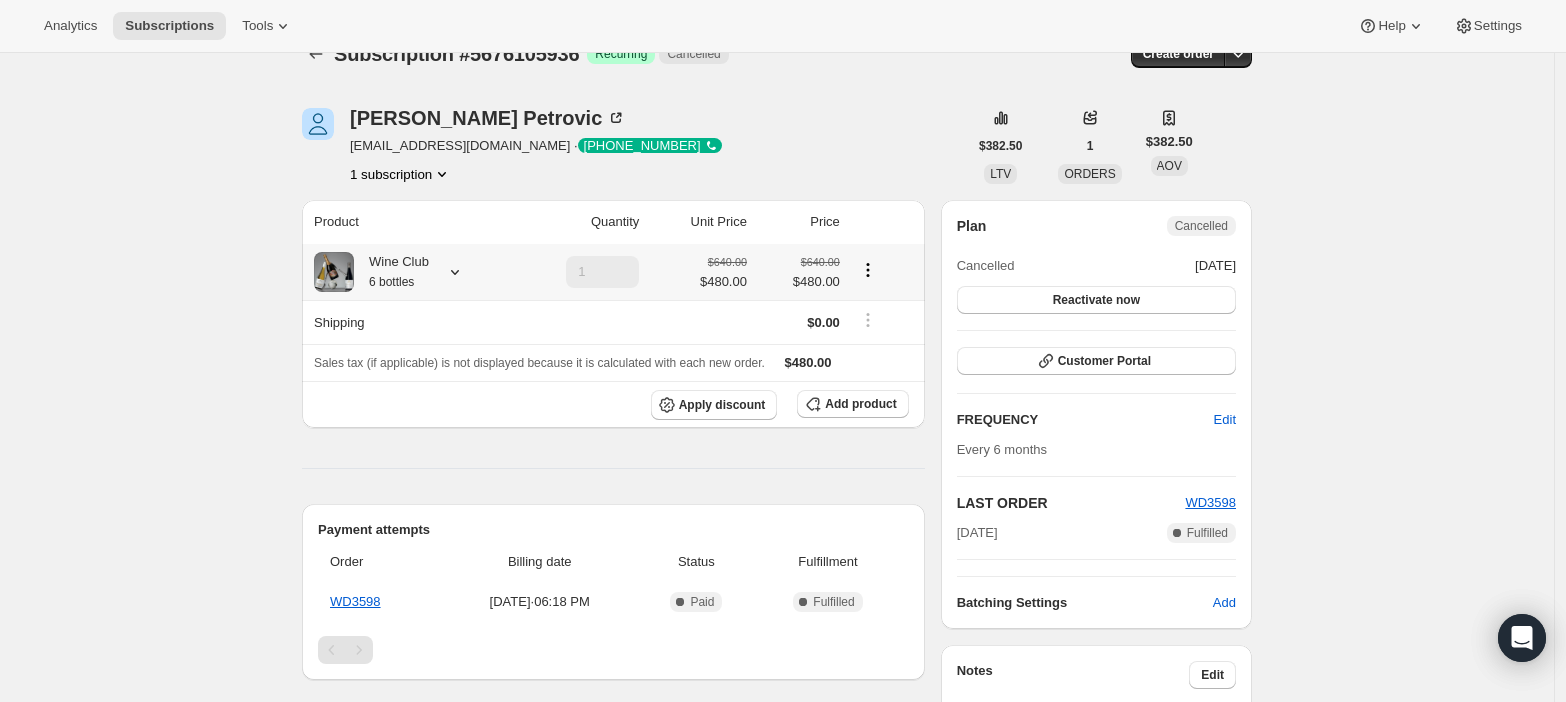 click 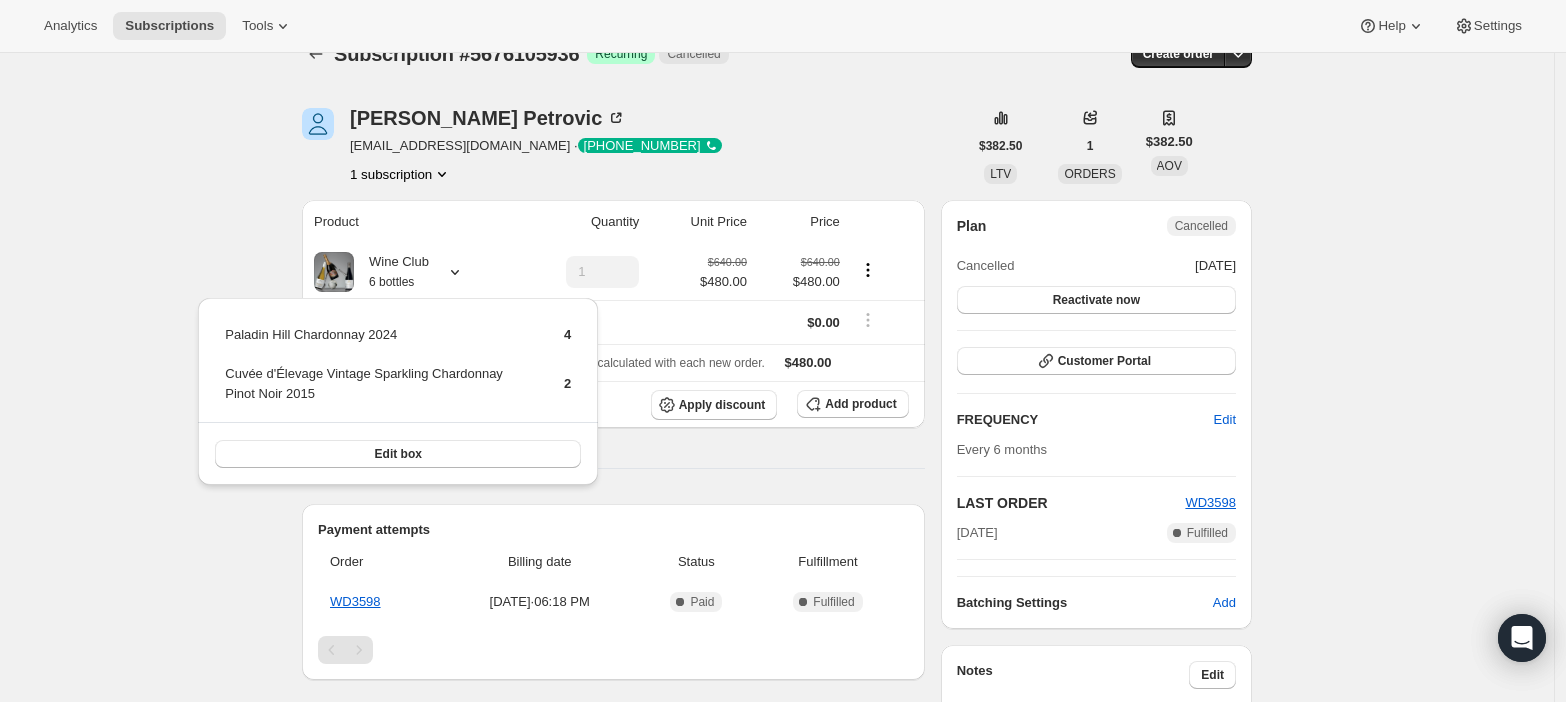 click on "Subscription #5676105936. This page is ready Subscription #5676105936 Success Recurring Cancelled Create order [PERSON_NAME] [EMAIL_ADDRESS][DOMAIN_NAME] ·  [PHONE_NUMBER] 1 subscription $382.50 LTV 1 ORDERS $382.50 AOV Product Quantity Unit Price Price Wine Club 6 bottles 1 $640.00 $480.00 $640.00 $480.00 Shipping $0.00 Sales tax (if applicable) is not displayed because it is calculated with each new order.   $480.00 Apply discount Add product Payment attempts Order Billing date Status Fulfillment WD3598 [DATE]  ·  06:18 PM  Complete Paid  Complete Fulfilled Timeline [DATE] Automatically swapped items within Wine Club .   View bulk process New box selection Paladin Hill Chardonnay 2024 Previous box selection Paladin Hill Chardonnay 2023 04:01 PM [DATE] Automatically swapped items within Wine Club .   View bulk process New box selection Cuvée d'Élevage Vintage Sparkling Chardonnay Pinot Noir 2015 Previous box selection Single Vineyard 2016 Semillon 10:16 AM [DATE] 02:23 PM Admin cancelled" at bounding box center [777, 656] 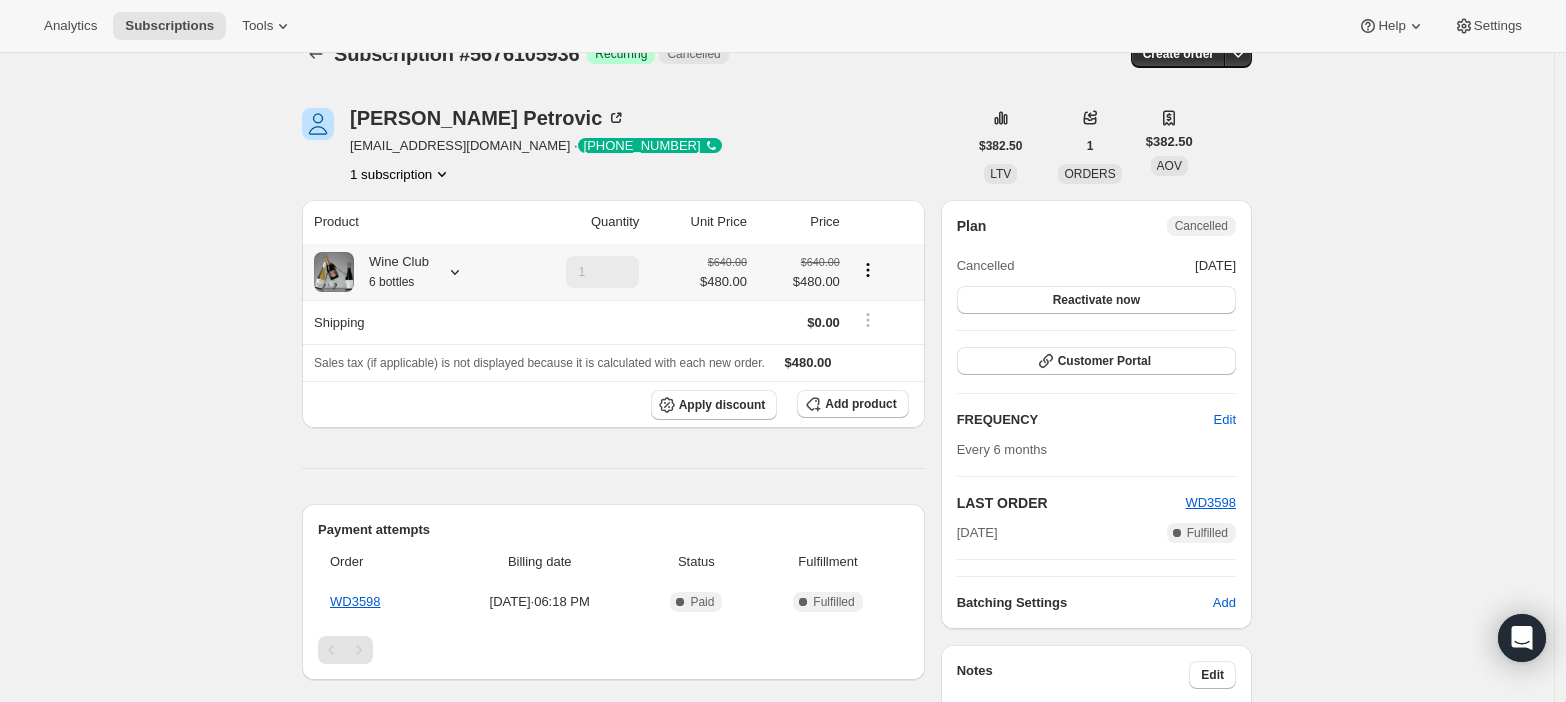 click 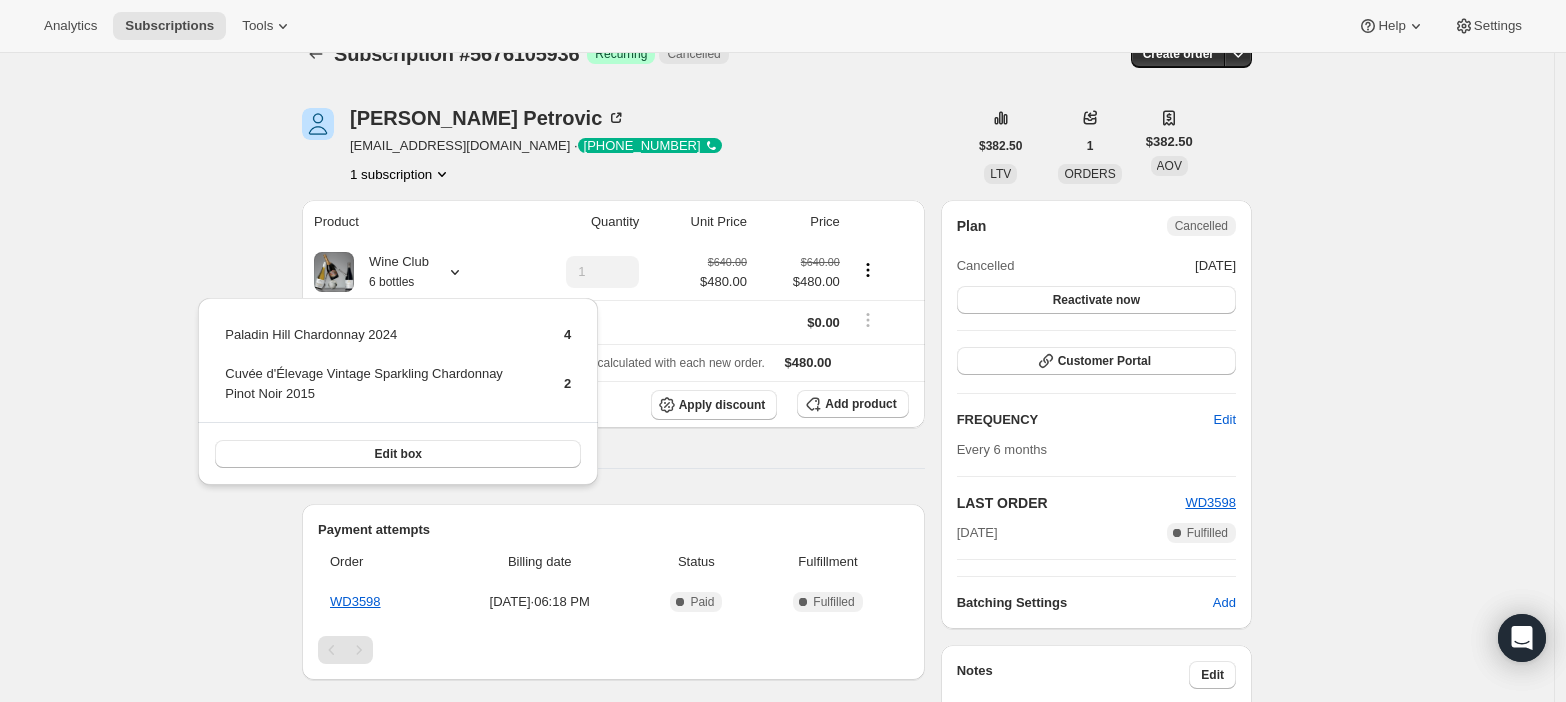 click on "Subscription #5676105936. This page is ready Subscription #5676105936 Success Recurring Cancelled Create order [PERSON_NAME] [EMAIL_ADDRESS][DOMAIN_NAME] ·  [PHONE_NUMBER] 1 subscription $382.50 LTV 1 ORDERS $382.50 AOV Product Quantity Unit Price Price Wine Club 6 bottles 1 $640.00 $480.00 $640.00 $480.00 Shipping $0.00 Sales tax (if applicable) is not displayed because it is calculated with each new order.   $480.00 Apply discount Add product Payment attempts Order Billing date Status Fulfillment WD3598 [DATE]  ·  06:18 PM  Complete Paid  Complete Fulfilled Timeline [DATE] Automatically swapped items within Wine Club .   View bulk process New box selection Paladin Hill Chardonnay 2024 Previous box selection Paladin Hill Chardonnay 2023 04:01 PM [DATE] Automatically swapped items within Wine Club .   View bulk process New box selection Cuvée d'Élevage Vintage Sparkling Chardonnay Pinot Noir 2015 Previous box selection Single Vineyard 2016 Semillon 10:16 AM [DATE] 02:23 PM Admin cancelled" at bounding box center (777, 656) 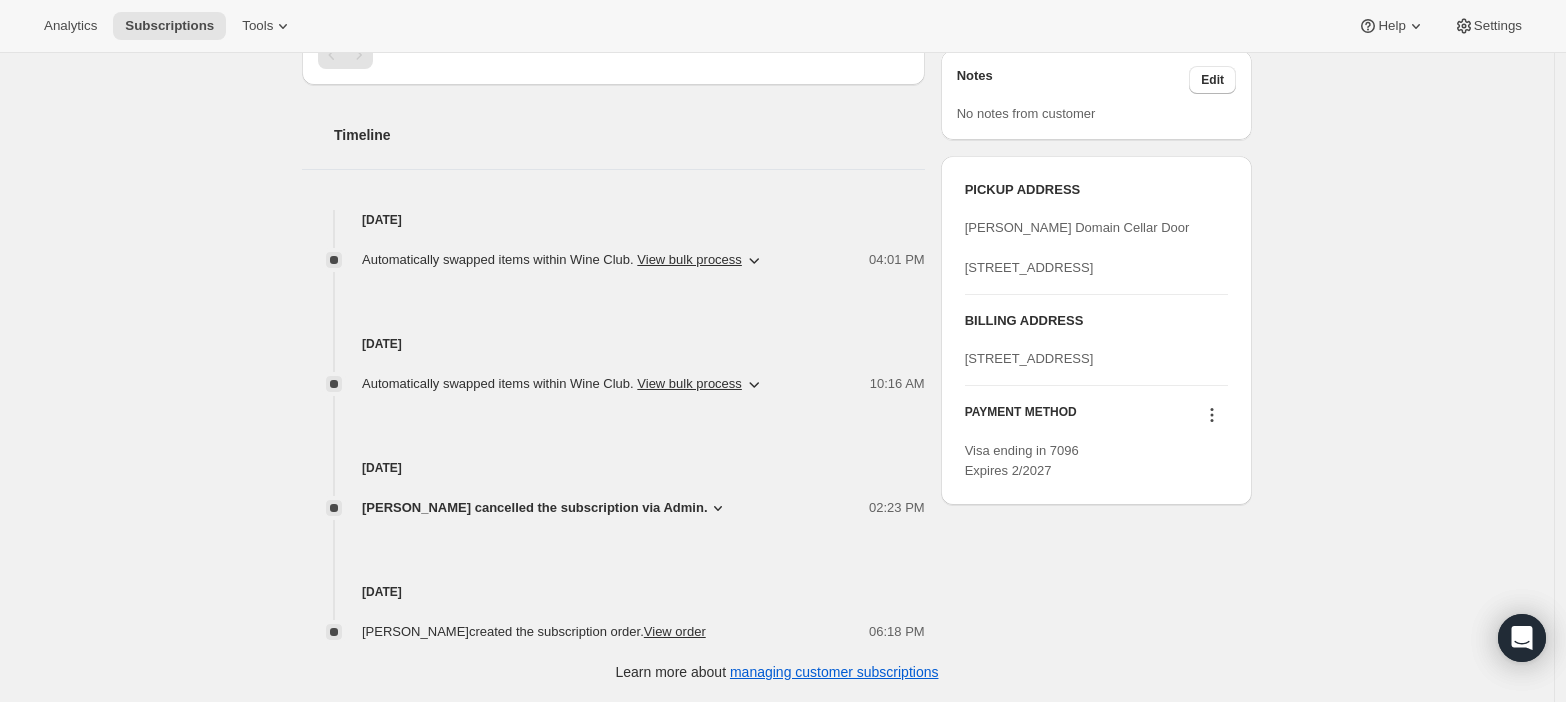 scroll, scrollTop: 0, scrollLeft: 0, axis: both 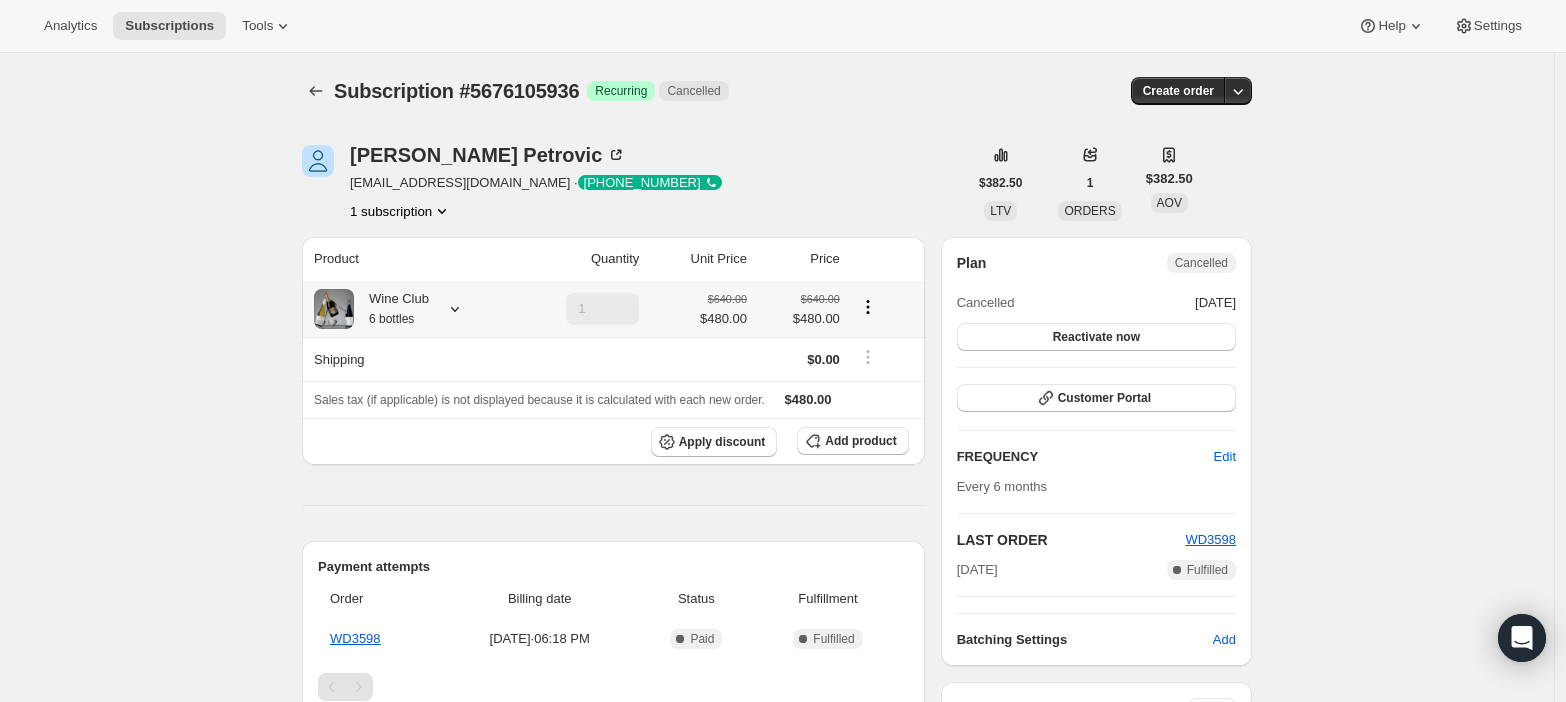 click 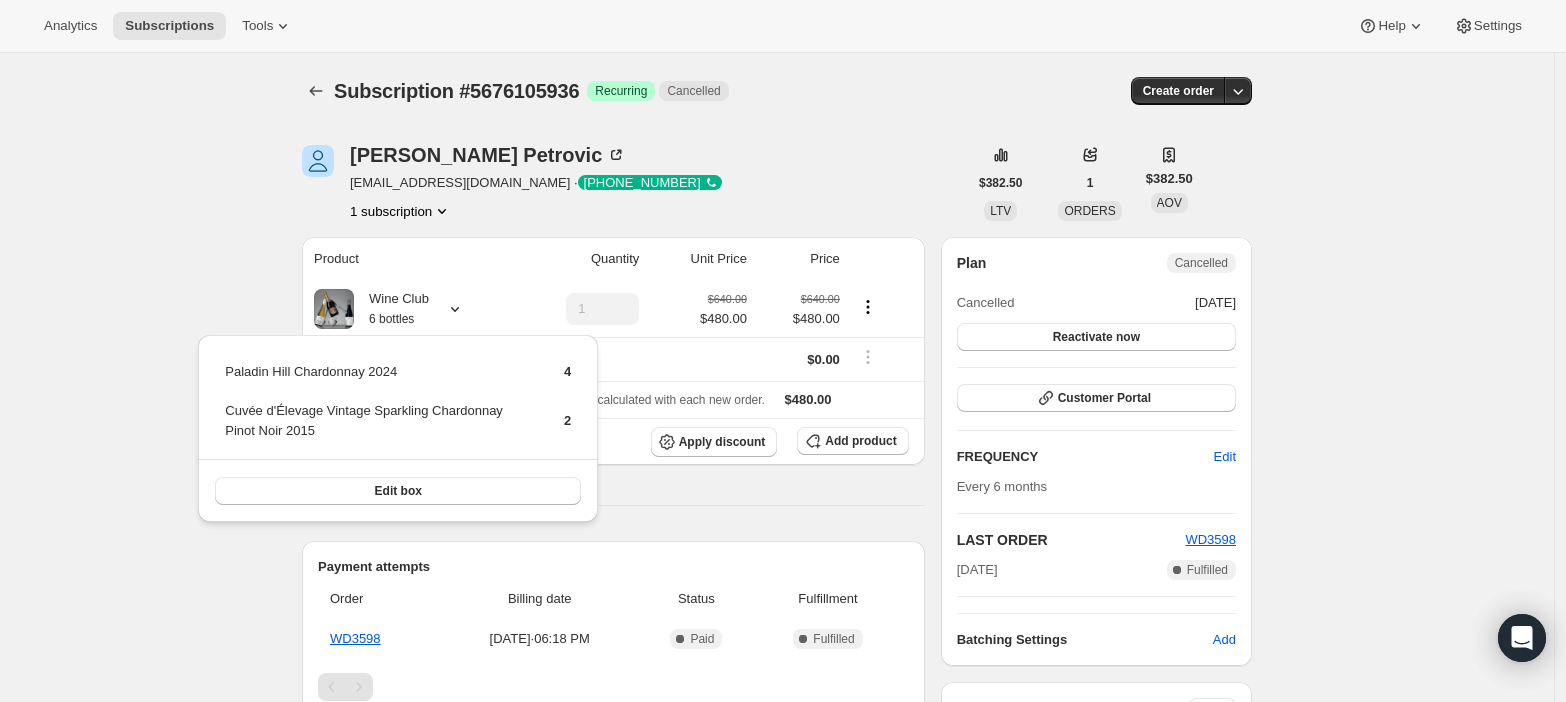 click on "Subscription #5676105936. This page is ready Subscription #5676105936 Success Recurring Cancelled Create order [PERSON_NAME] [EMAIL_ADDRESS][DOMAIN_NAME] ·  [PHONE_NUMBER] 1 subscription $382.50 LTV 1 ORDERS $382.50 AOV Product Quantity Unit Price Price Wine Club 6 bottles 1 $640.00 $480.00 $640.00 $480.00 Shipping $0.00 Sales tax (if applicable) is not displayed because it is calculated with each new order.   $480.00 Apply discount Add product Payment attempts Order Billing date Status Fulfillment WD3598 [DATE]  ·  06:18 PM  Complete Paid  Complete Fulfilled Timeline [DATE] Automatically swapped items within Wine Club .   View bulk process New box selection Paladin Hill Chardonnay 2024 Previous box selection Paladin Hill Chardonnay 2023 04:01 PM [DATE] Automatically swapped items within Wine Club .   View bulk process New box selection Cuvée d'Élevage Vintage Sparkling Chardonnay Pinot Noir 2015 Previous box selection Single Vineyard 2016 Semillon 10:16 AM [DATE] 02:23 PM Admin cancelled" at bounding box center [777, 693] 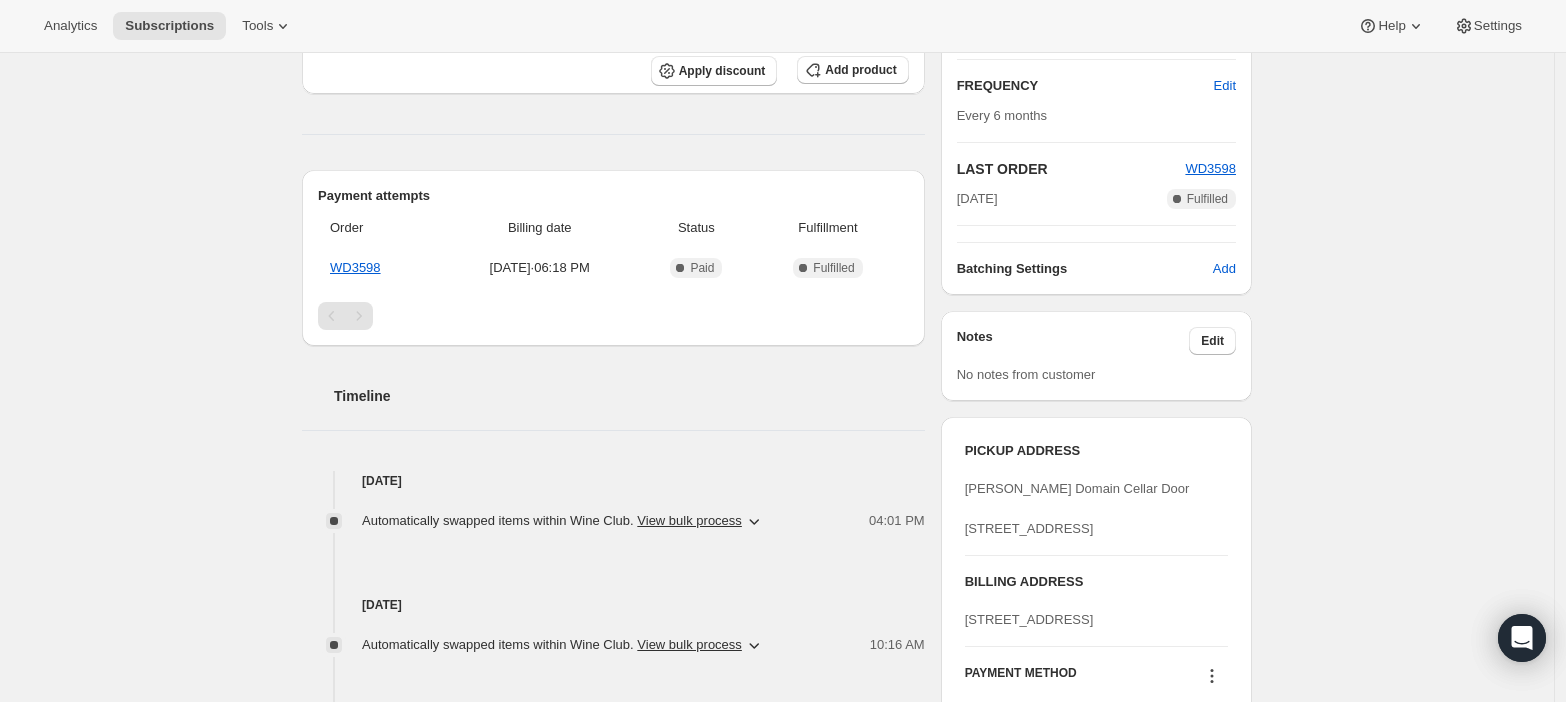 scroll, scrollTop: 401, scrollLeft: 0, axis: vertical 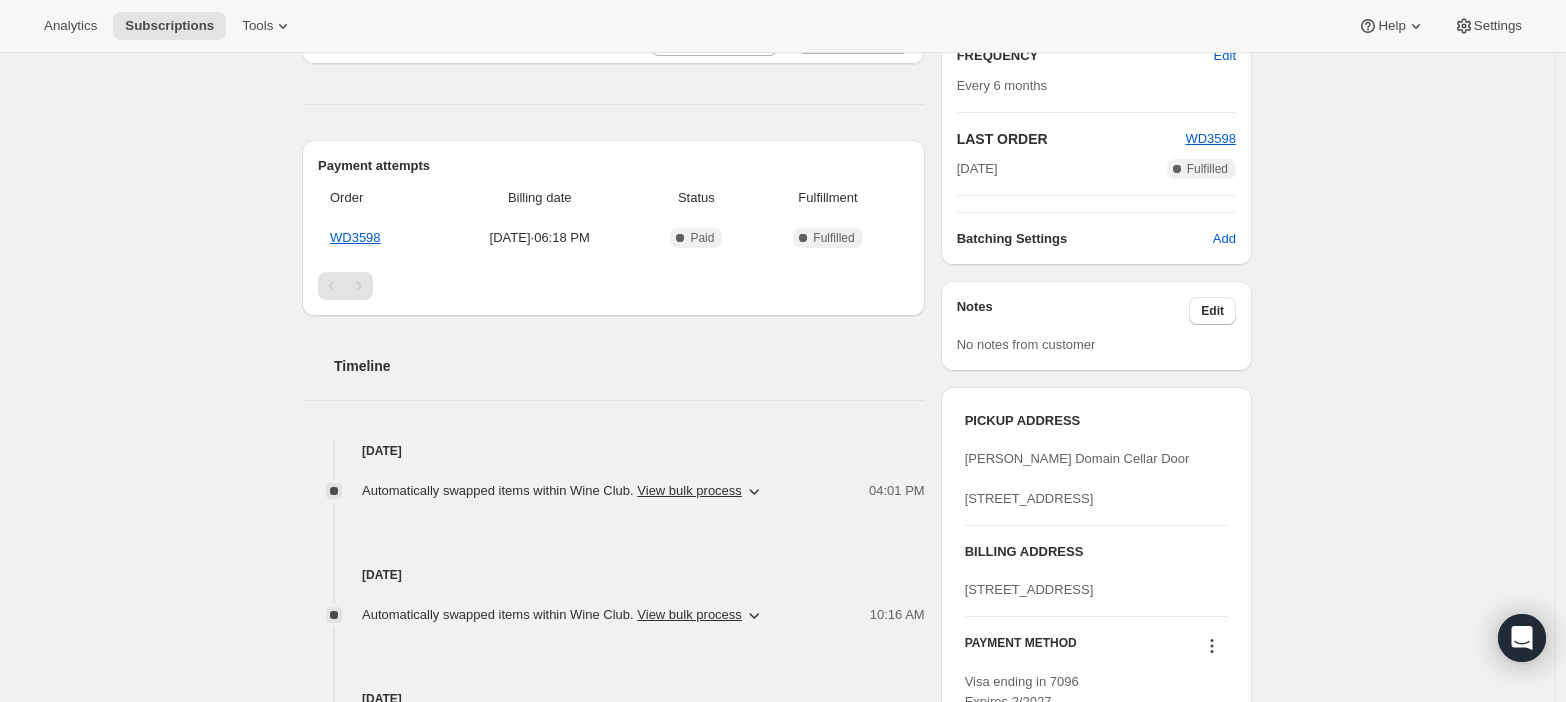 click 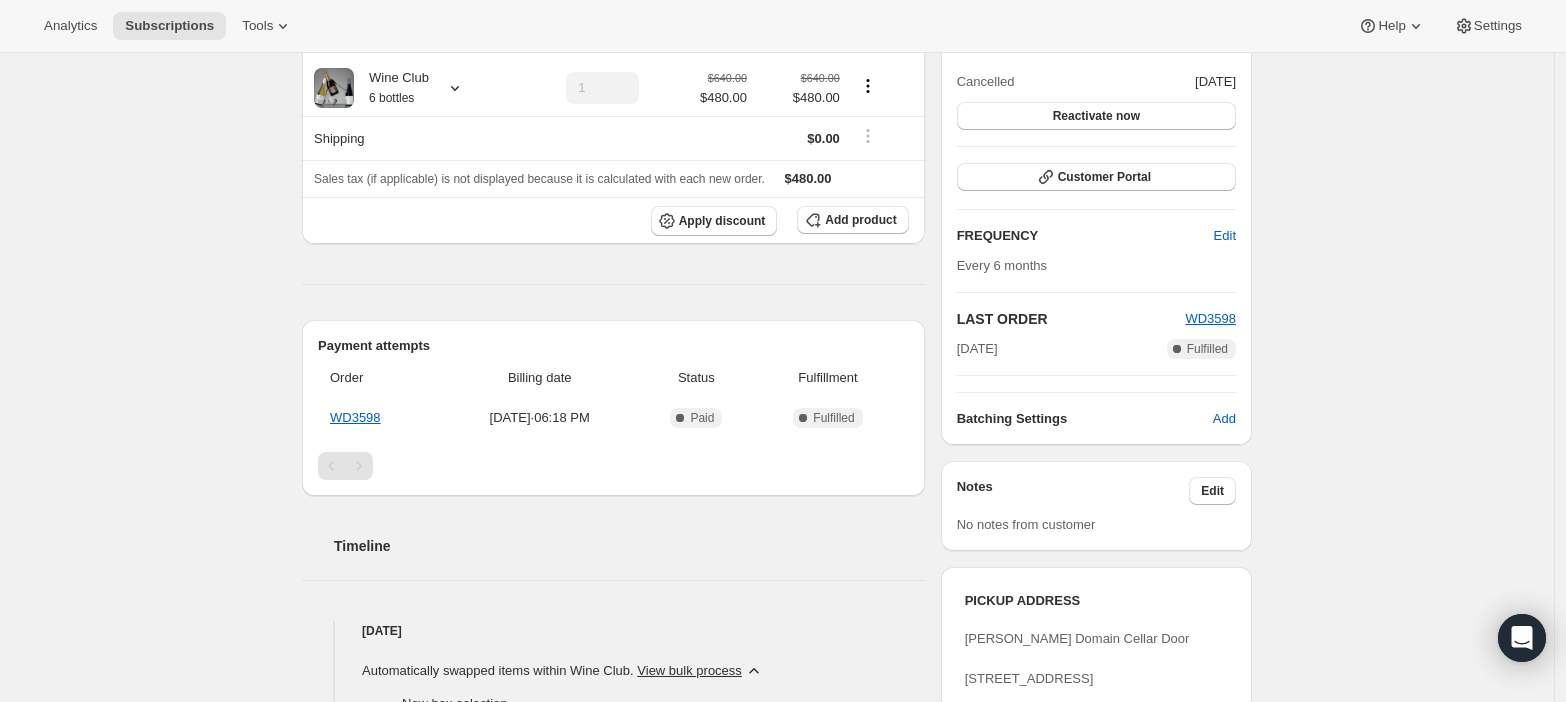 scroll, scrollTop: 5, scrollLeft: 0, axis: vertical 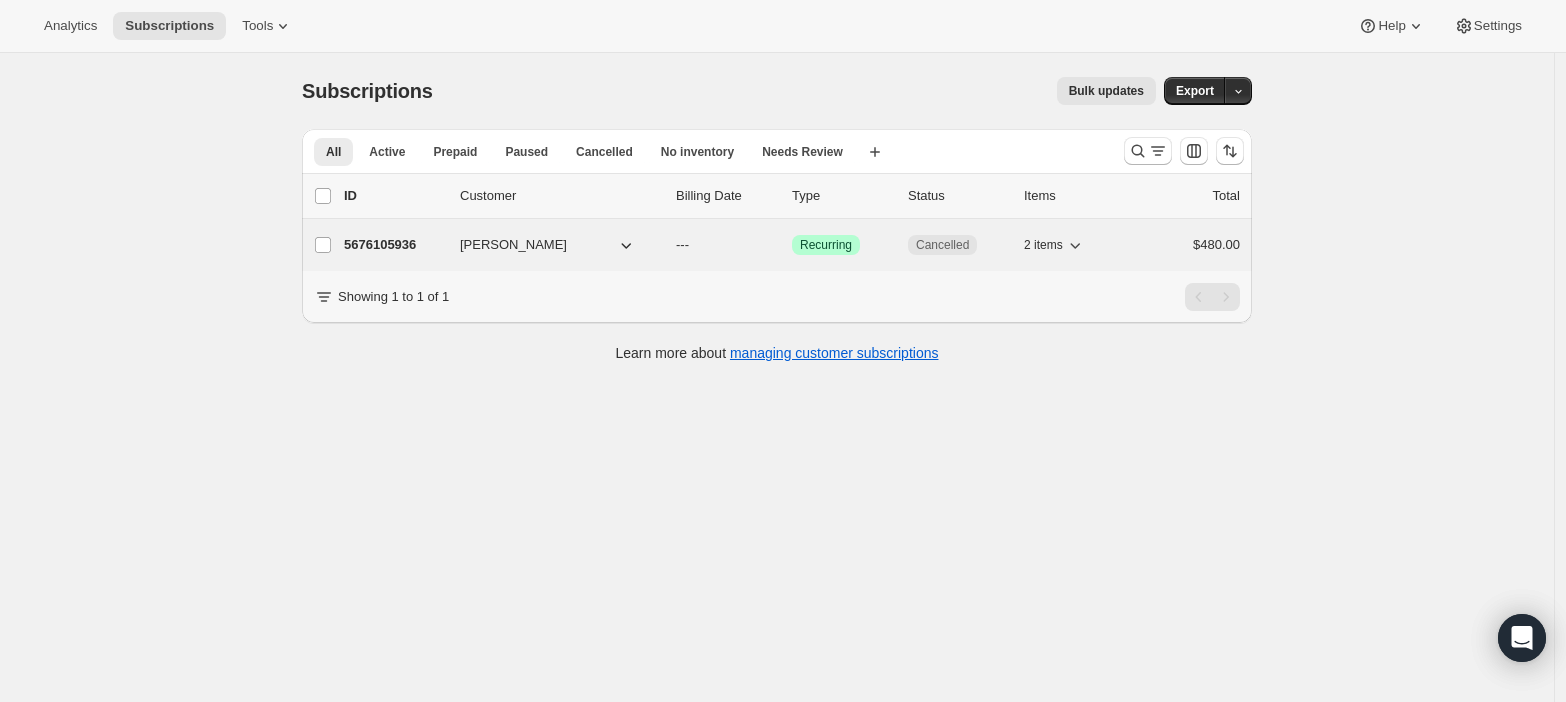 click on "Cancelled" at bounding box center (942, 245) 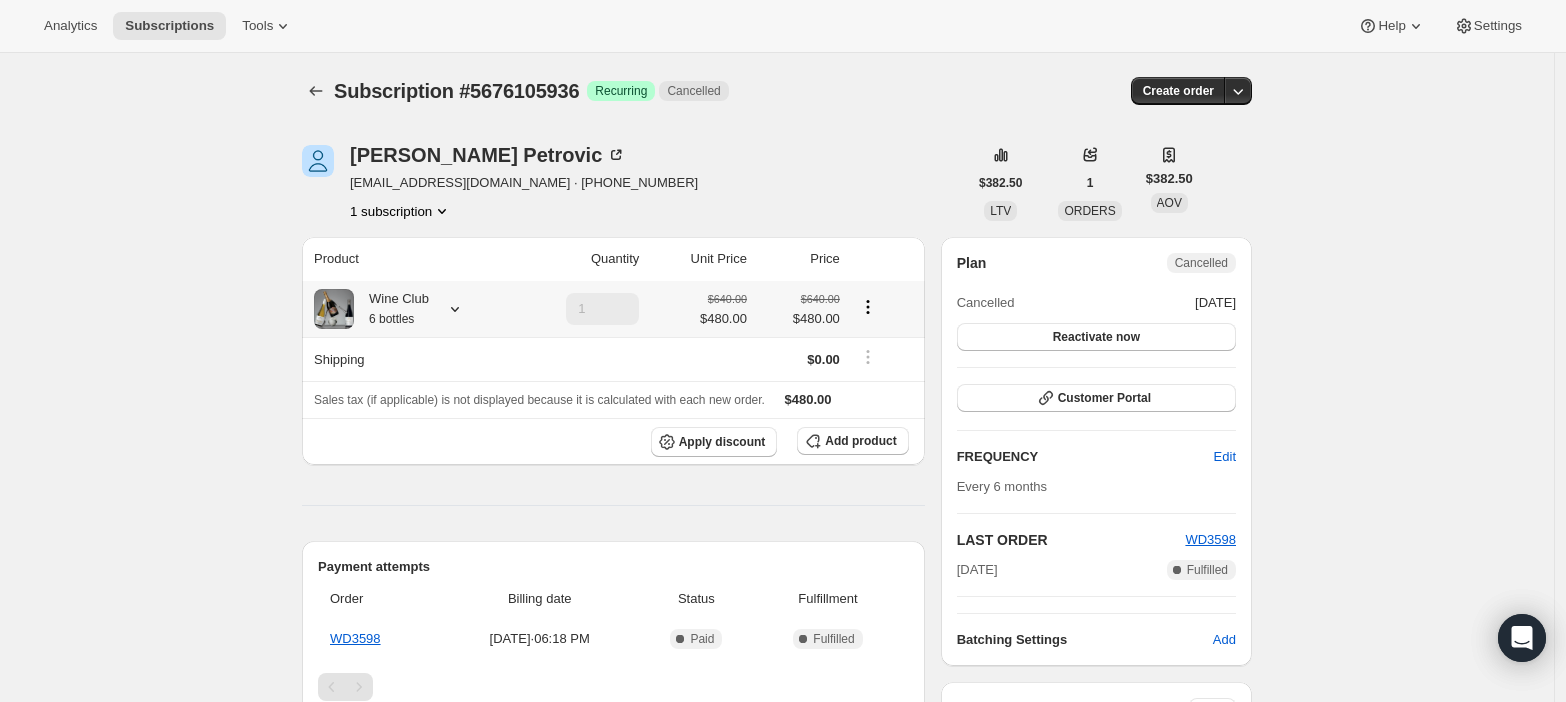 click 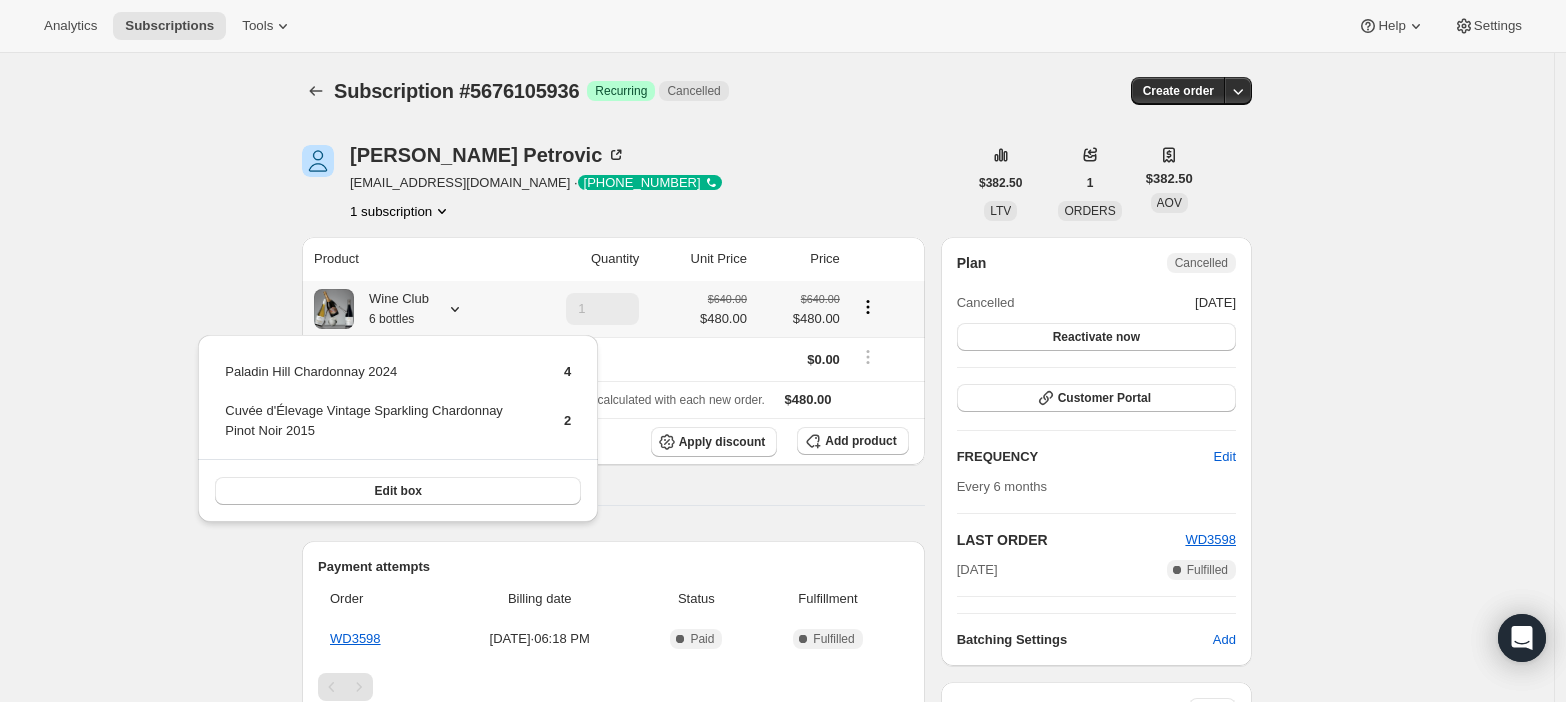 click on "Paladin Hill Chardonnay 2024 4 Cuvée d'Élevage Vintage Sparkling Chardonnay Pinot Noir 2015 2 Edit box" at bounding box center [398, 434] 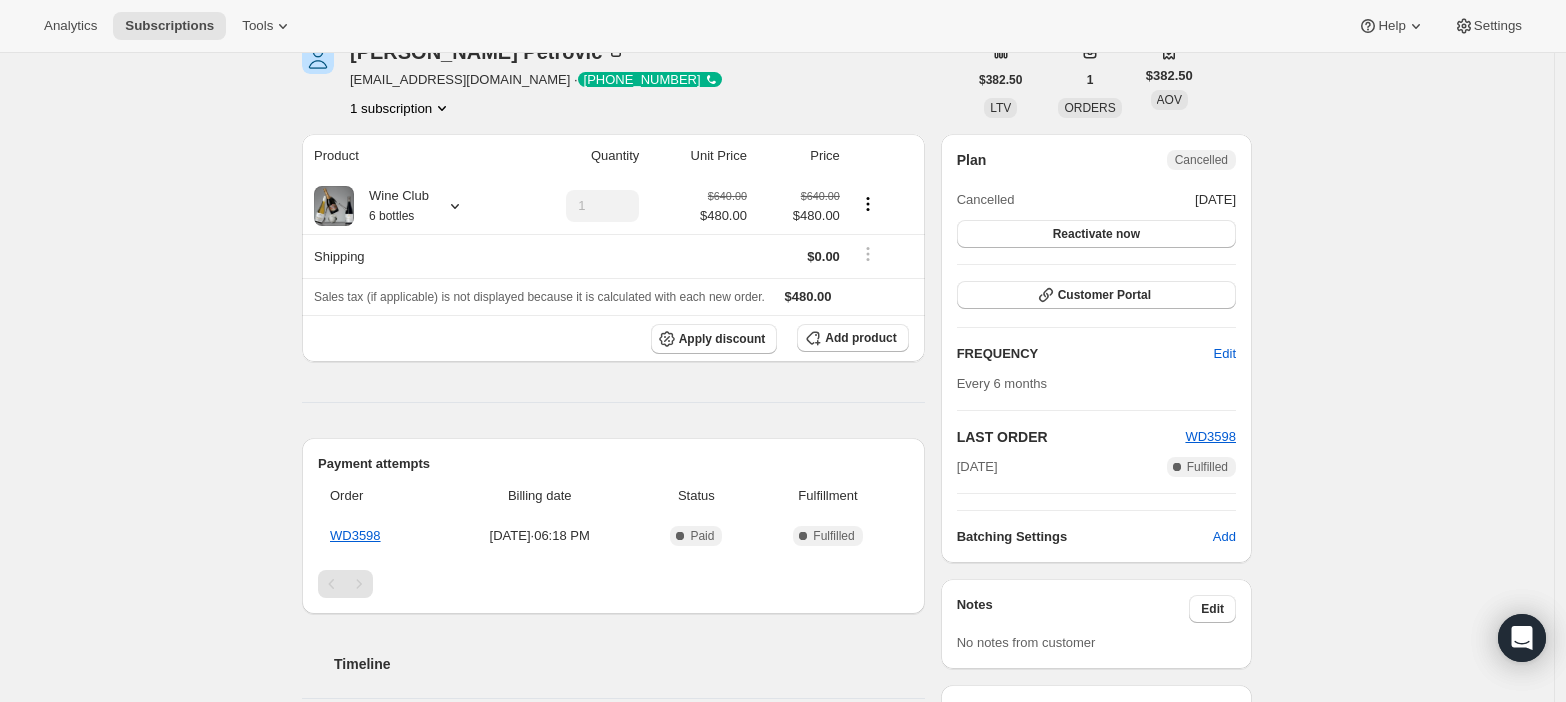 scroll, scrollTop: 70, scrollLeft: 0, axis: vertical 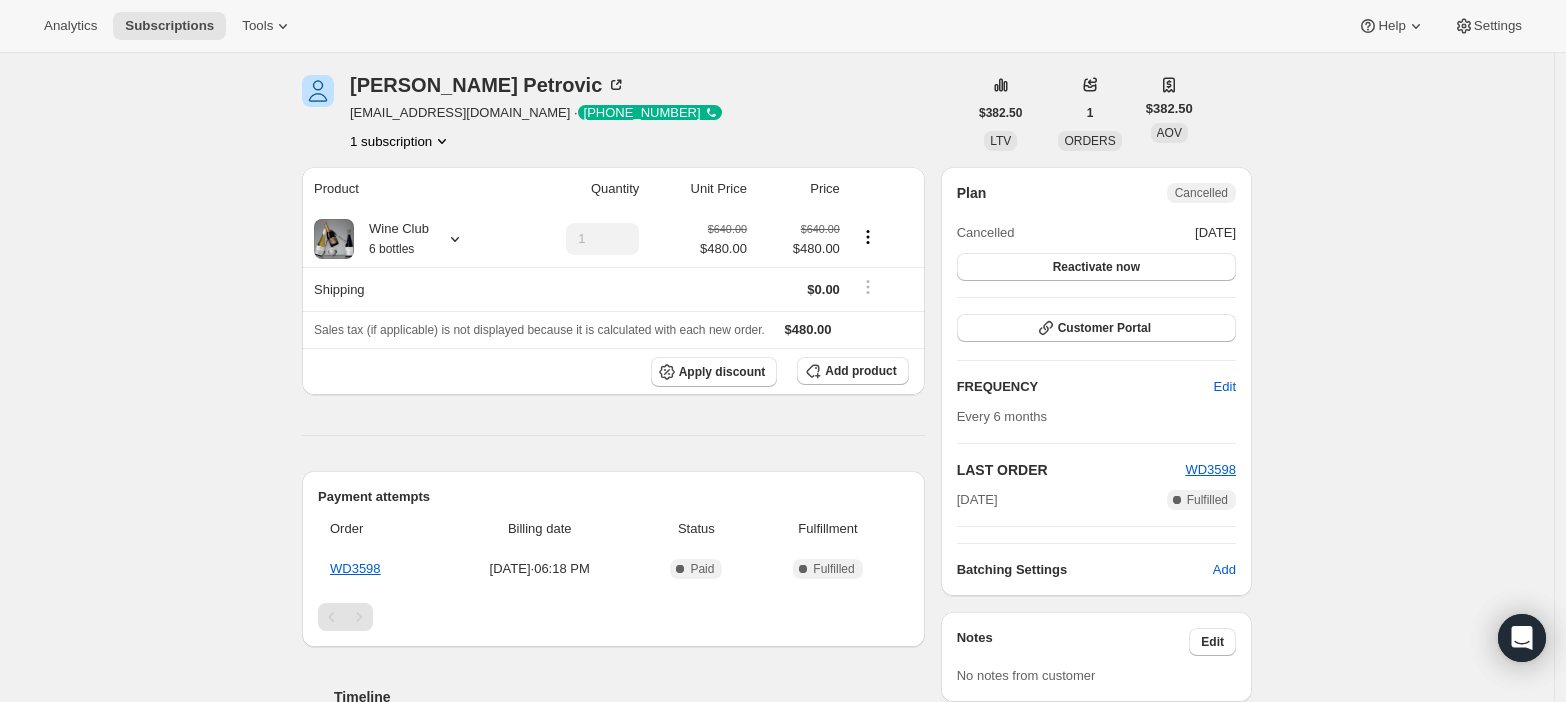 click 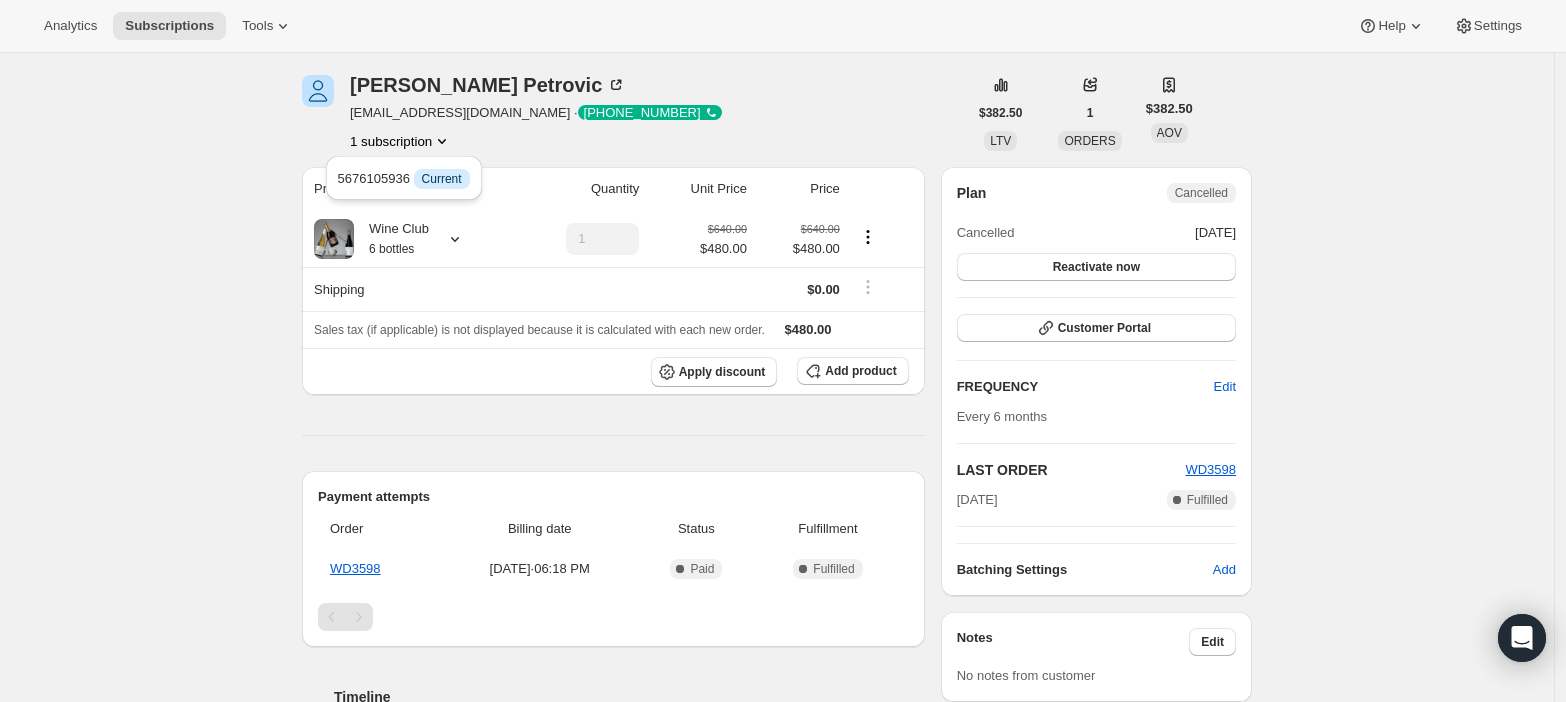 click on "Subscription #5676105936. This page is ready Subscription #5676105936 Success Recurring Cancelled Create order [PERSON_NAME] [EMAIL_ADDRESS][DOMAIN_NAME] ·  [PHONE_NUMBER] 1 subscription $382.50 LTV 1 ORDERS $382.50 AOV Product Quantity Unit Price Price Wine Club 6 bottles 1 $640.00 $480.00 $640.00 $480.00 Shipping $0.00 Sales tax (if applicable) is not displayed because it is calculated with each new order.   $480.00 Apply discount Add product Payment attempts Order Billing date Status Fulfillment WD3598 [DATE]  ·  06:18 PM  Complete Paid  Complete Fulfilled Timeline [DATE] Automatically swapped items within Wine Club .   View bulk process New box selection Paladin Hill Chardonnay 2024 Previous box selection Paladin Hill Chardonnay 2023 04:01 PM [DATE] Automatically swapped items within Wine Club .   View bulk process New box selection Cuvée d'Élevage Vintage Sparkling Chardonnay Pinot Noir 2015 Previous box selection Single Vineyard 2016 Semillon 10:16 AM [DATE] 02:23 PM Admin cancelled" at bounding box center (777, 623) 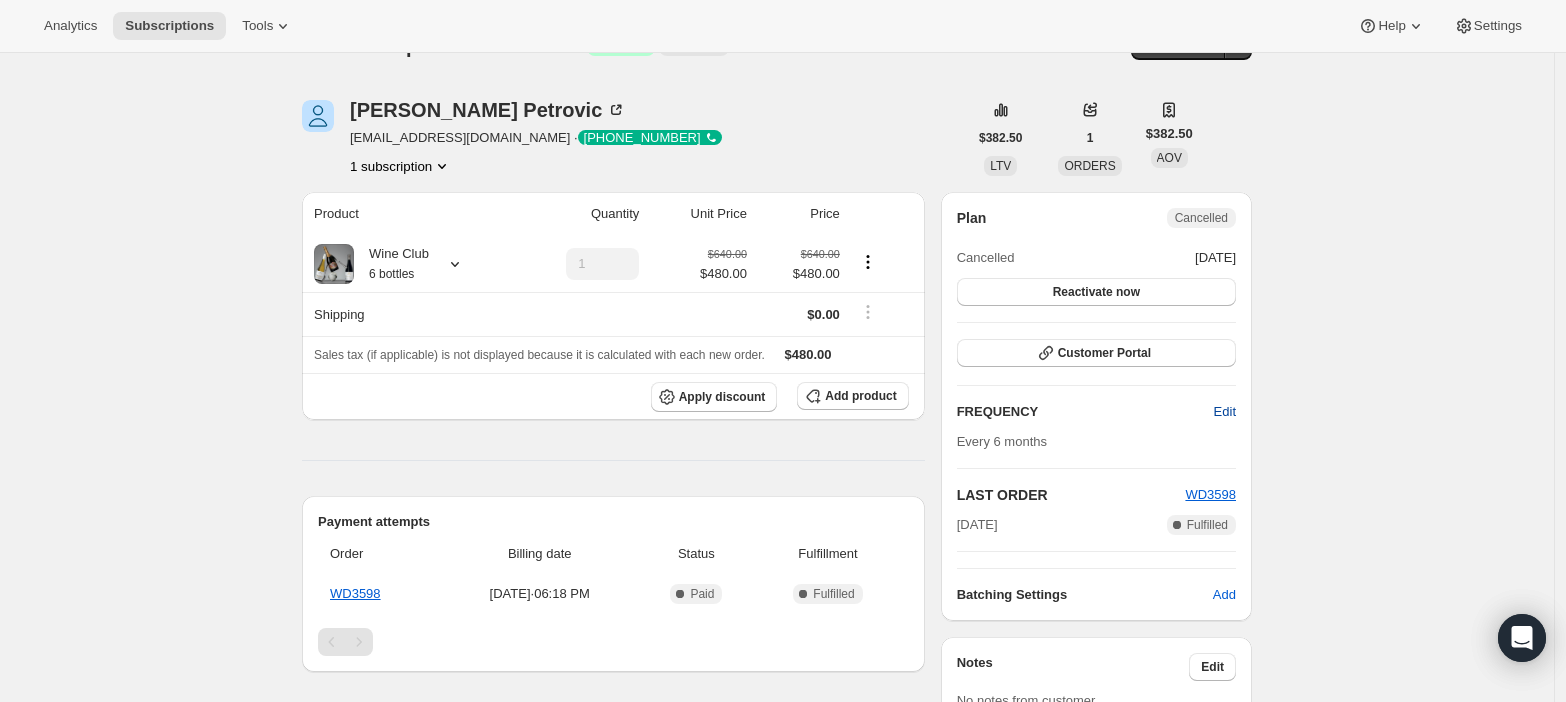 scroll, scrollTop: 41, scrollLeft: 0, axis: vertical 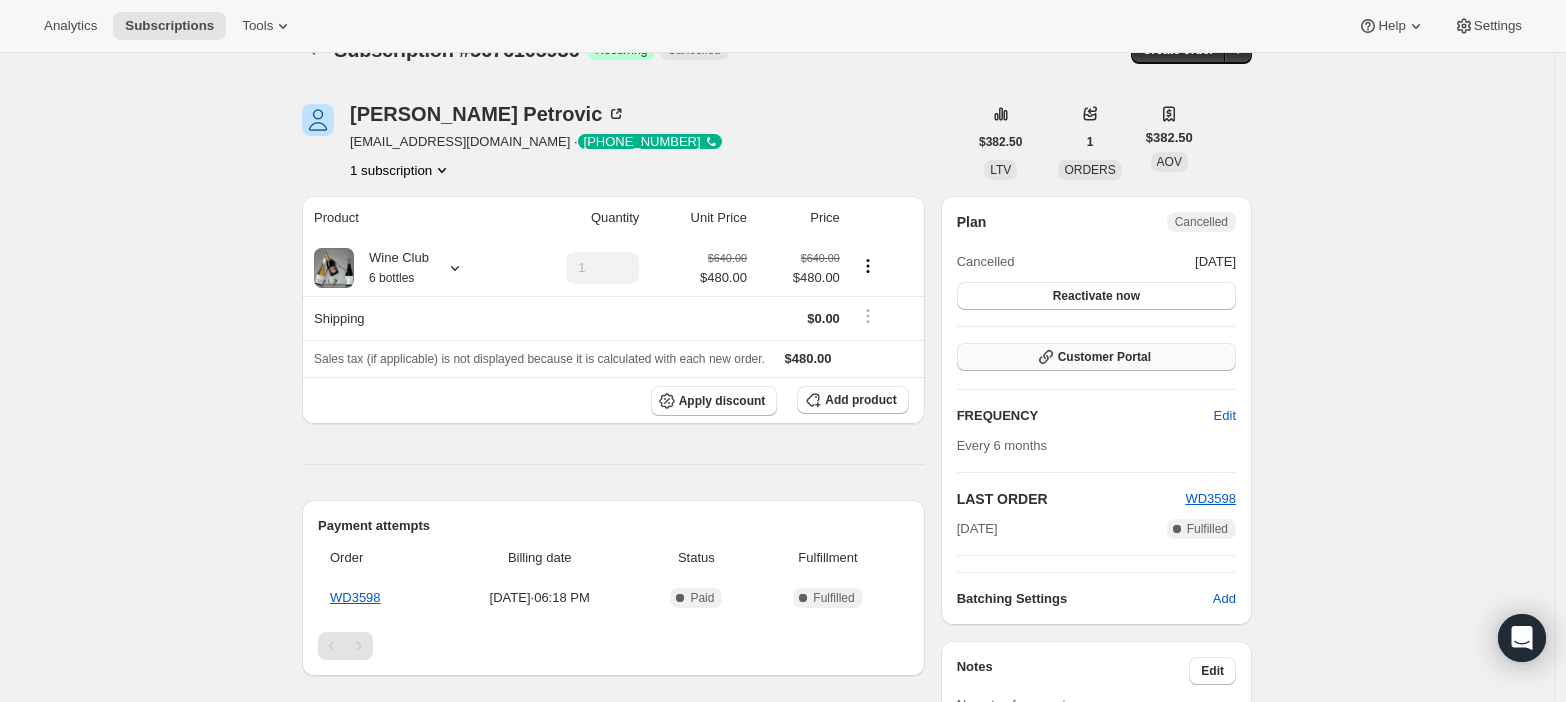 click on "Customer Portal" at bounding box center (1096, 357) 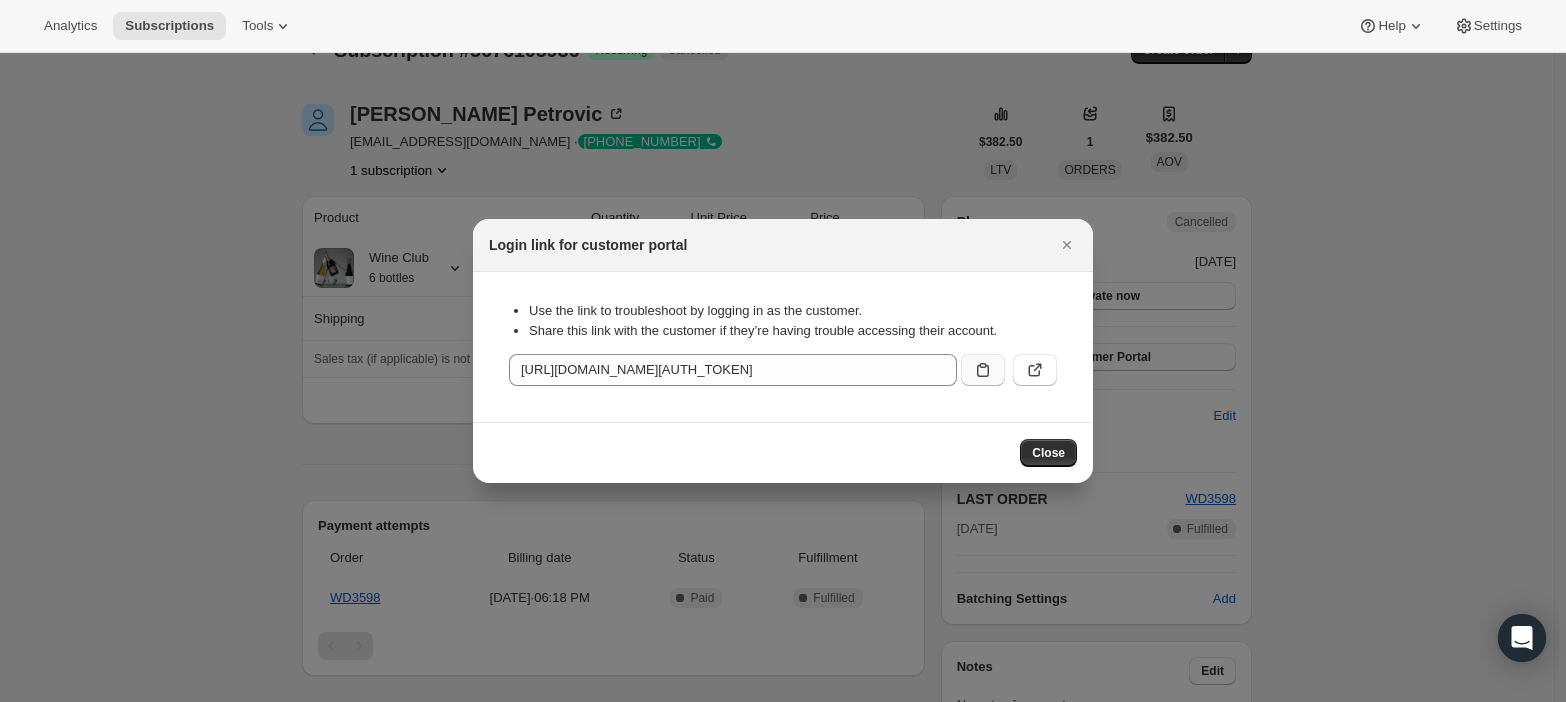 click 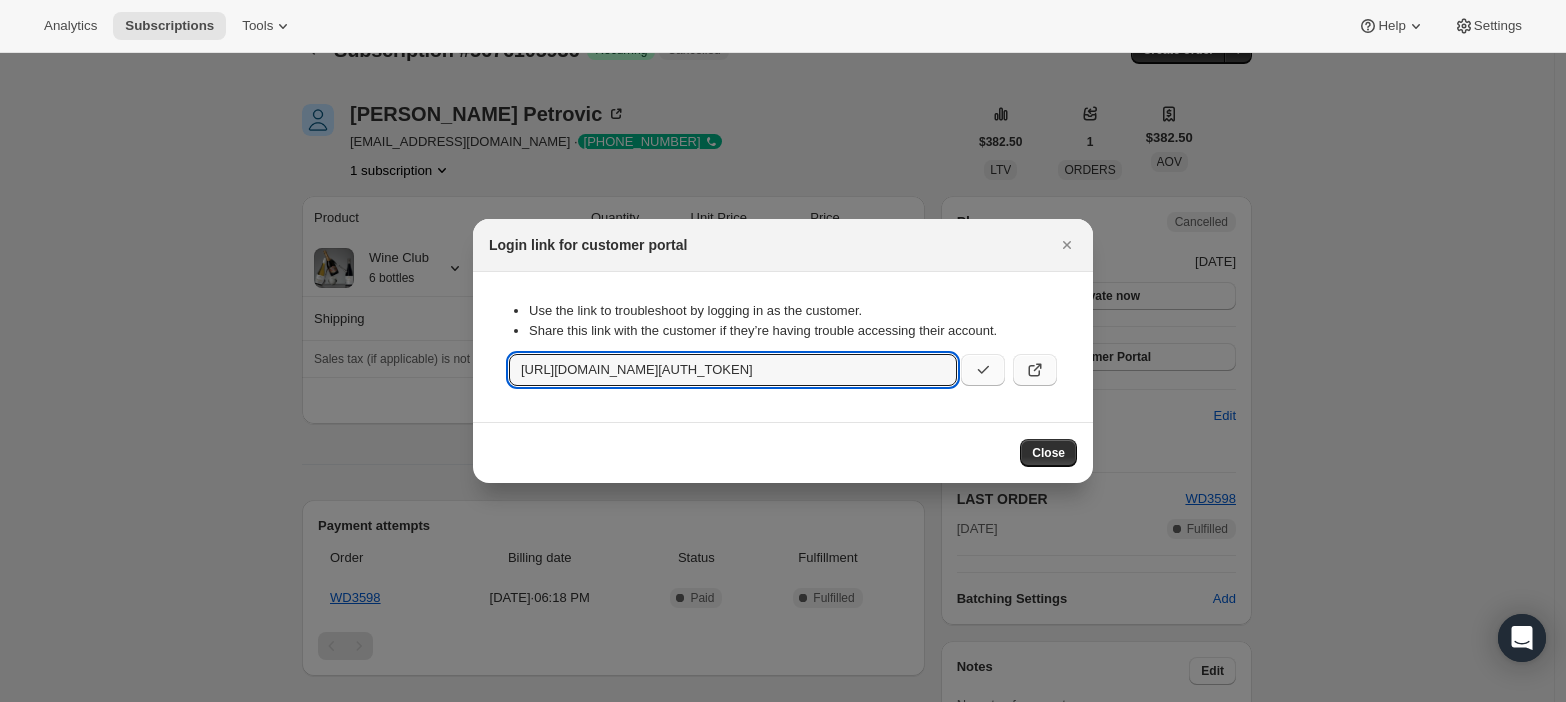 click 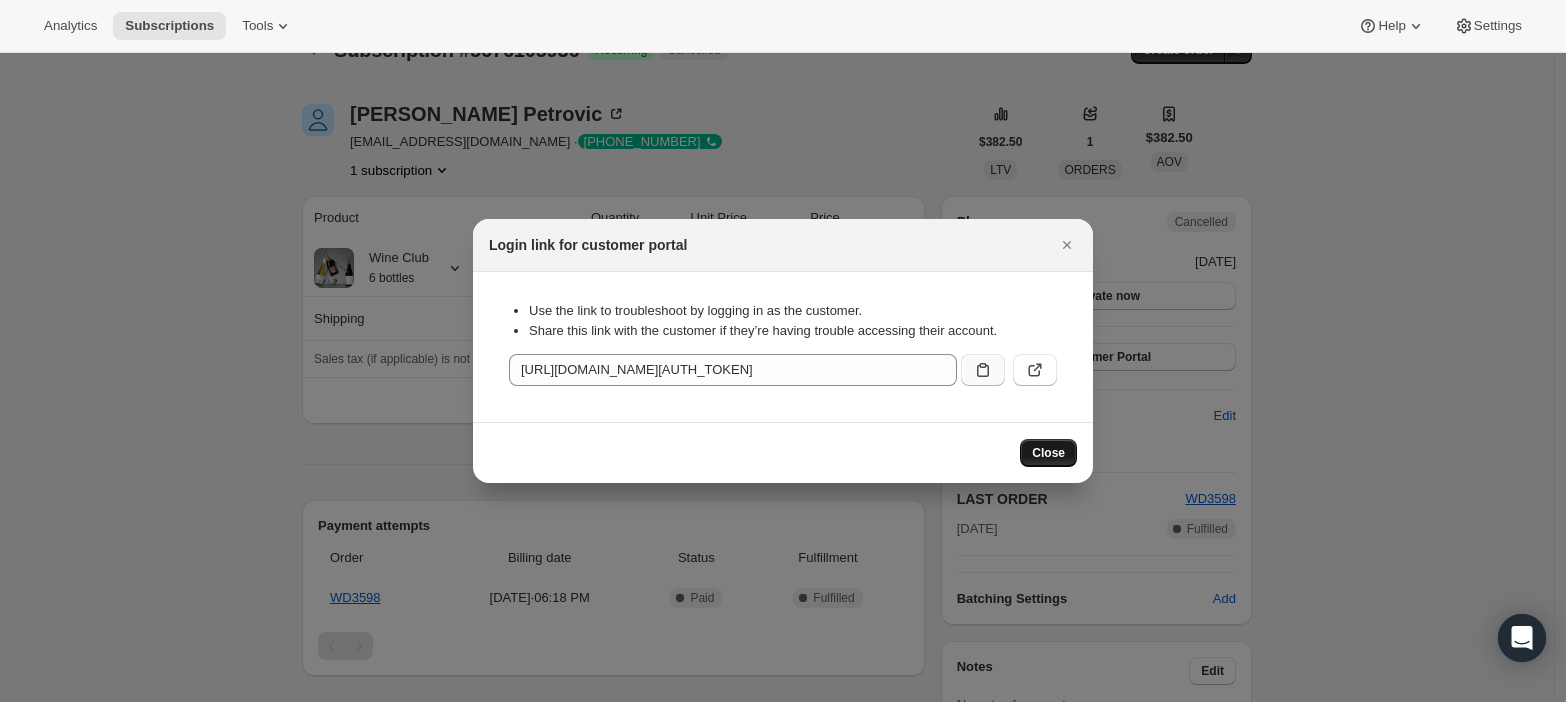 click on "Close" at bounding box center [1048, 453] 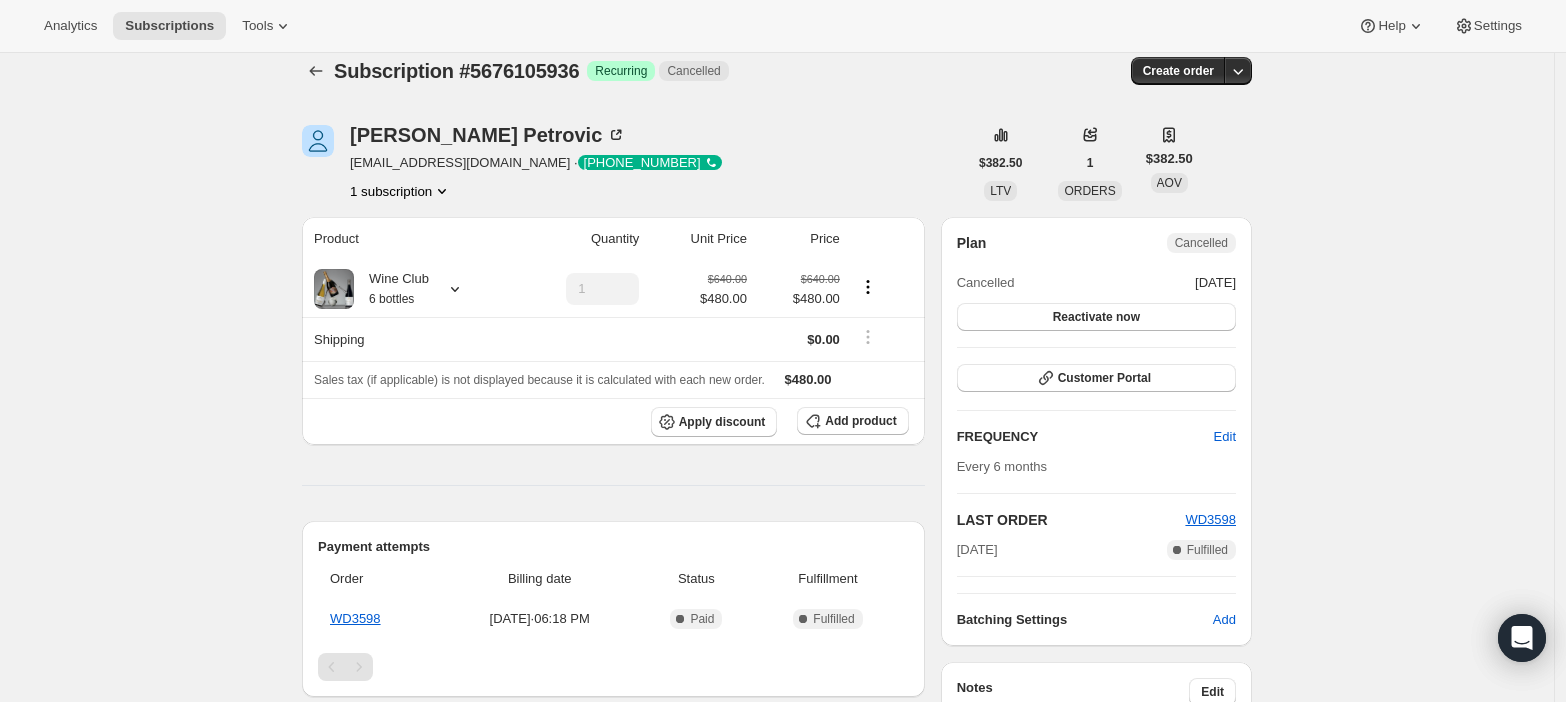 scroll, scrollTop: 19, scrollLeft: 0, axis: vertical 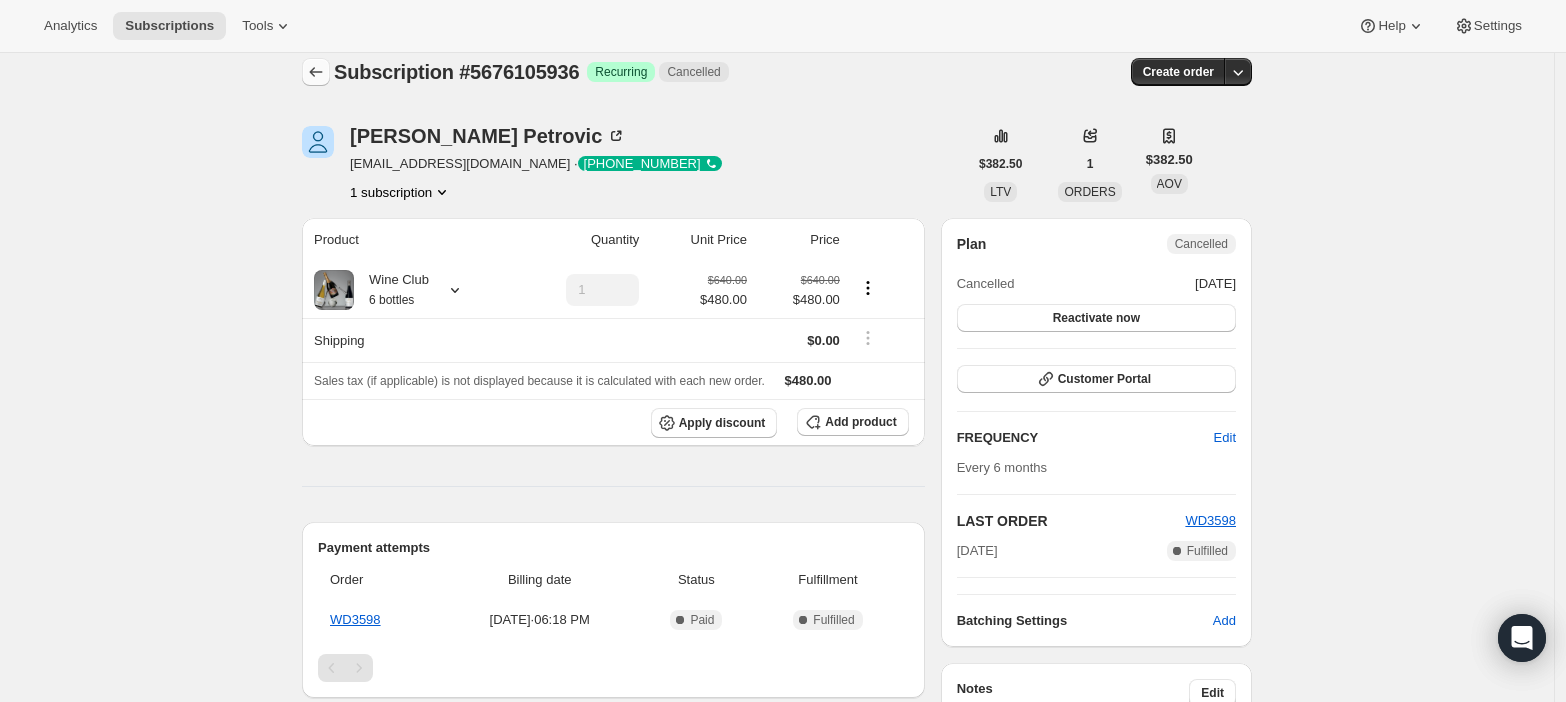 click 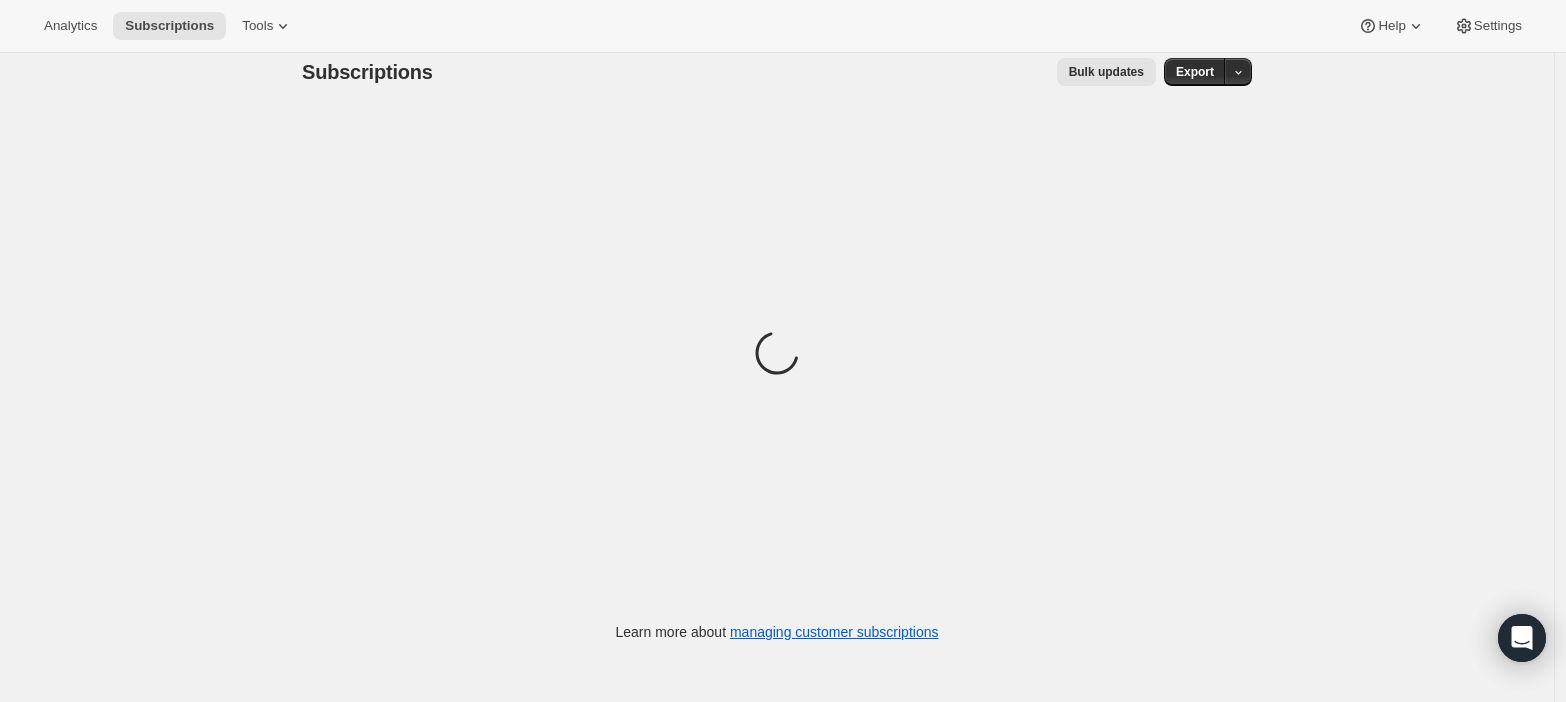 scroll, scrollTop: 0, scrollLeft: 0, axis: both 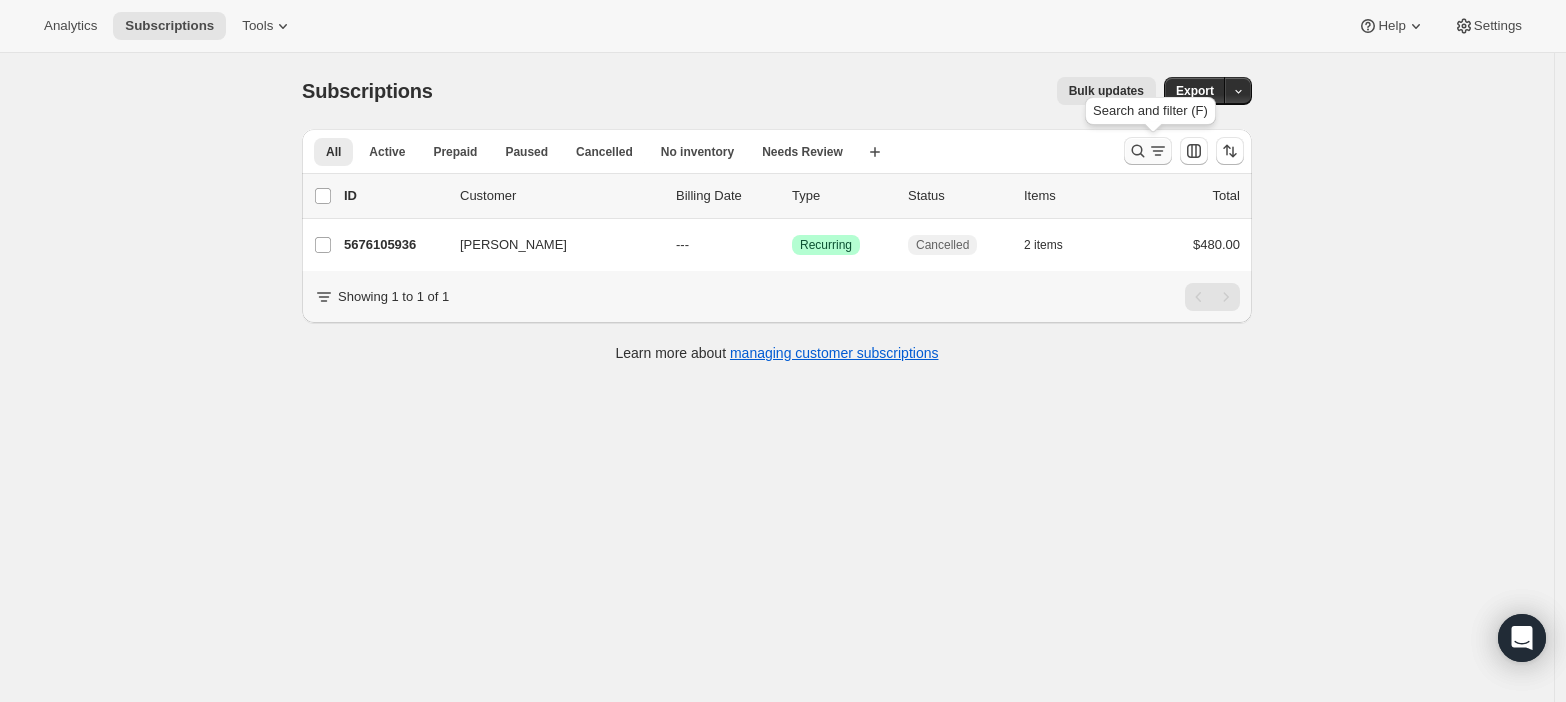 click 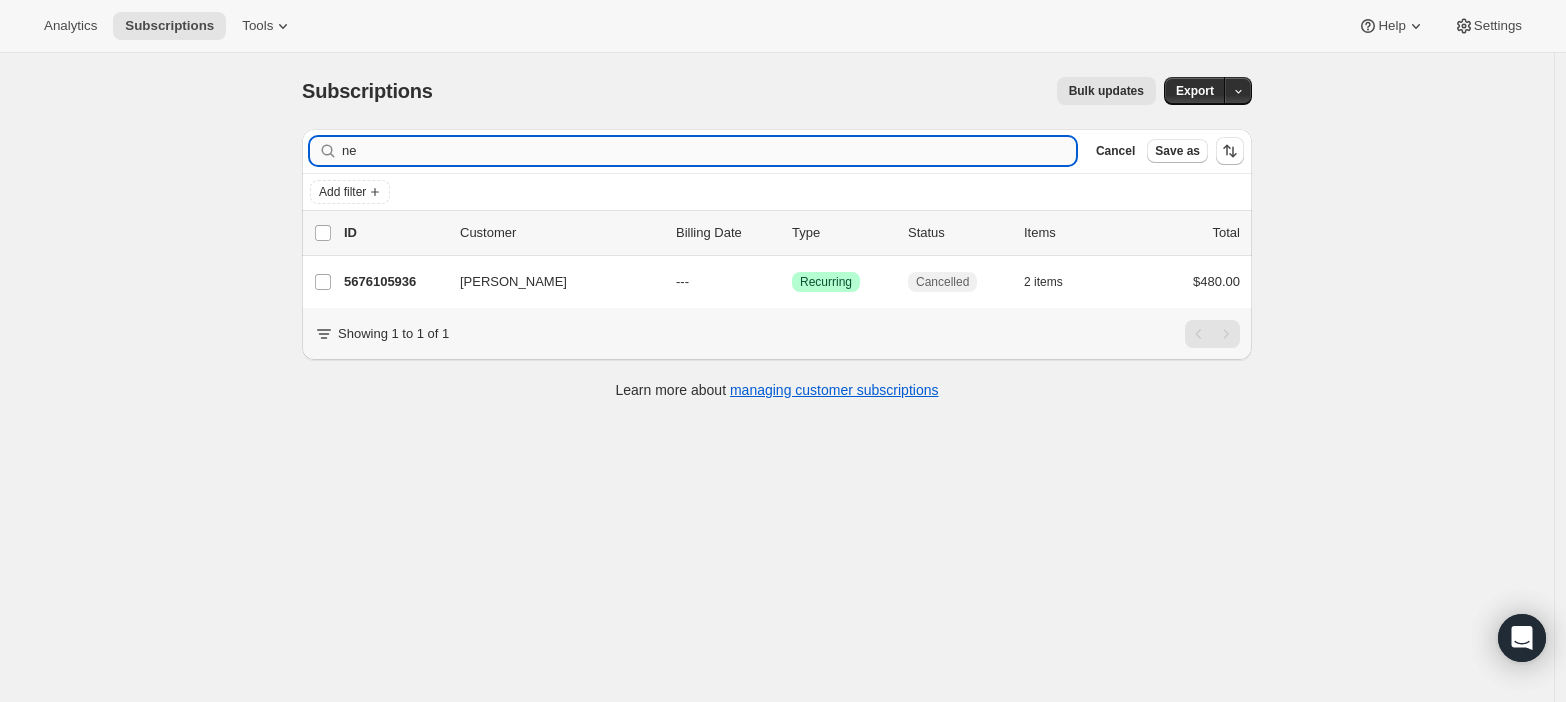 type on "n" 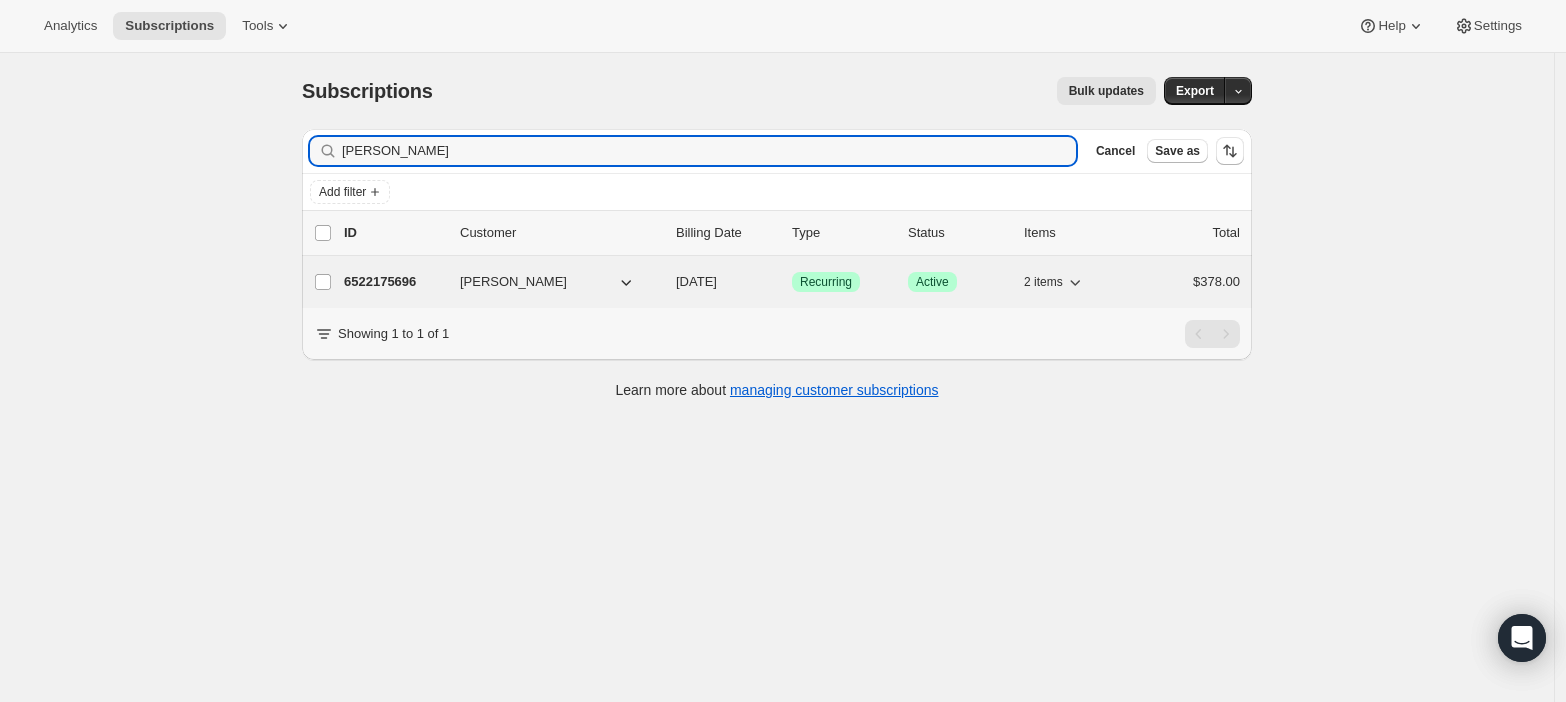 type on "[PERSON_NAME]" 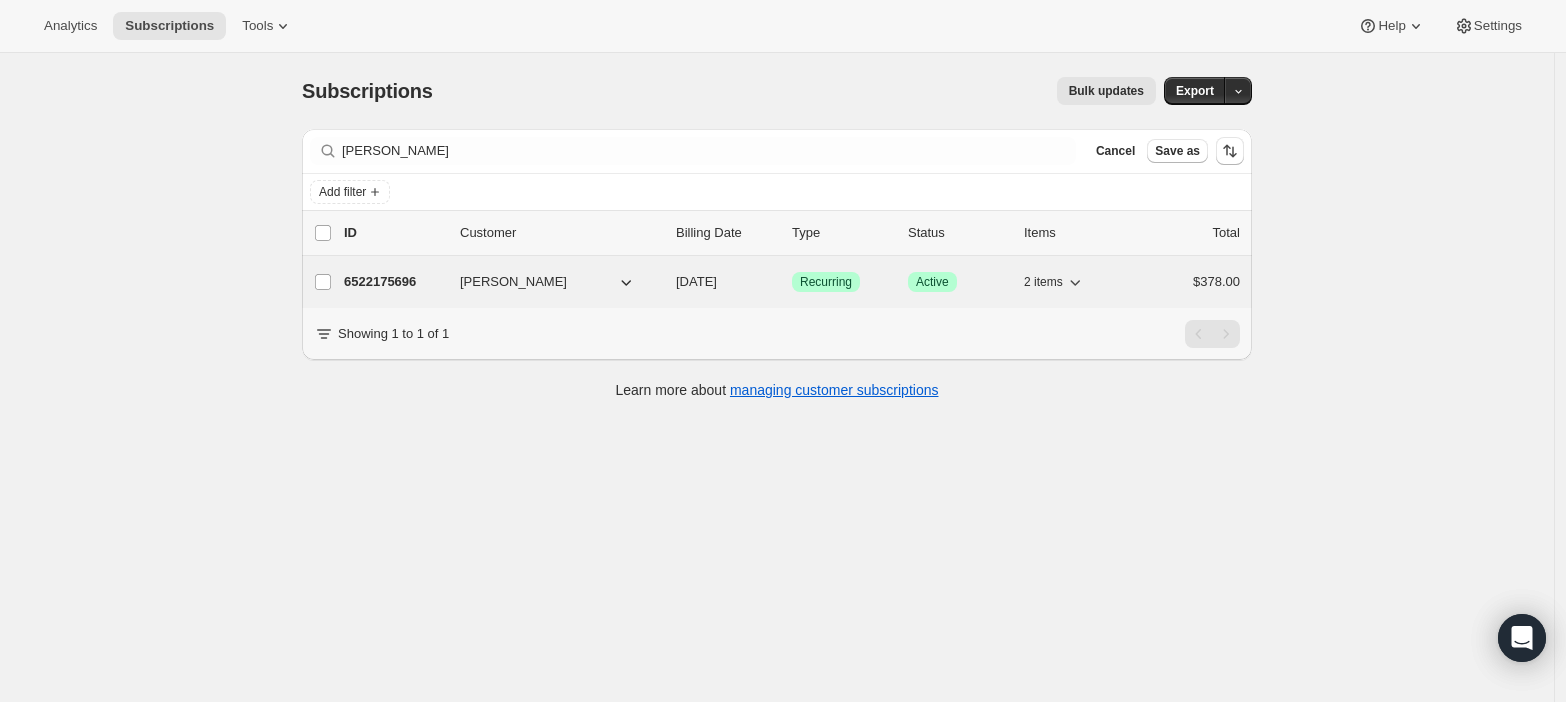 click on "[DATE]" at bounding box center [696, 281] 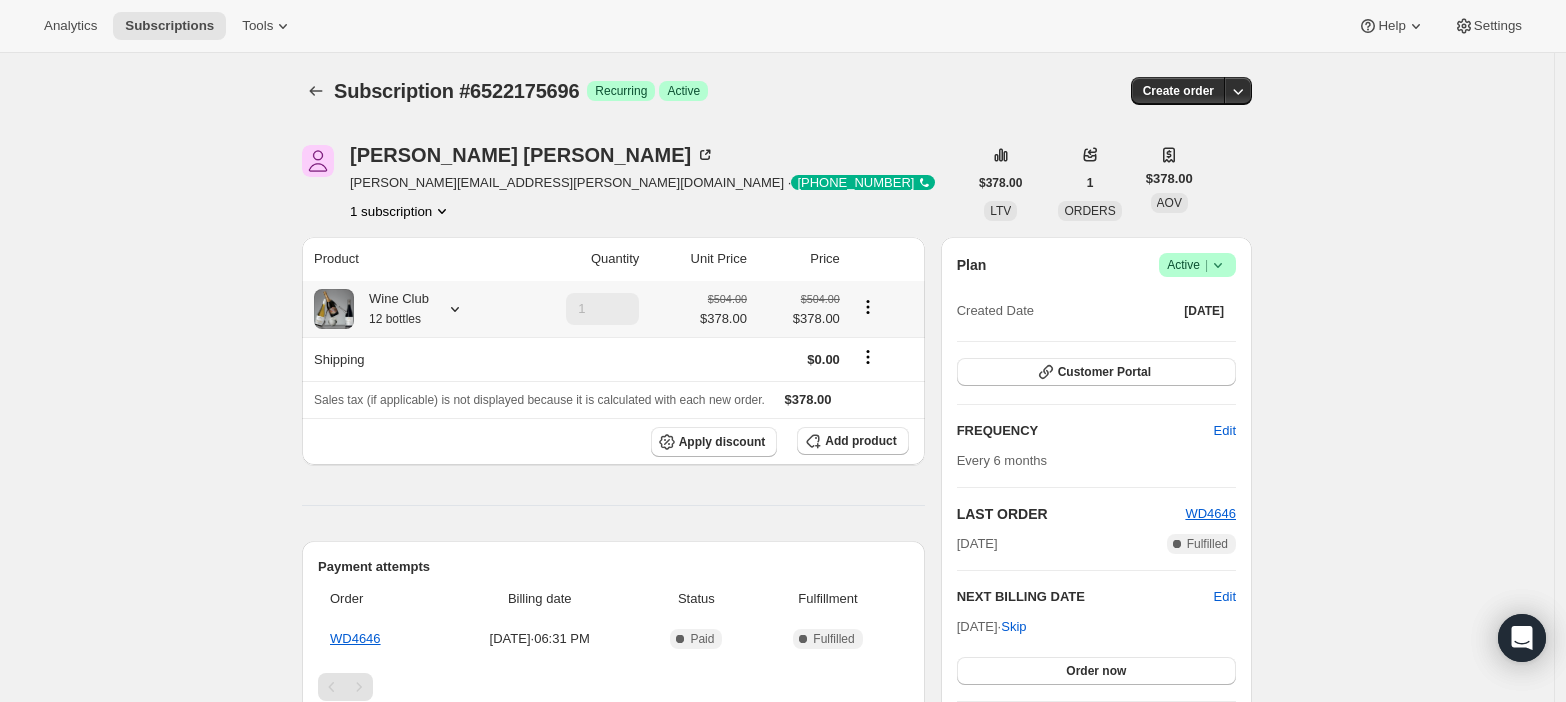 click 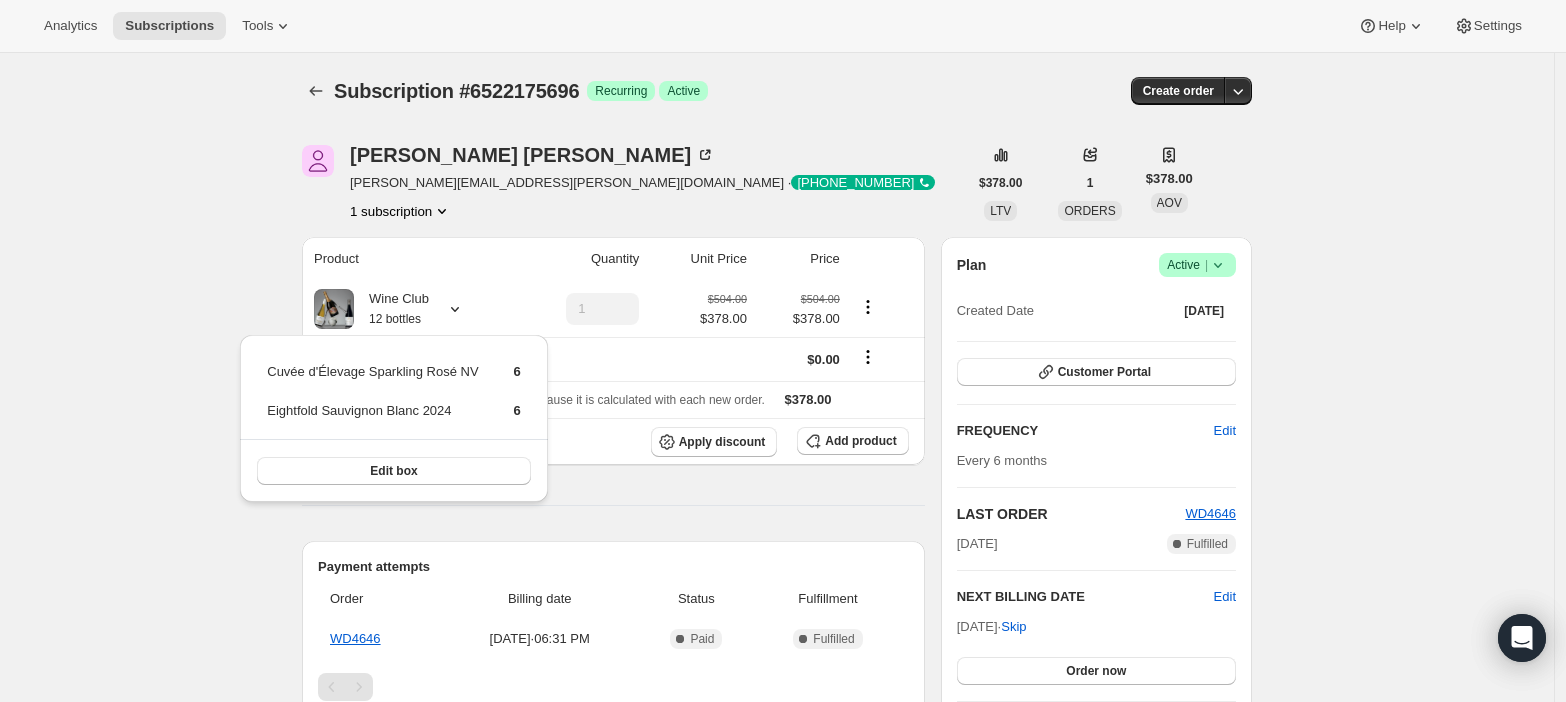 click on "Subscription #6522175696. This page is ready Subscription #6522175696 Success Recurring Success Active Create order [PERSON_NAME] [PERSON_NAME][EMAIL_ADDRESS][PERSON_NAME][DOMAIN_NAME] ·  [PHONE_NUMBER] 1 subscription $378.00 LTV 1 ORDERS $378.00 AOV Product Quantity Unit Price Price Wine Club 12 bottles 1 $504.00 $378.00 $504.00 $378.00 Shipping $0.00 Sales tax (if applicable) is not displayed because it is calculated with each new order.   $378.00 Apply discount Add product Payment attempts Order Billing date Status Fulfillment WD4646 [DATE]  ·  06:31 PM  Complete Paid  Complete Fulfilled Timeline [DATE] 1 product price updated via APP .   View bulk process Eightfold Sauvignon Blanc 2024 Old price:  $39.00 New price:  $39.00 09:39 AM [DATE] [PERSON_NAME]  created the subscription order.  View order 06:31 PM Plan Success Active | Created Date [DATE] Customer Portal FREQUENCY Edit Every 6 months LAST ORDER WD4646 [DATE]  Complete Fulfilled NEXT BILLING DATE Edit [DATE]   ·  Skip Order now Add" at bounding box center (777, 677) 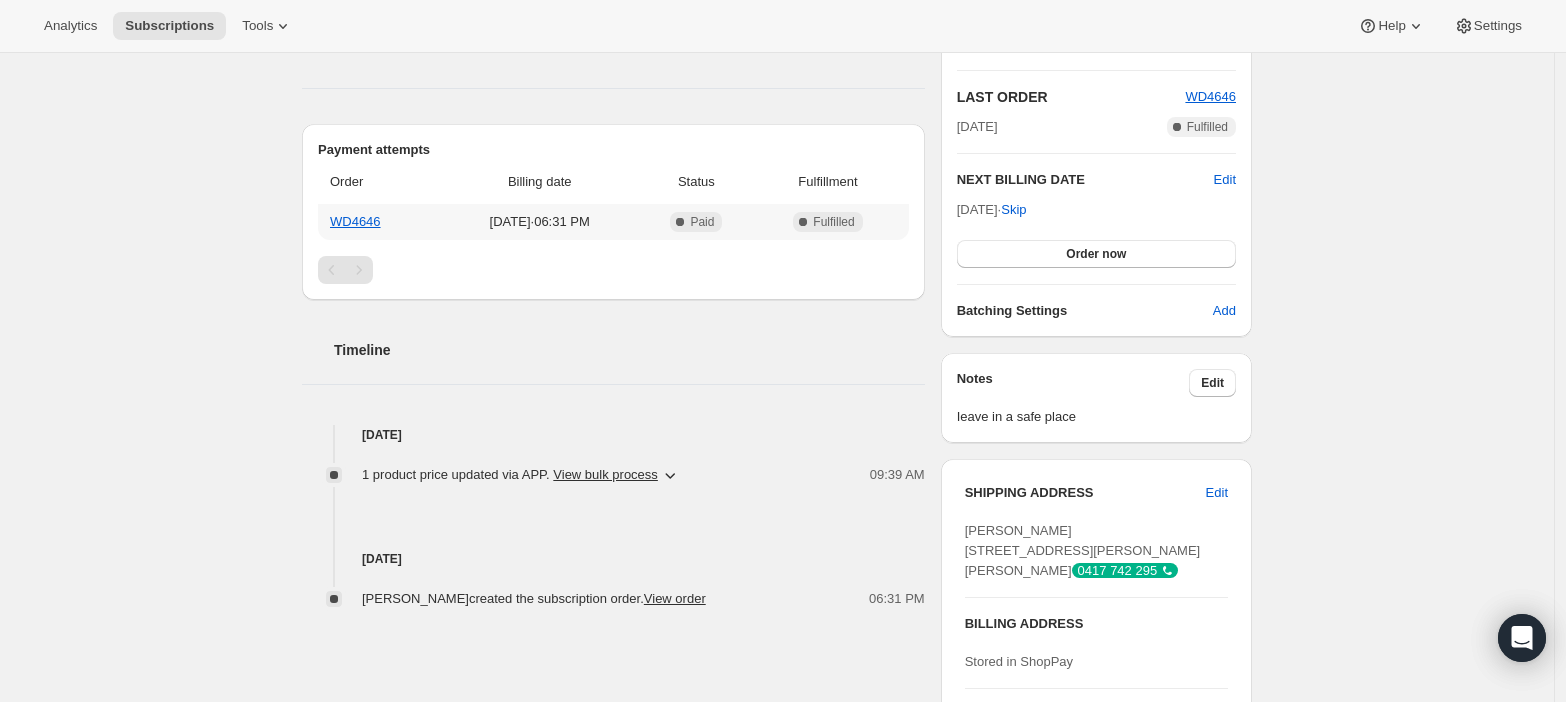 scroll, scrollTop: 0, scrollLeft: 0, axis: both 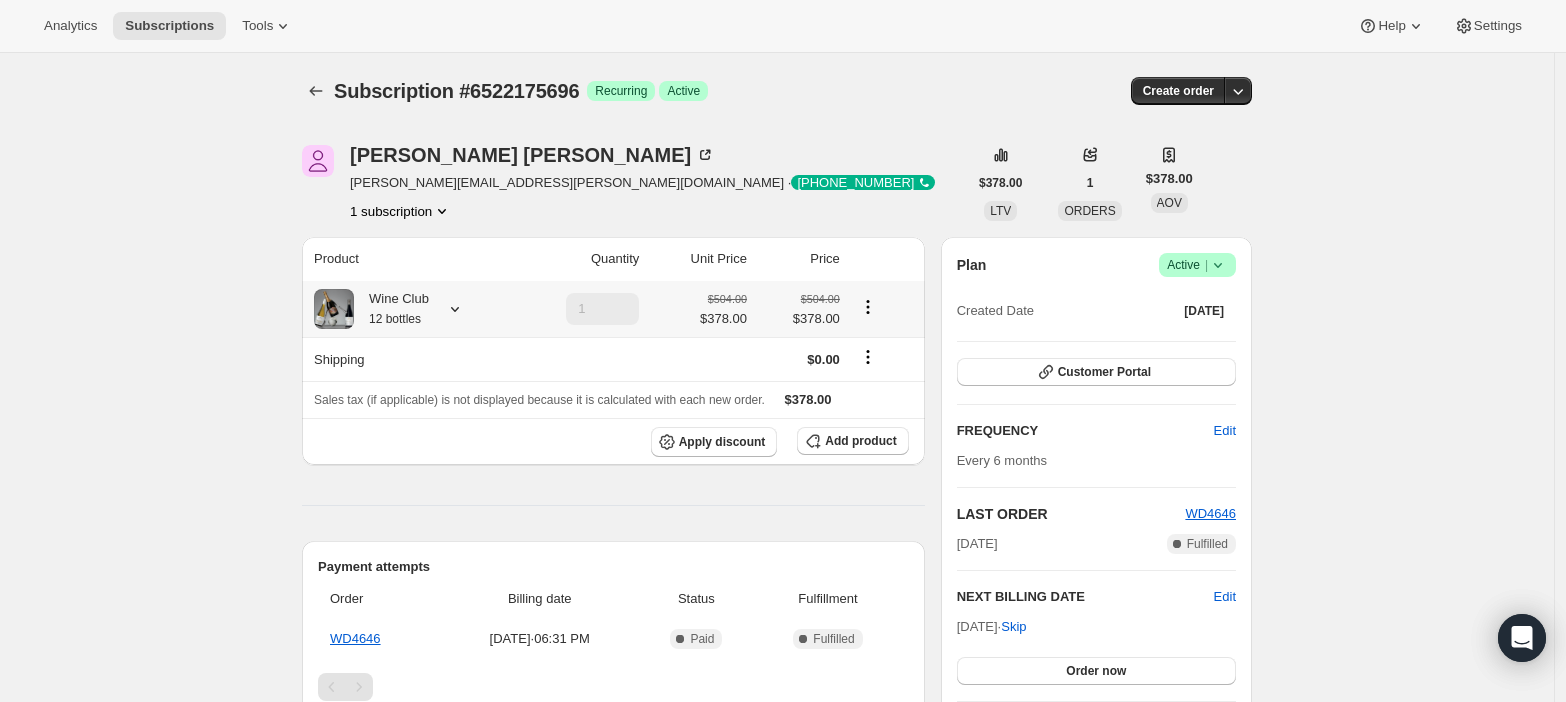 click 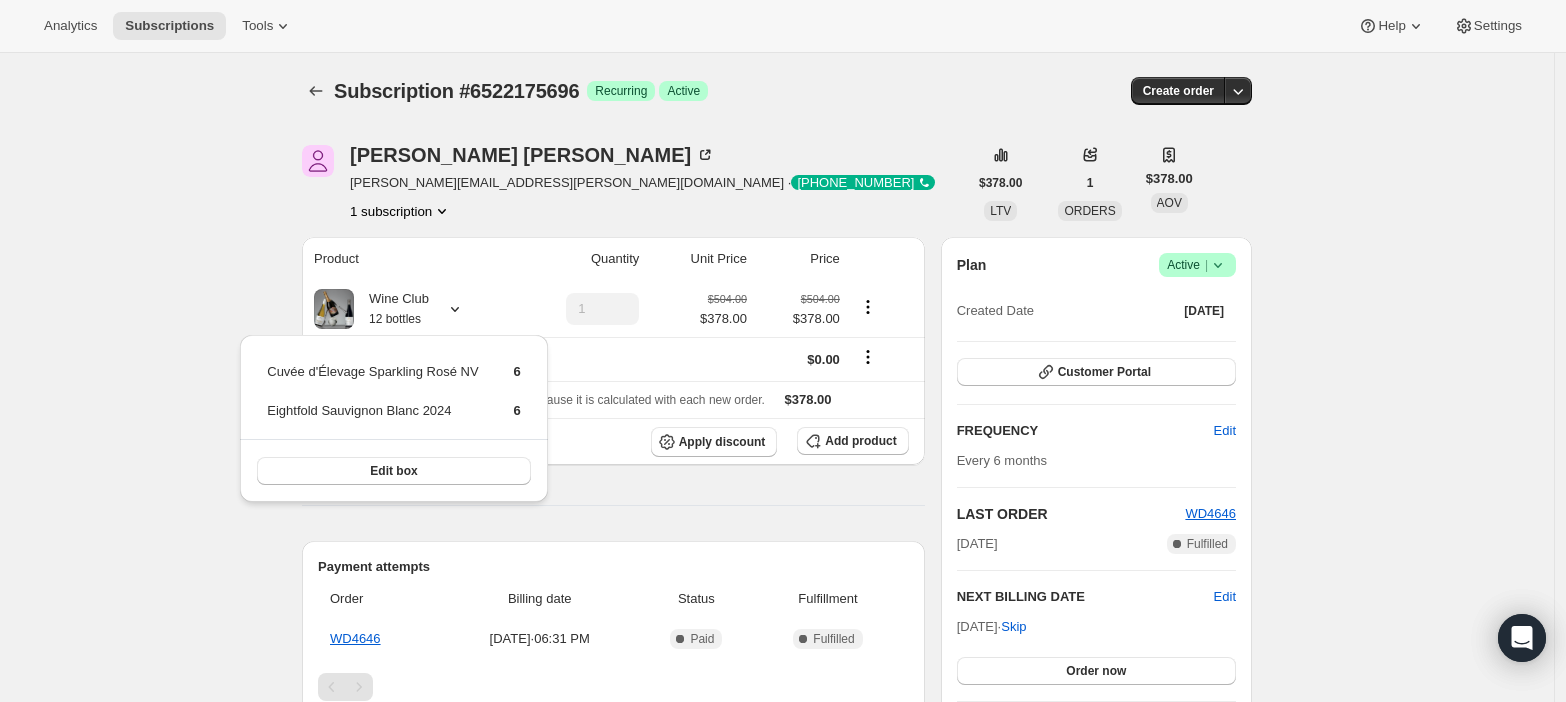 click on "Subscription #6522175696. This page is ready Subscription #6522175696 Success Recurring Success Active Create order [PERSON_NAME] [PERSON_NAME][EMAIL_ADDRESS][PERSON_NAME][DOMAIN_NAME] ·  [PHONE_NUMBER] 1 subscription $378.00 LTV 1 ORDERS $378.00 AOV Product Quantity Unit Price Price Wine Club 12 bottles 1 $504.00 $378.00 $504.00 $378.00 Shipping $0.00 Sales tax (if applicable) is not displayed because it is calculated with each new order.   $378.00 Apply discount Add product Payment attempts Order Billing date Status Fulfillment WD4646 [DATE]  ·  06:31 PM  Complete Paid  Complete Fulfilled Timeline [DATE] 1 product price updated via APP .   View bulk process Eightfold Sauvignon Blanc 2024 Old price:  $39.00 New price:  $39.00 09:39 AM [DATE] [PERSON_NAME]  created the subscription order.  View order 06:31 PM Plan Success Active | Created Date [DATE] Customer Portal FREQUENCY Edit Every 6 months LAST ORDER WD4646 [DATE]  Complete Fulfilled NEXT BILLING DATE Edit [DATE]   ·  Skip Order now Add" at bounding box center (777, 677) 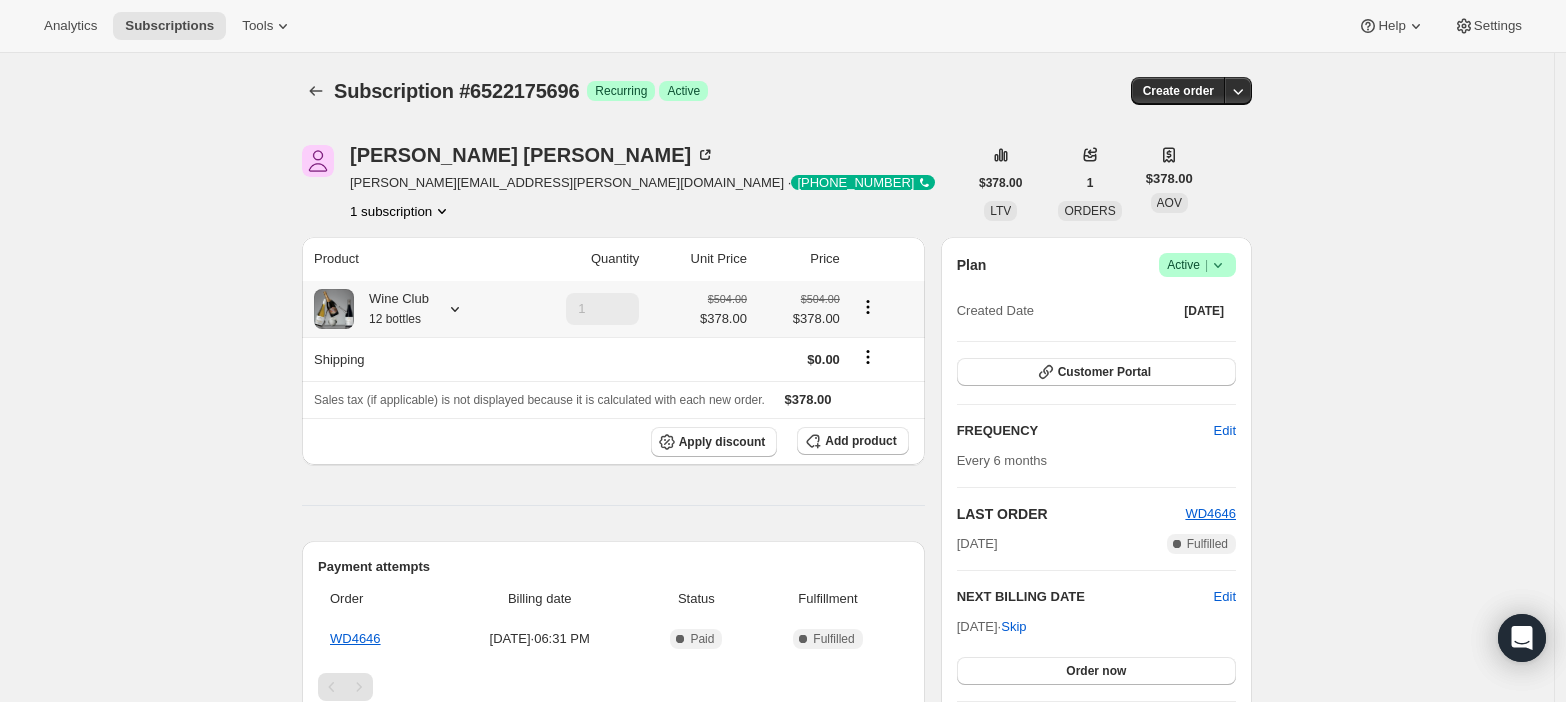 click 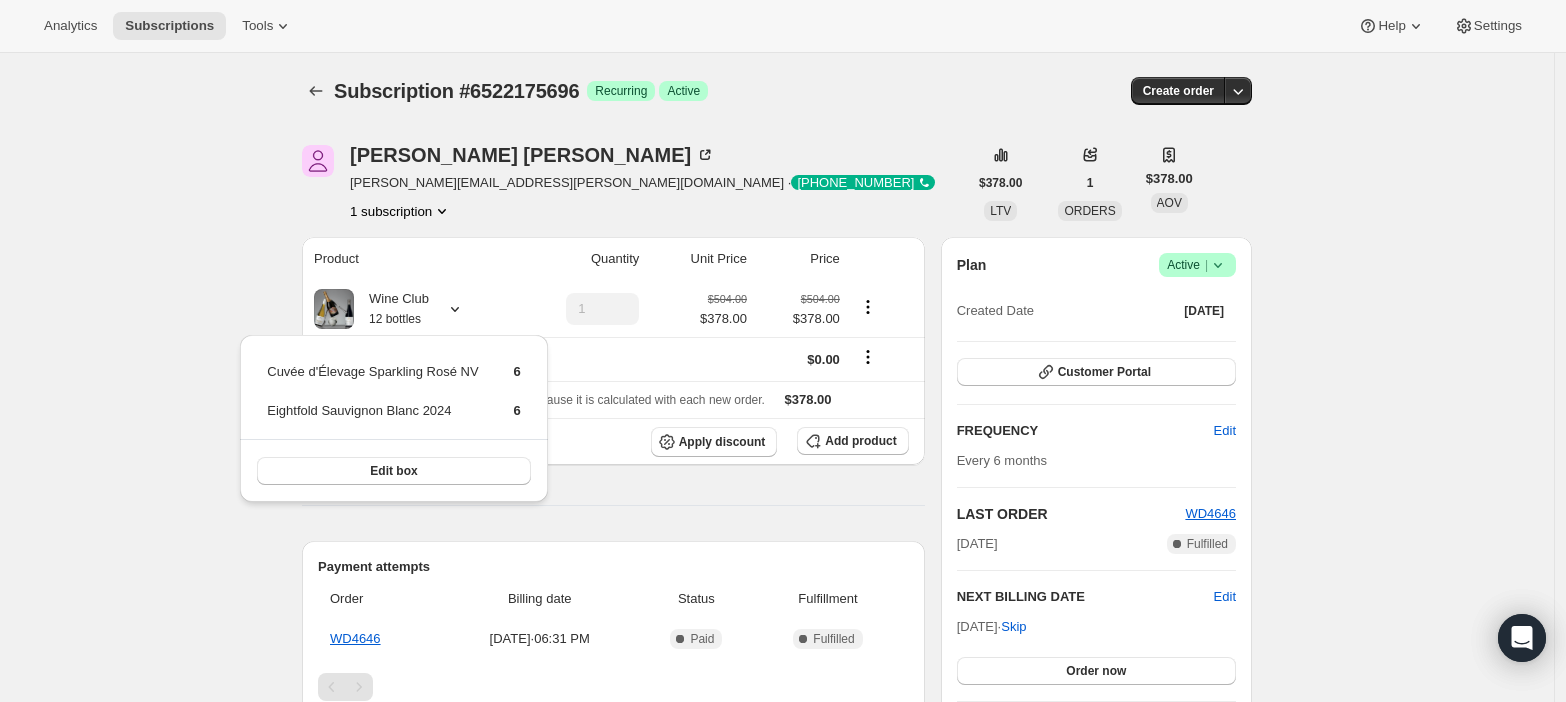 click on "Subscription #6522175696. This page is ready Subscription #6522175696 Success Recurring Success Active Create order [PERSON_NAME] [PERSON_NAME][EMAIL_ADDRESS][PERSON_NAME][DOMAIN_NAME] ·  [PHONE_NUMBER] 1 subscription $378.00 LTV 1 ORDERS $378.00 AOV Product Quantity Unit Price Price Wine Club 12 bottles 1 $504.00 $378.00 $504.00 $378.00 Shipping $0.00 Sales tax (if applicable) is not displayed because it is calculated with each new order.   $378.00 Apply discount Add product Payment attempts Order Billing date Status Fulfillment WD4646 [DATE]  ·  06:31 PM  Complete Paid  Complete Fulfilled Timeline [DATE] 1 product price updated via APP .   View bulk process Eightfold Sauvignon Blanc 2024 Old price:  $39.00 New price:  $39.00 09:39 AM [DATE] [PERSON_NAME]  created the subscription order.  View order 06:31 PM Plan Success Active | Created Date [DATE] Customer Portal FREQUENCY Edit Every 6 months LAST ORDER WD4646 [DATE]  Complete Fulfilled NEXT BILLING DATE Edit [DATE]   ·  Skip Order now Add" at bounding box center [777, 677] 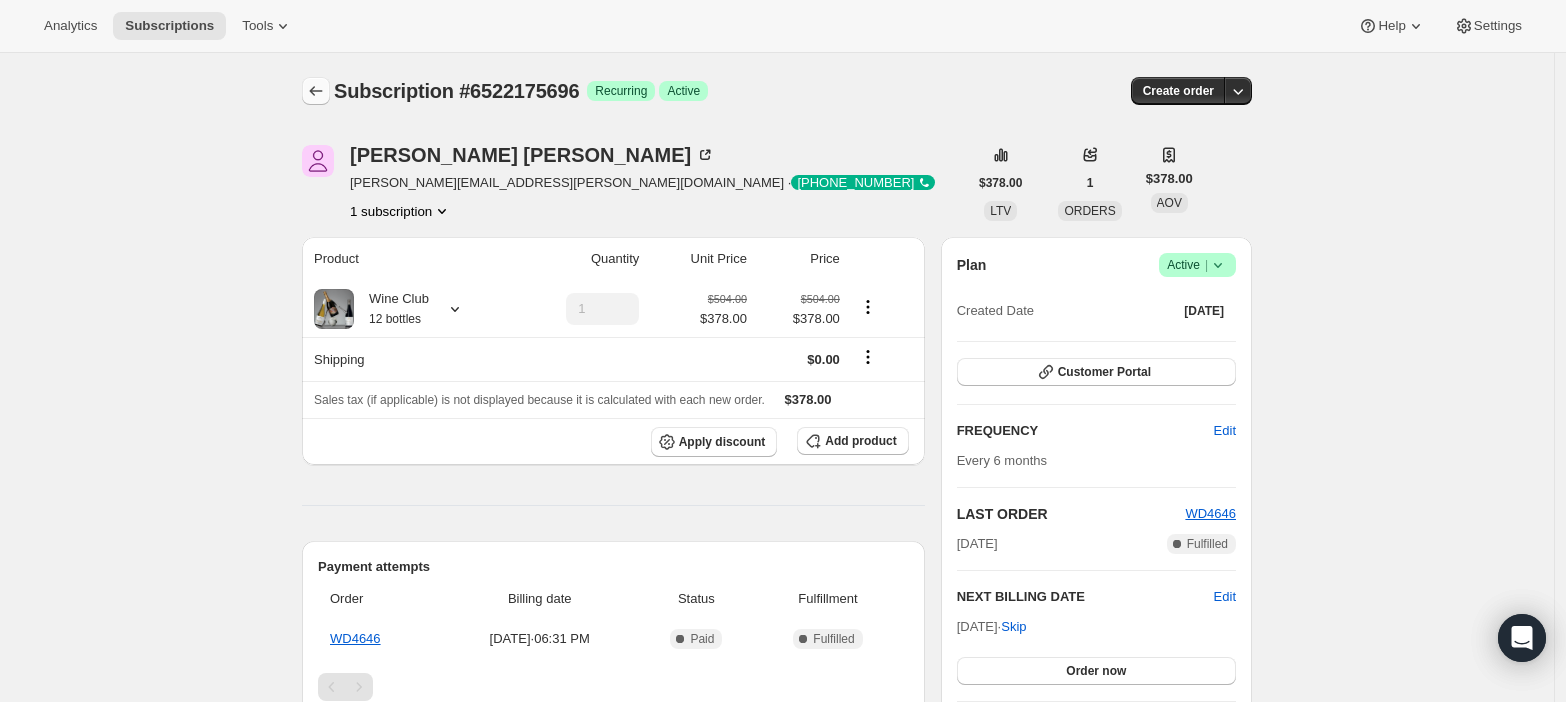 click 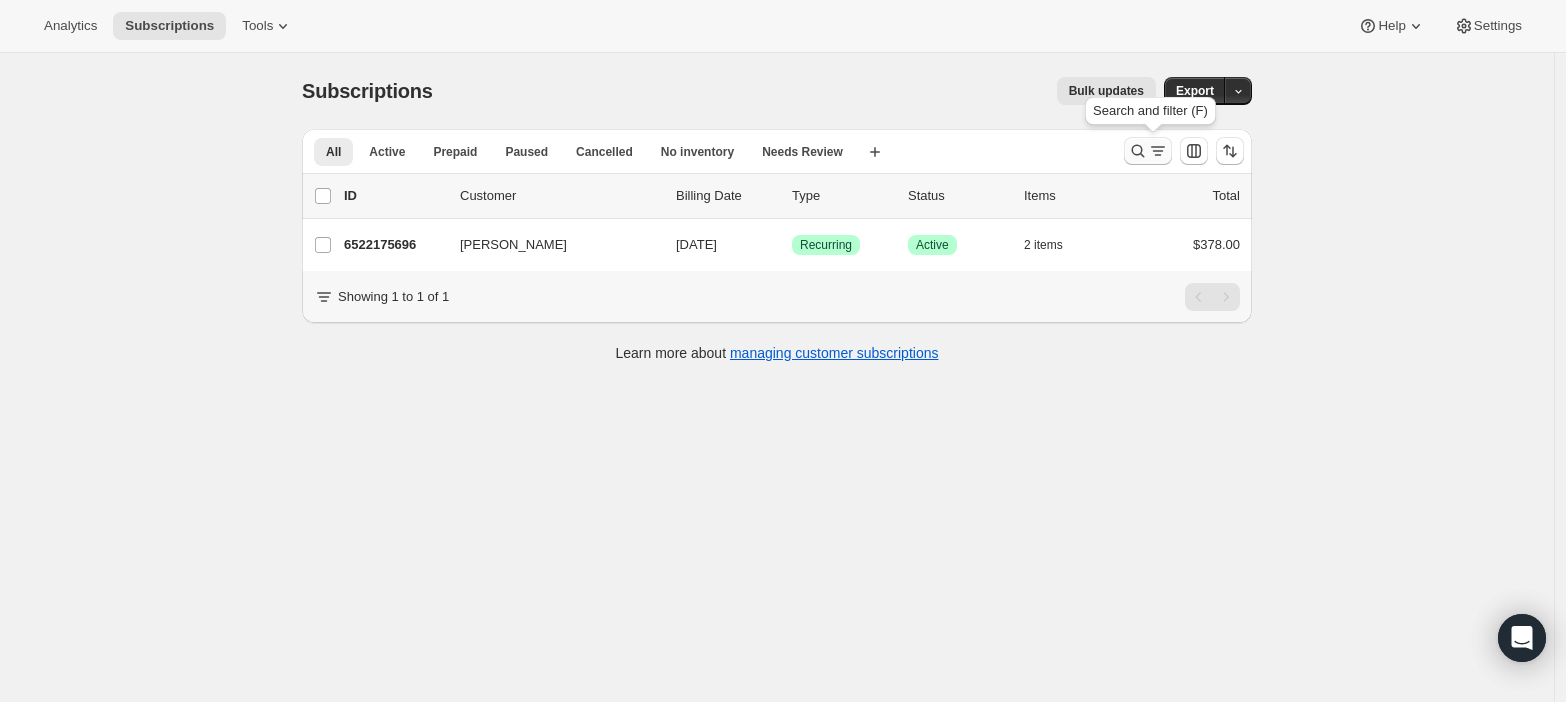 click 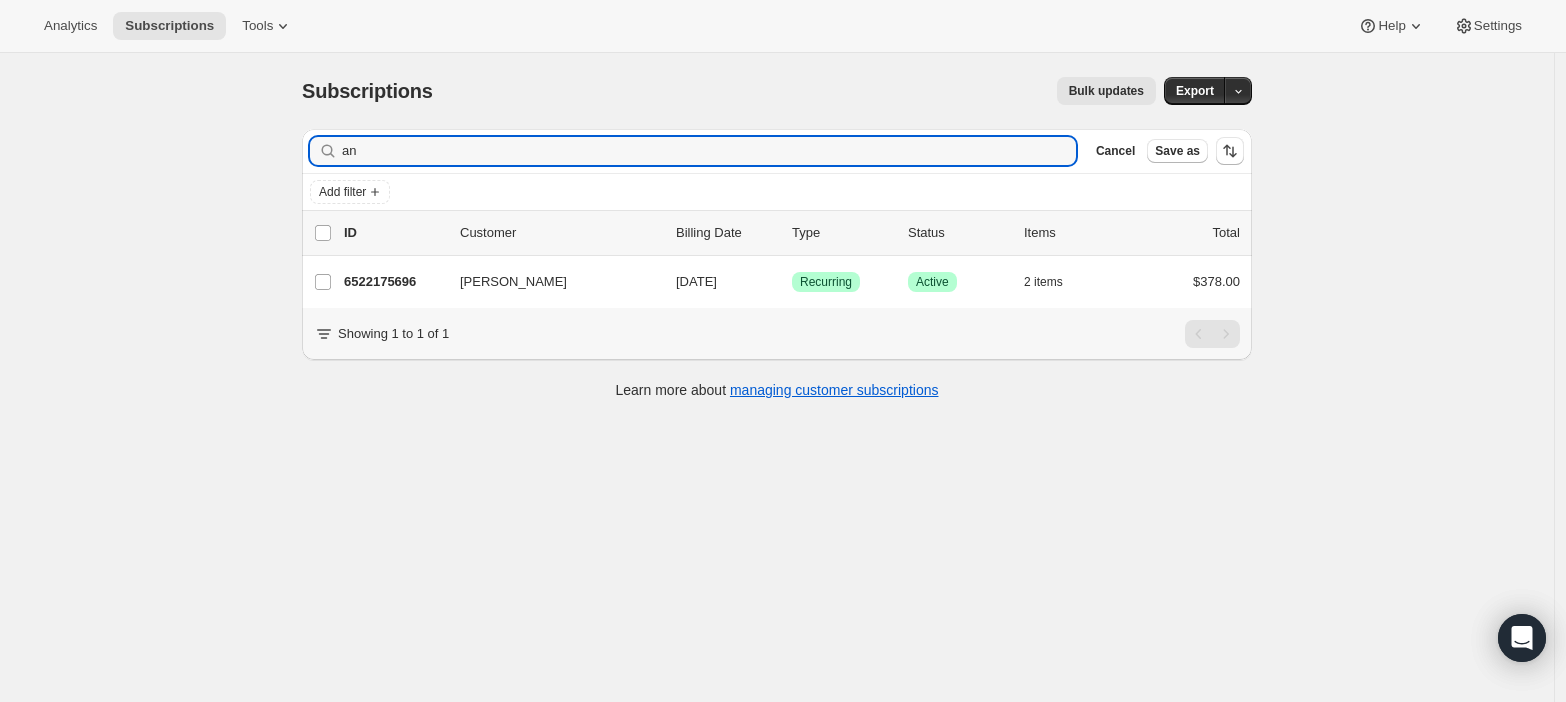 type on "a" 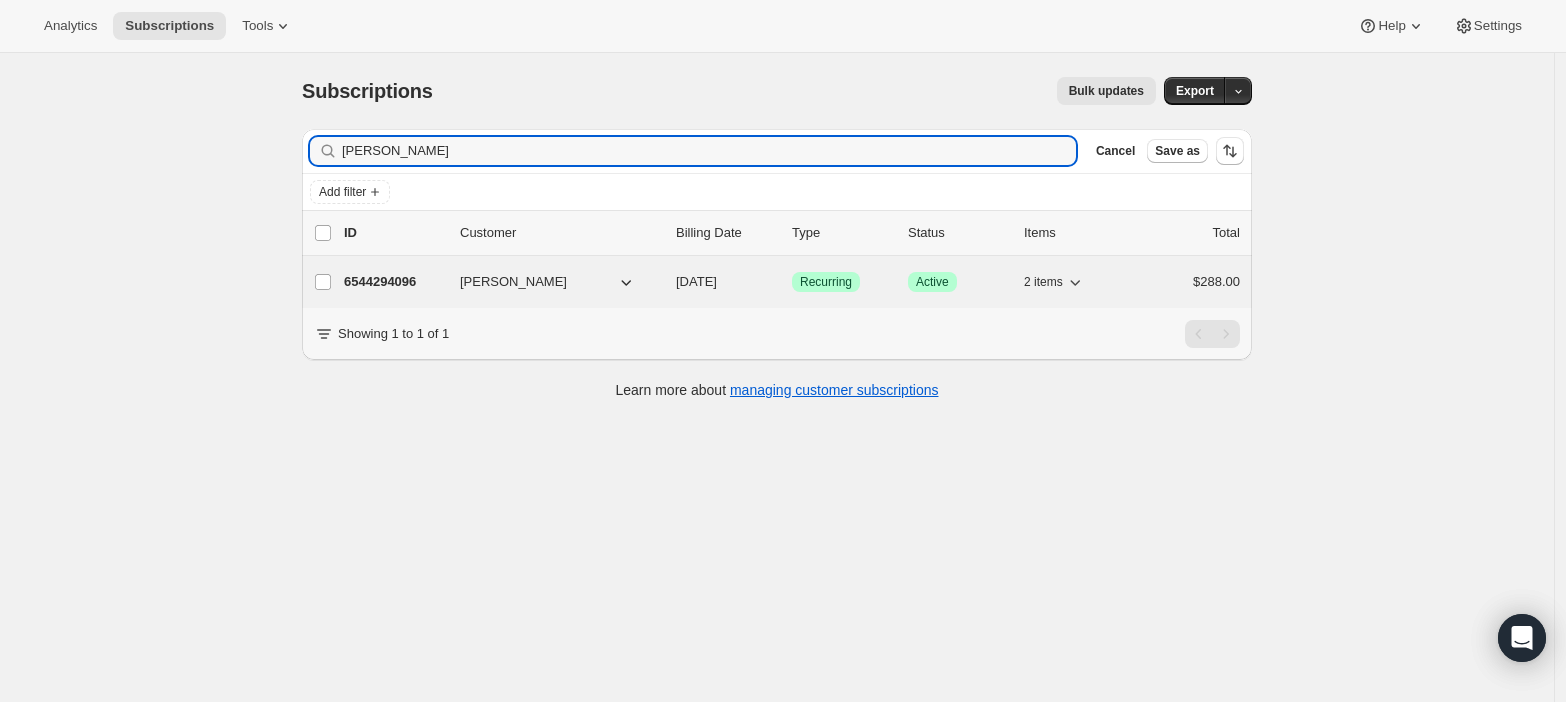 type on "[PERSON_NAME]" 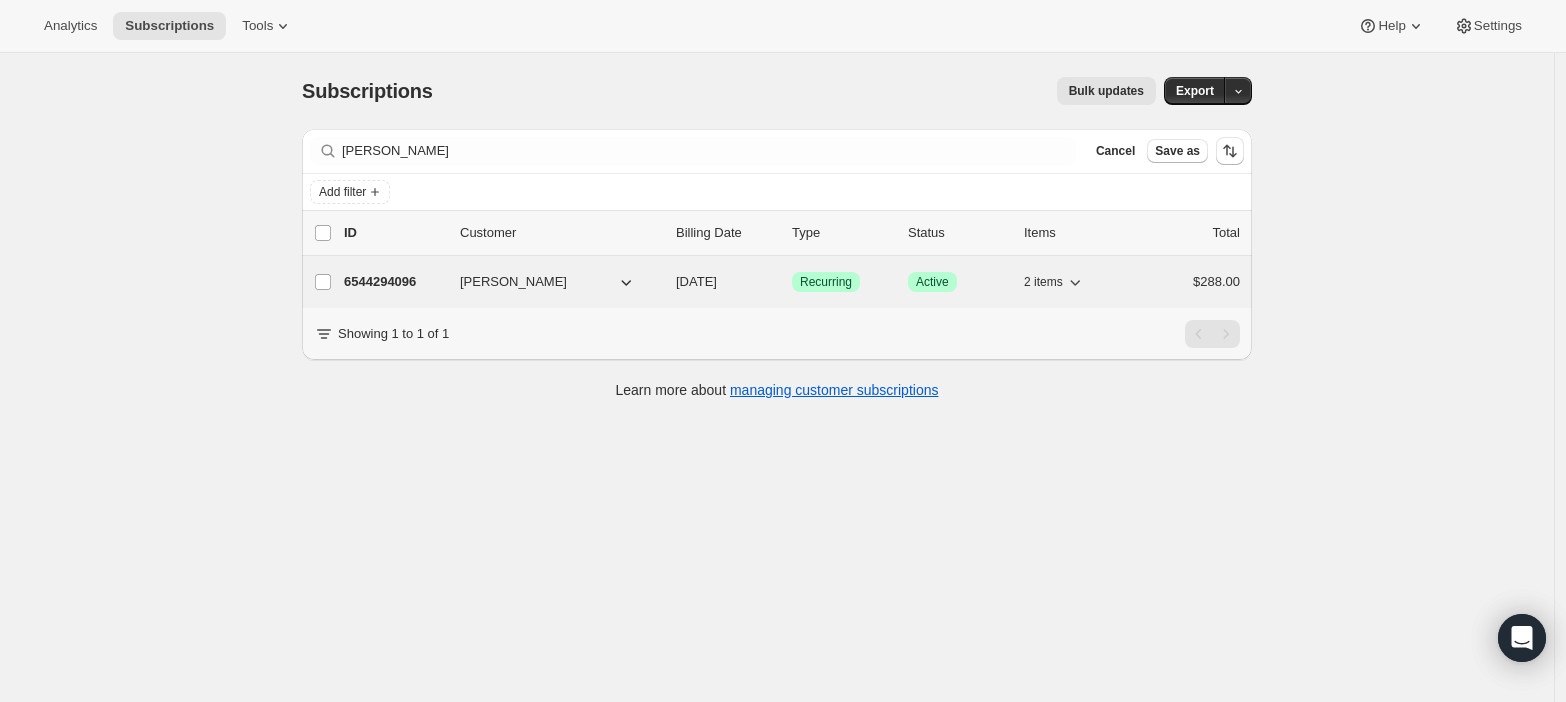 click on "[DATE]" at bounding box center (696, 281) 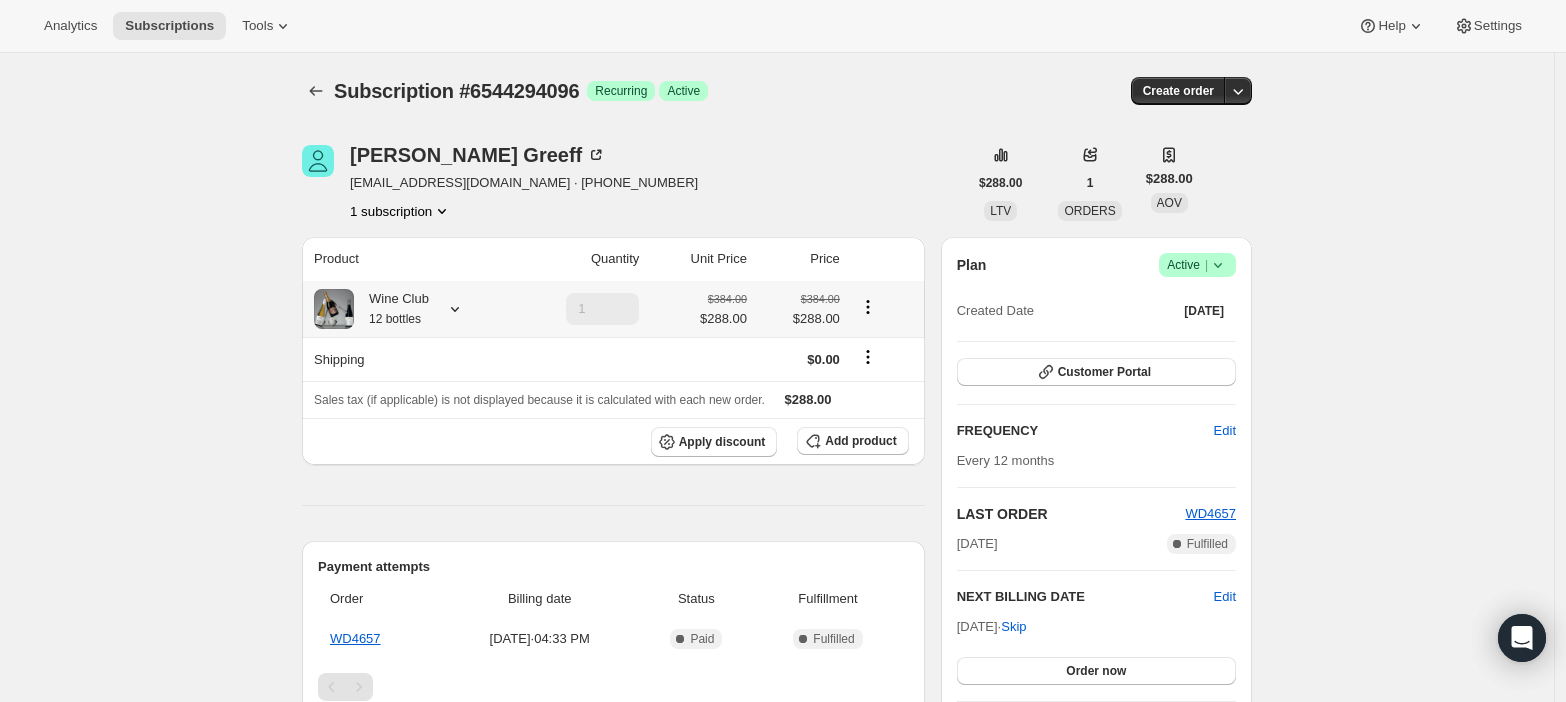 scroll, scrollTop: 4, scrollLeft: 0, axis: vertical 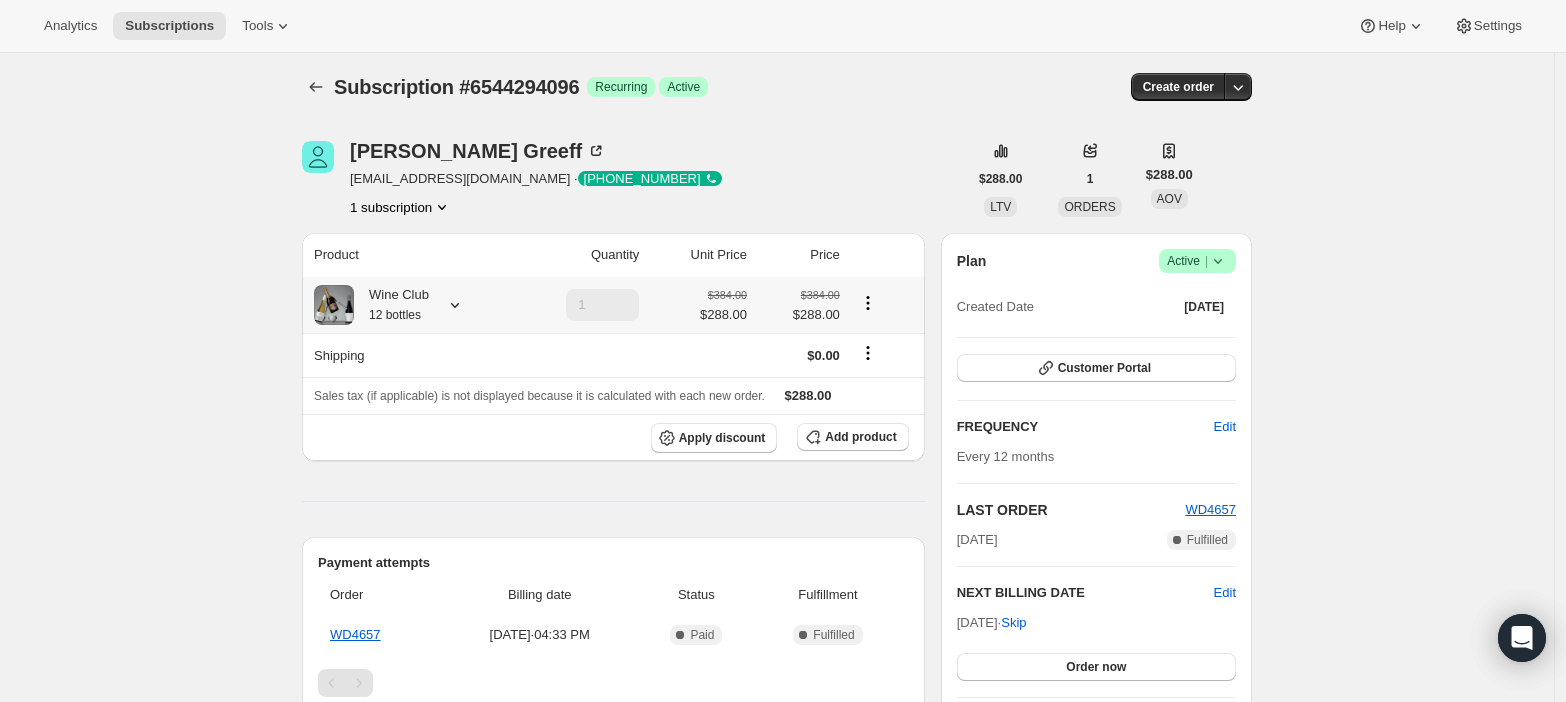 click 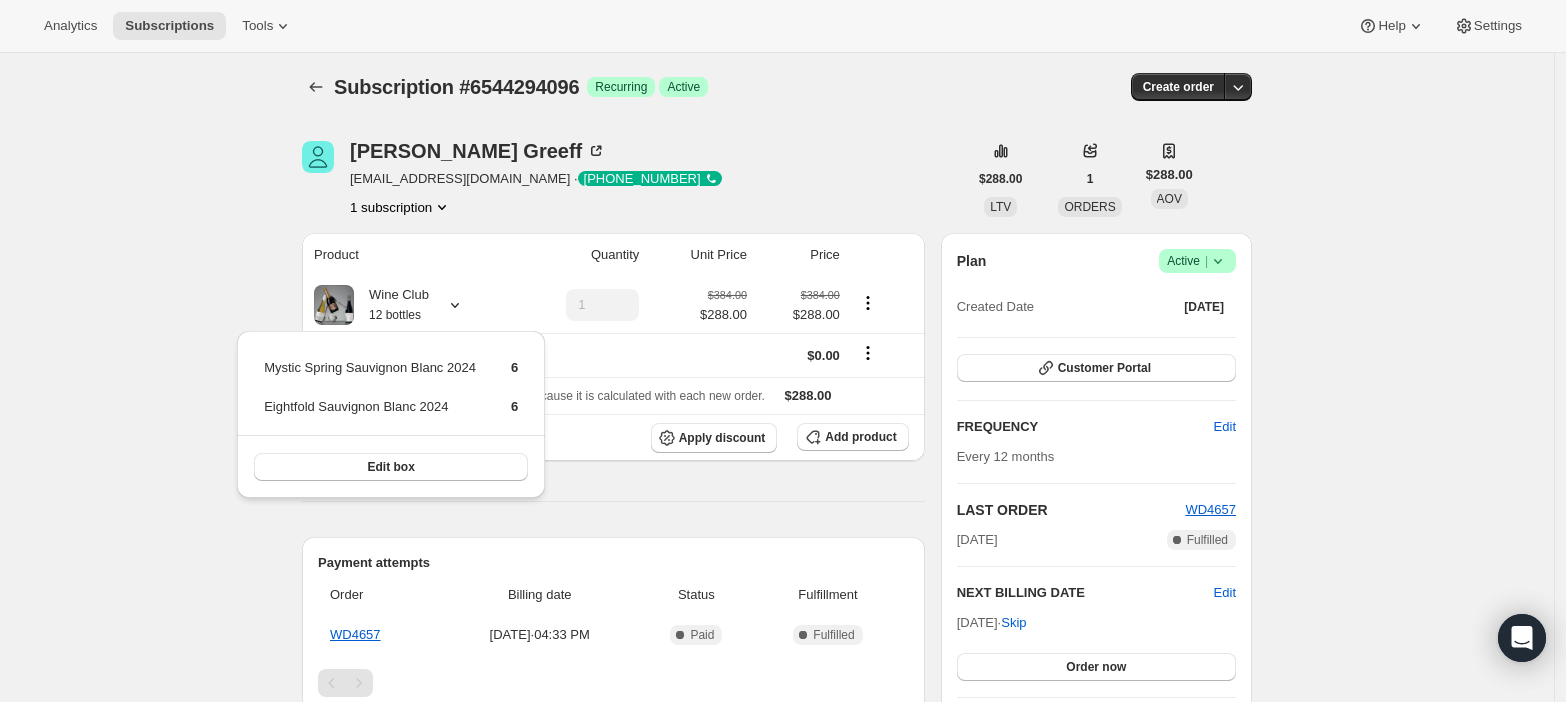 drag, startPoint x: 183, startPoint y: 220, endPoint x: 197, endPoint y: 216, distance: 14.56022 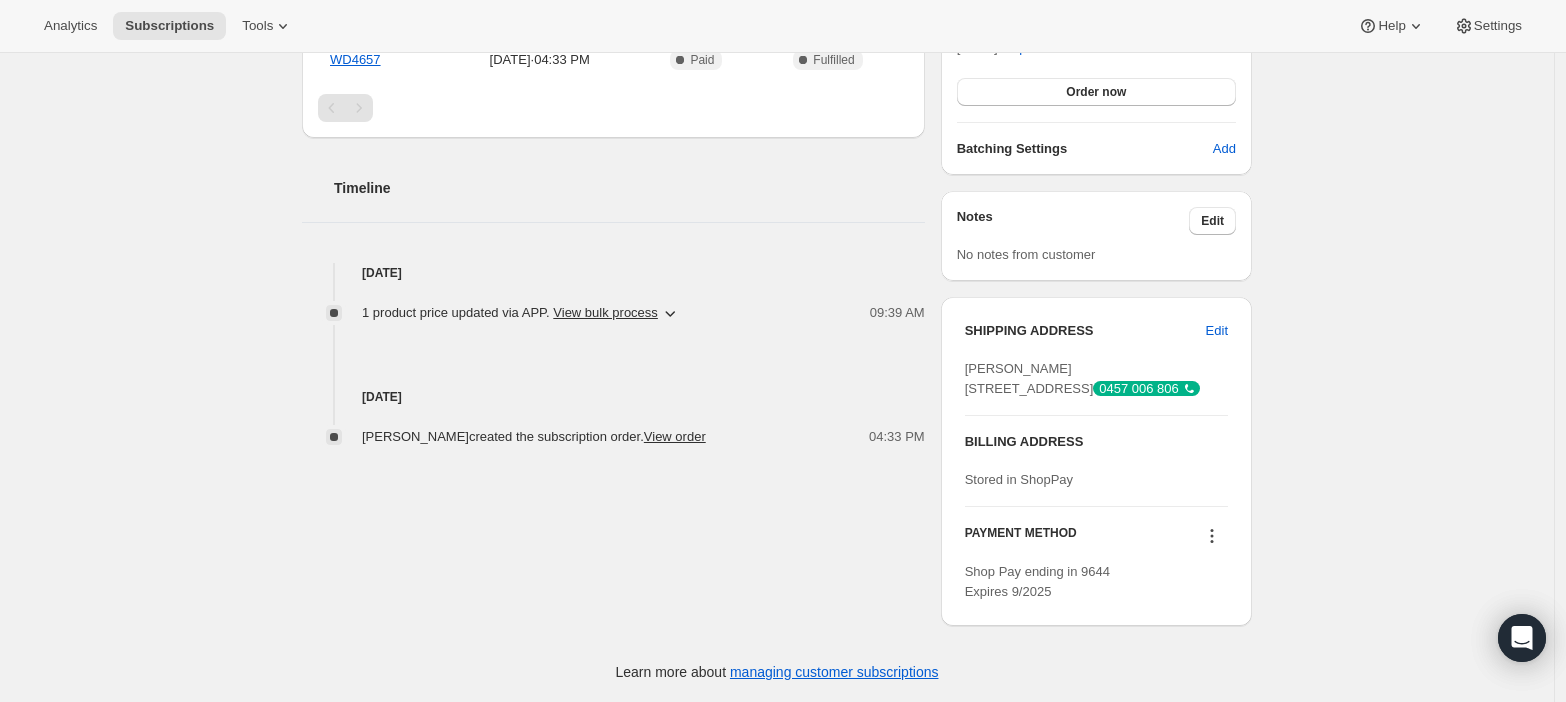 scroll, scrollTop: 0, scrollLeft: 0, axis: both 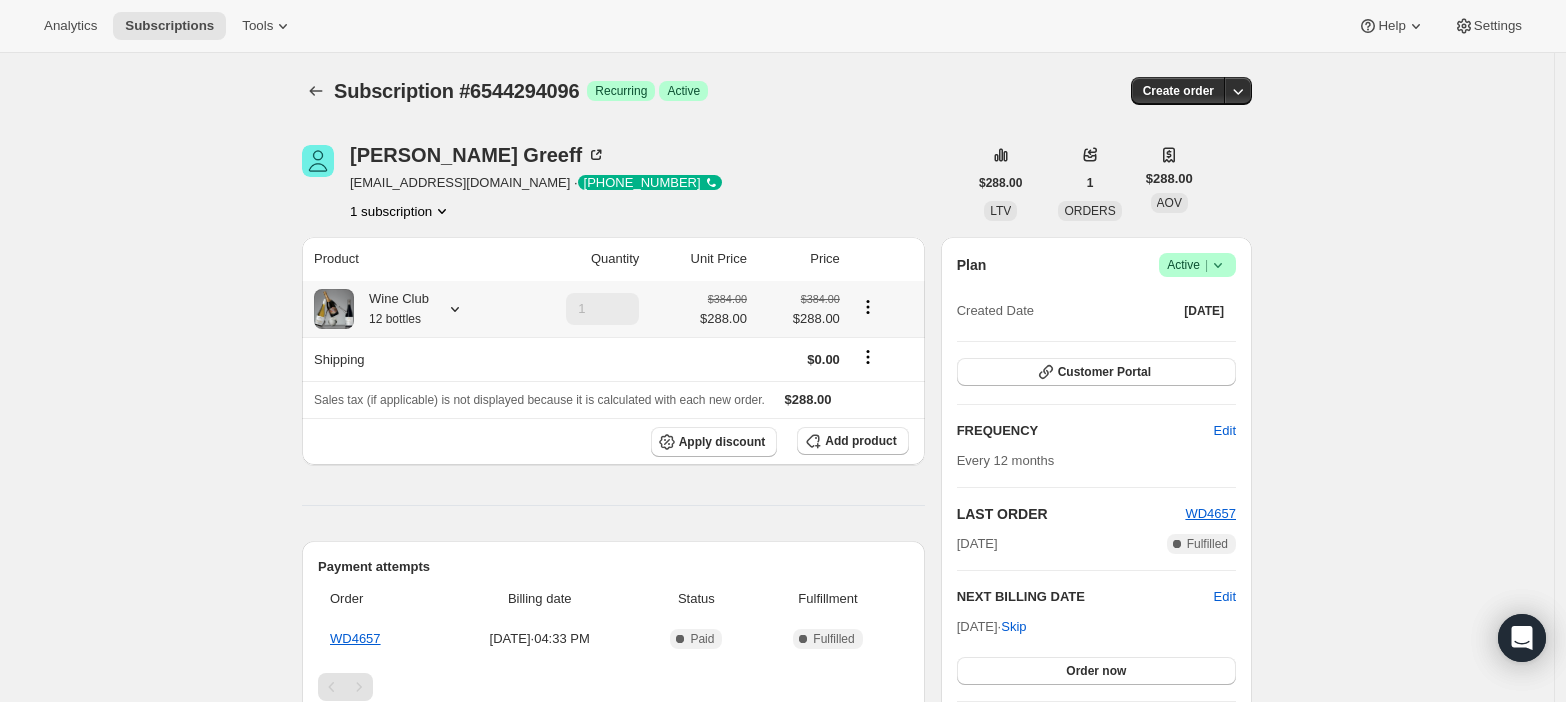 click 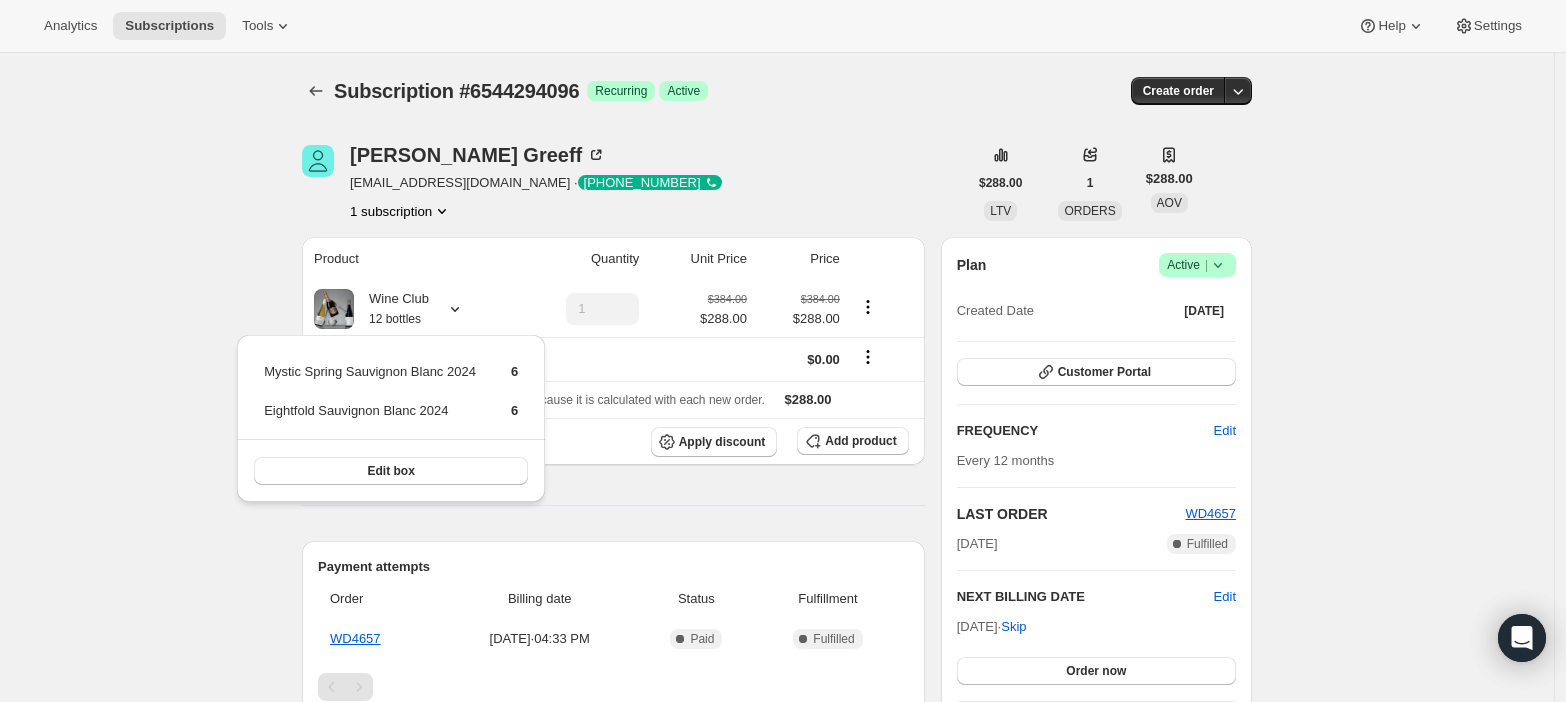 click on "Subscription #6544294096. This page is ready Subscription #6544294096 Success Recurring Success Active Create order [PERSON_NAME] [EMAIL_ADDRESS][DOMAIN_NAME] ·  [PHONE_NUMBER] 1 subscription $288.00 LTV 1 ORDERS $288.00 AOV Product Quantity Unit Price Price Wine Club 12 bottles 1 $384.00 $288.00 $384.00 $288.00 Shipping $0.00 Sales tax (if applicable) is not displayed because it is calculated with each new order.   $288.00 Apply discount Add product Payment attempts Order Billing date Status Fulfillment WD4657 [DATE]  ·  04:33 PM  Complete Paid  Complete Fulfilled Timeline [DATE] 1 product price updated via APP .   View bulk process Eightfold Sauvignon Blanc 2024 Old price:  $39.00 New price:  $39.00 09:39 AM [DATE] [PERSON_NAME]  created the subscription order.  View order 04:33 PM Plan Success Active | Created Date [DATE] Customer Portal FREQUENCY Edit Every 12 months LAST ORDER WD4657 [DATE]  Complete Fulfilled NEXT BILLING DATE Edit [DATE]   ·  Skip Order now Add" at bounding box center (777, 667) 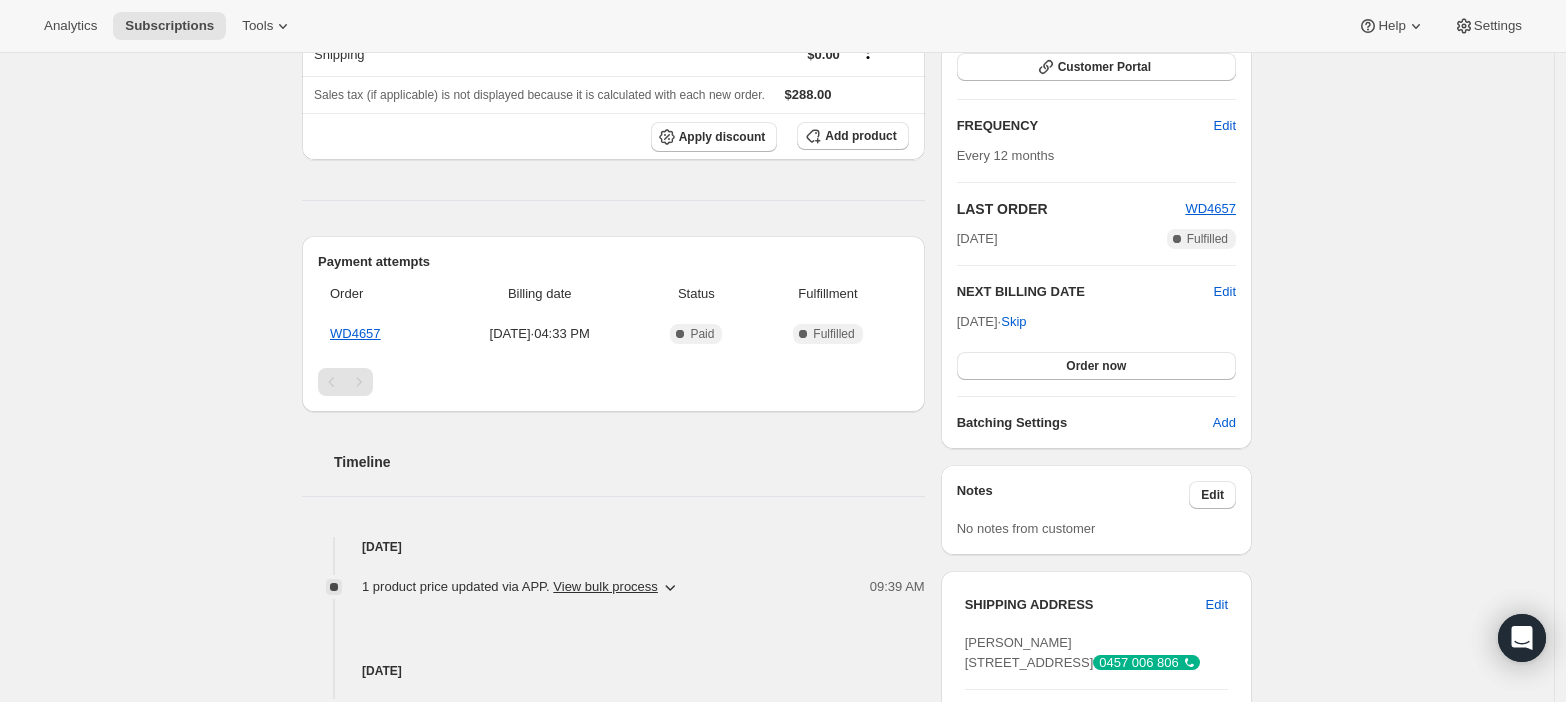 scroll, scrollTop: 104, scrollLeft: 0, axis: vertical 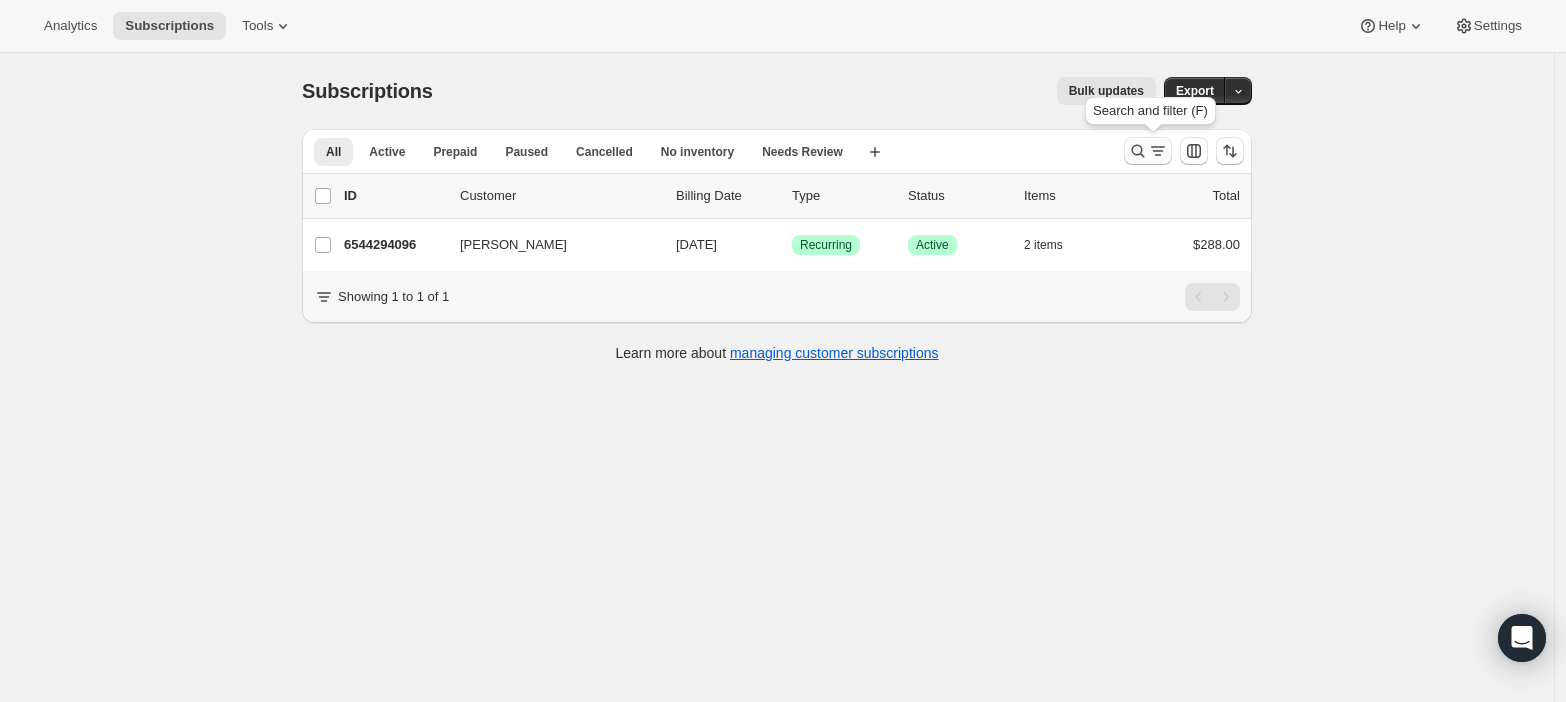 click 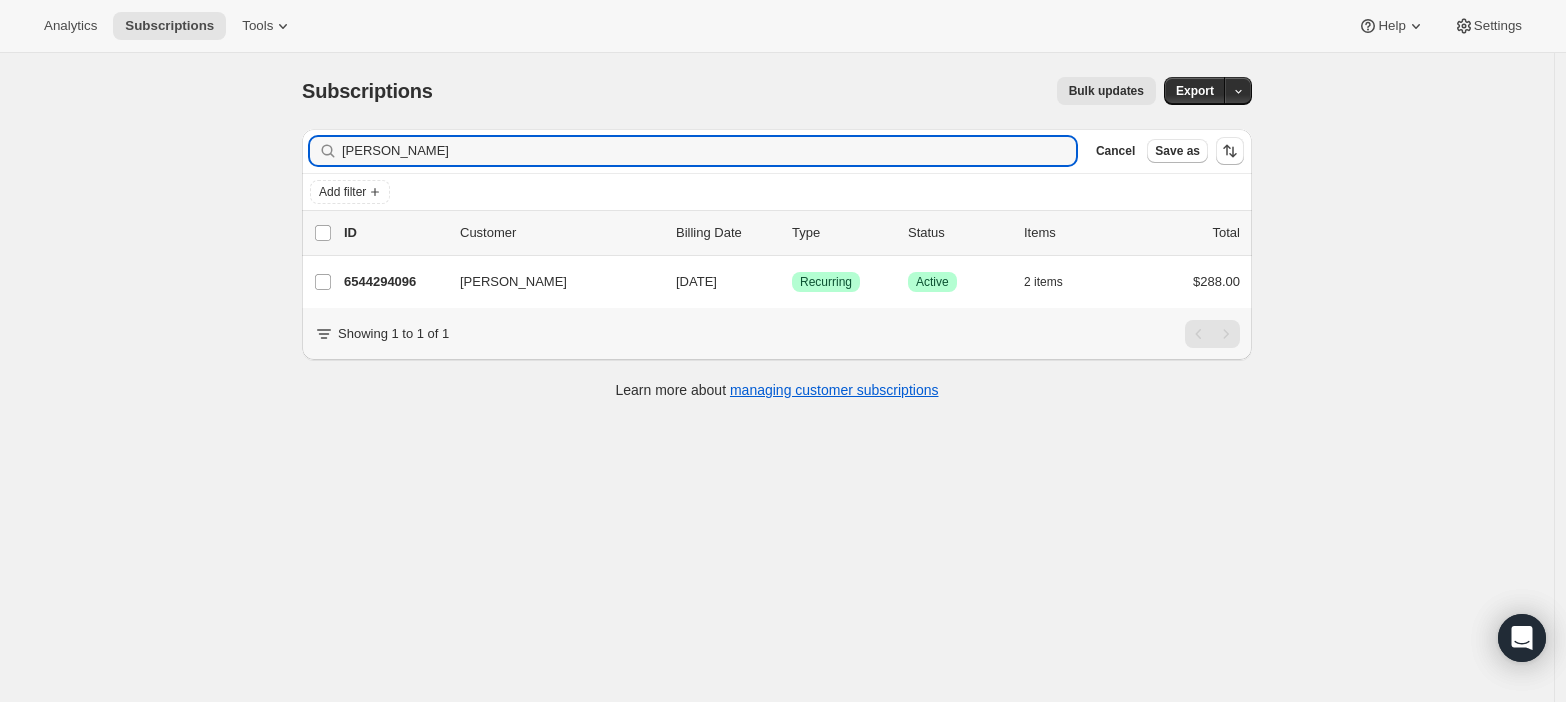 drag, startPoint x: 490, startPoint y: 146, endPoint x: 195, endPoint y: 168, distance: 295.8192 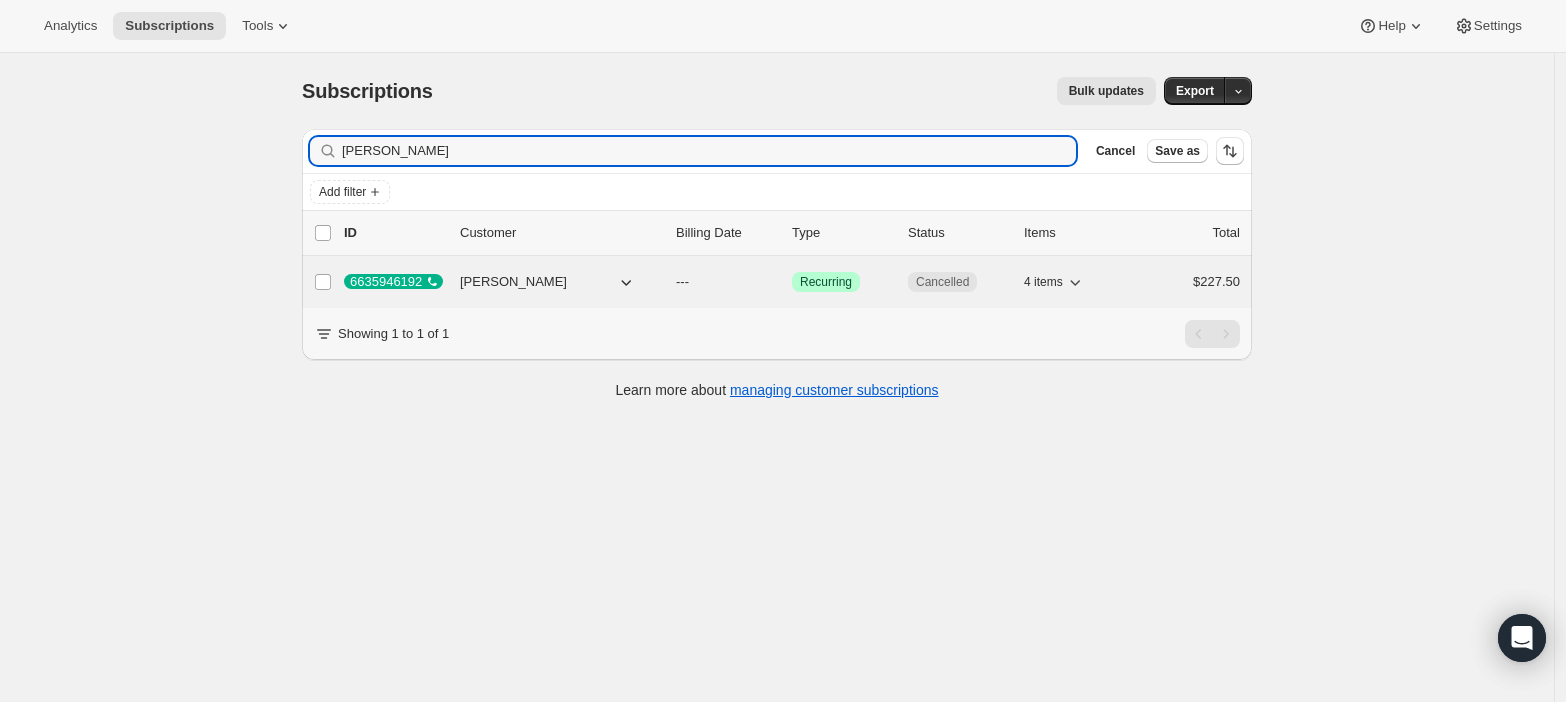 type on "[PERSON_NAME]" 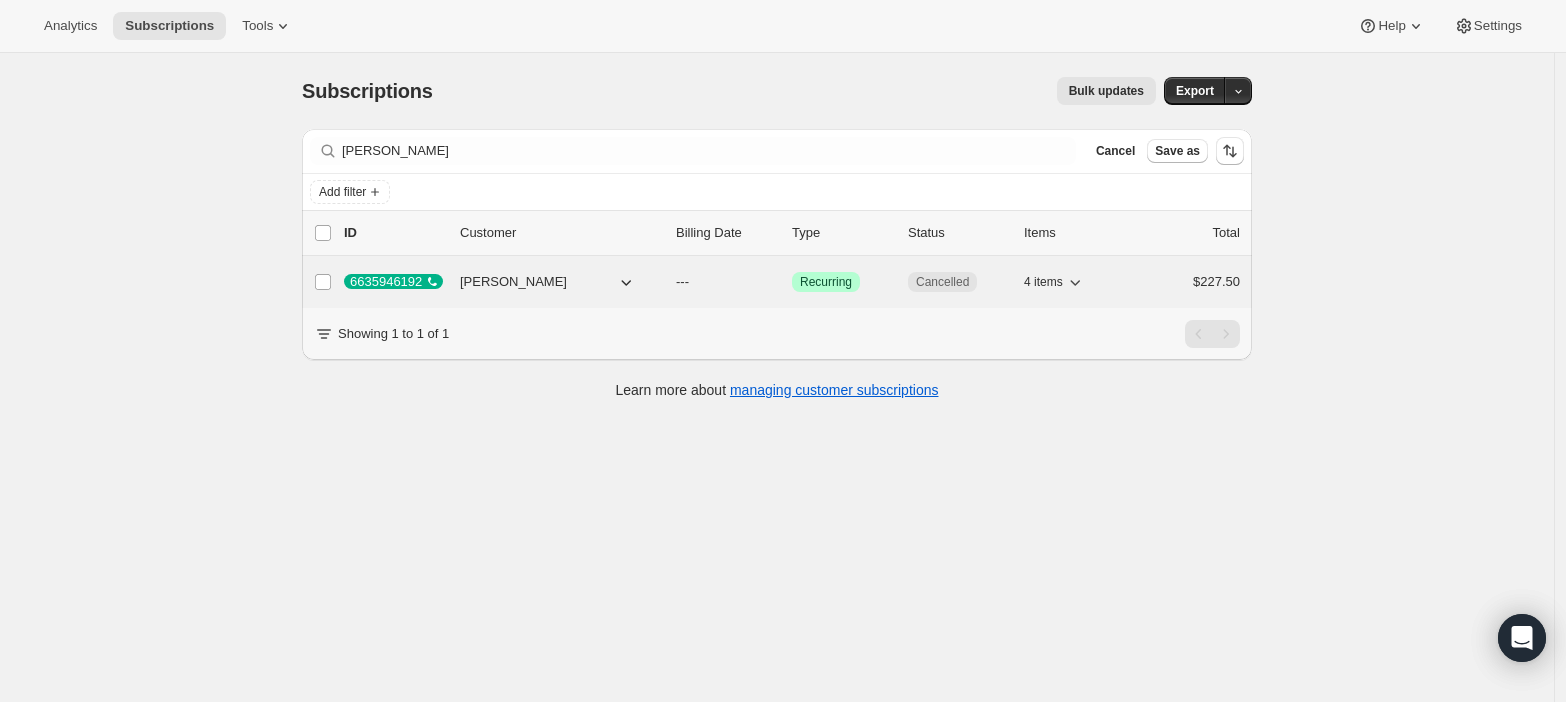 click on "[PERSON_NAME]" at bounding box center [513, 282] 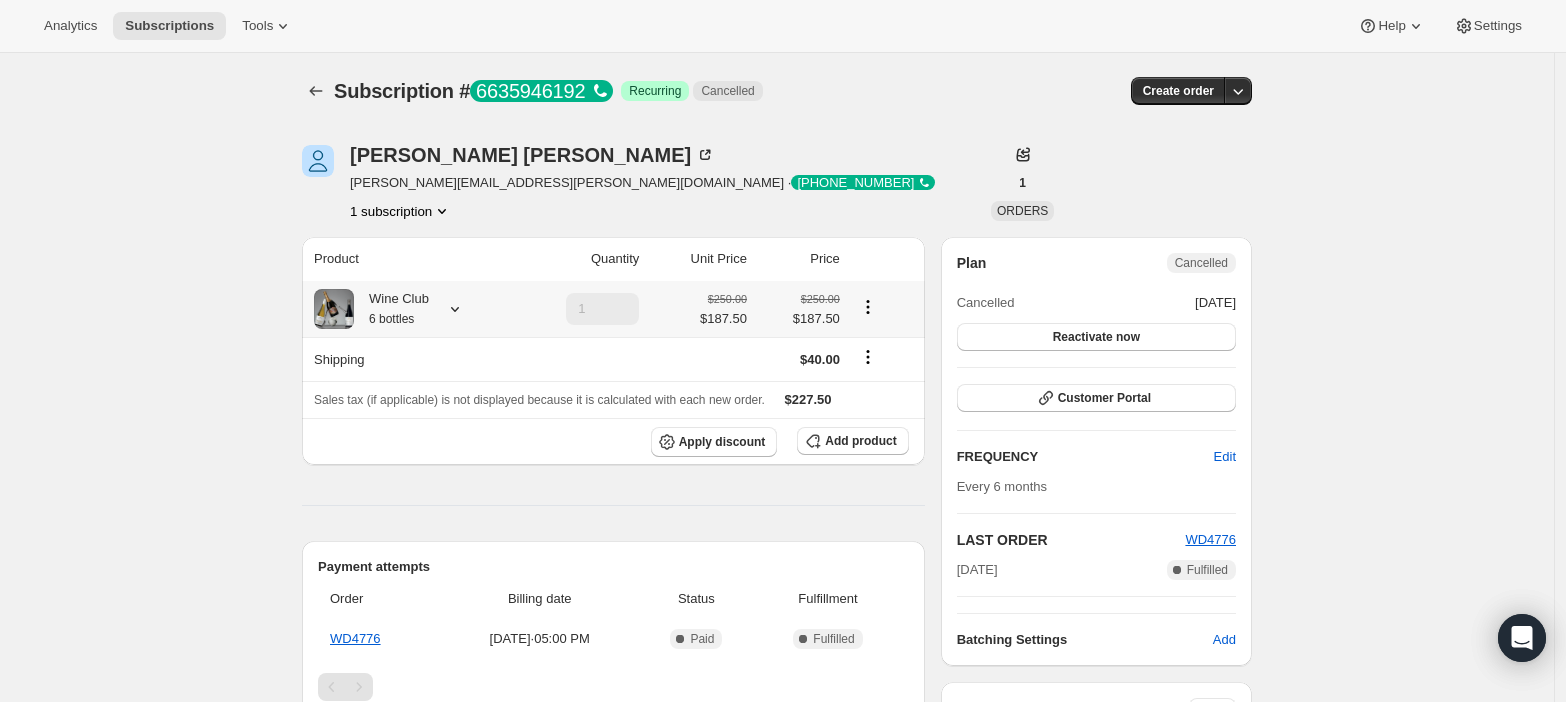 click 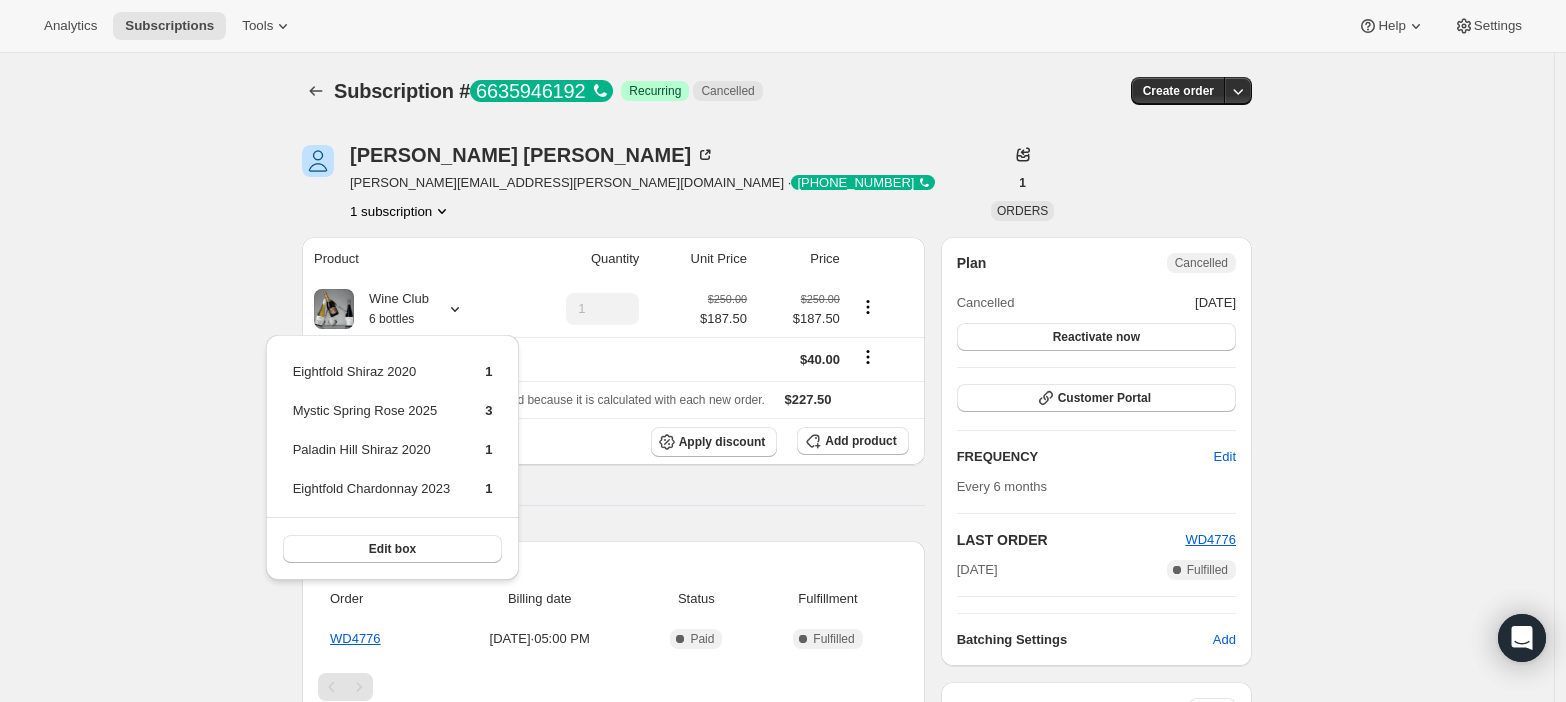 click on "Subscription # 6635946192 . This page is ready Subscription # 6635946192 Success Recurring Cancelled Create order [PERSON_NAME] [PERSON_NAME][EMAIL_ADDRESS][PERSON_NAME][DOMAIN_NAME] ·  [PHONE_NUMBER] 1 subscription 1 ORDERS Product Quantity Unit Price Price Wine Club 6 bottles 1 $250.00 $187.50 $250.00 $187.50 Shipping $40.00 Sales tax (if applicable) is not displayed because it is calculated with each new order.   $227.50 Apply discount Add product Payment attempts Order Billing date Status Fulfillment WD4776 [DATE]  ·  05:00 PM  Complete Paid  Complete Fulfilled Timeline [DATE] [PERSON_NAME] cancelled the subscription via Customer Portal.  11:42 PM Doesn't fit customer budget We've recently had a sudden change in circumstances and regretfully need to cancel our membership please. [DATE] [PERSON_NAME]  created the subscription order.  View order 05:00 PM Plan Cancelled Cancelled [DATE] Reactivate now Customer Portal FREQUENCY Edit Every 6 months LAST ORDER WD4776 [DATE]  Complete Fulfilled Add" at bounding box center [777, 633] 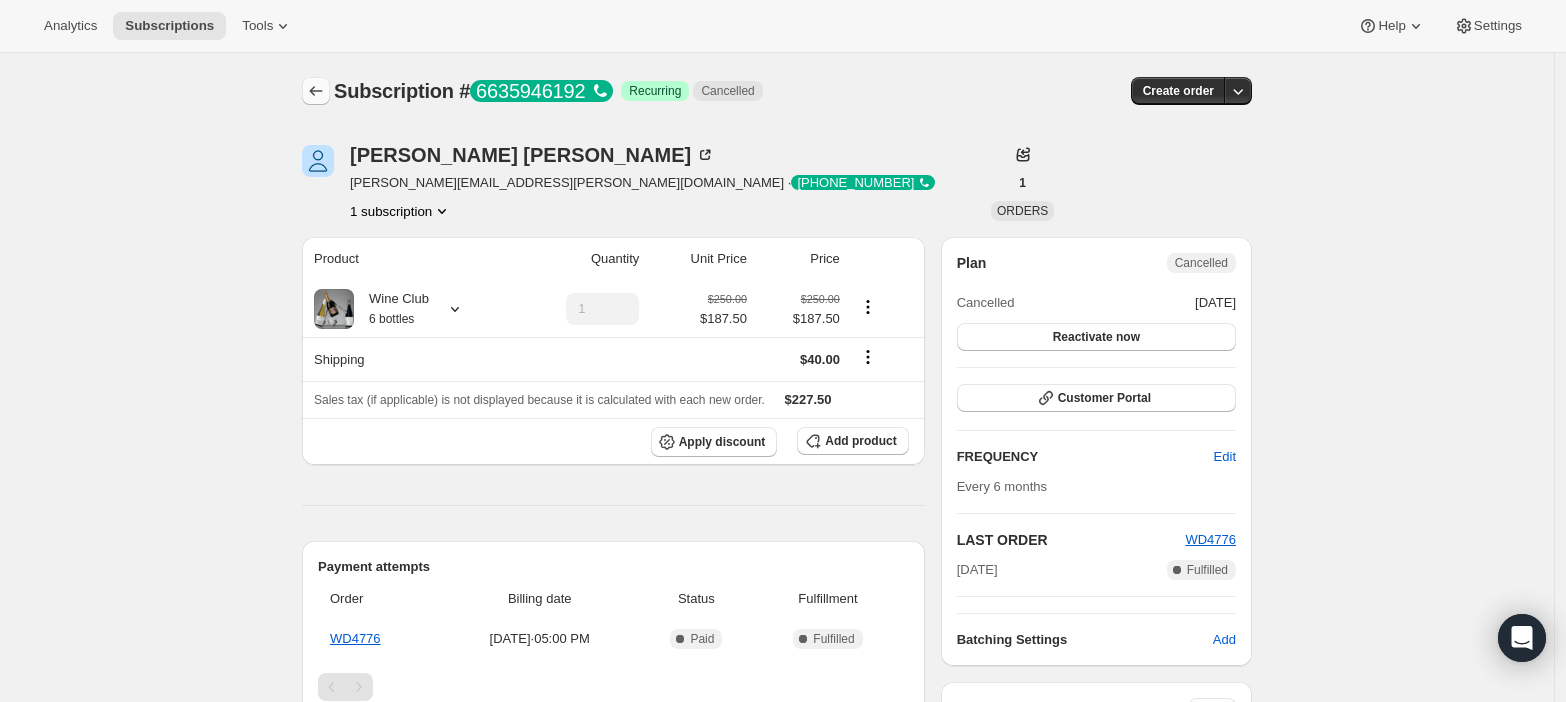 click 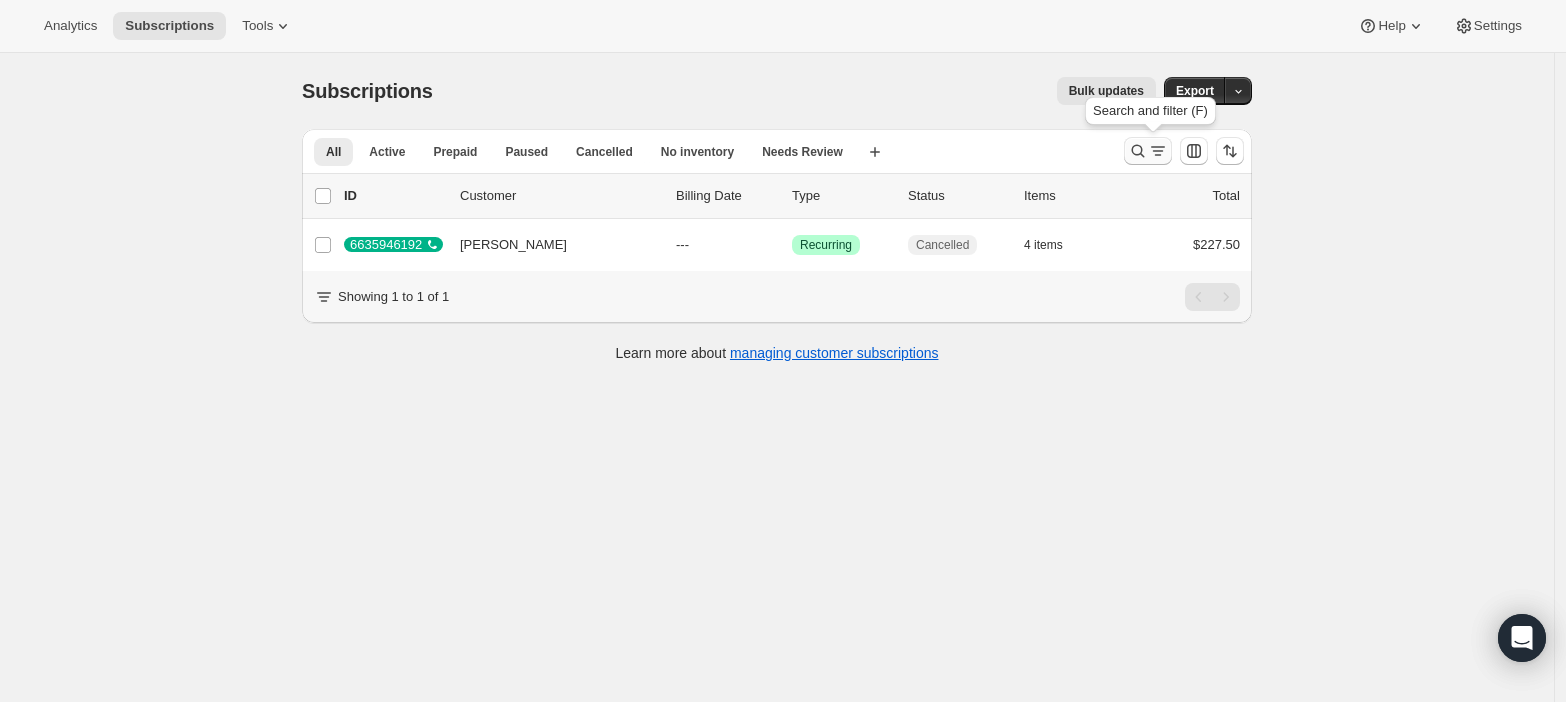 click 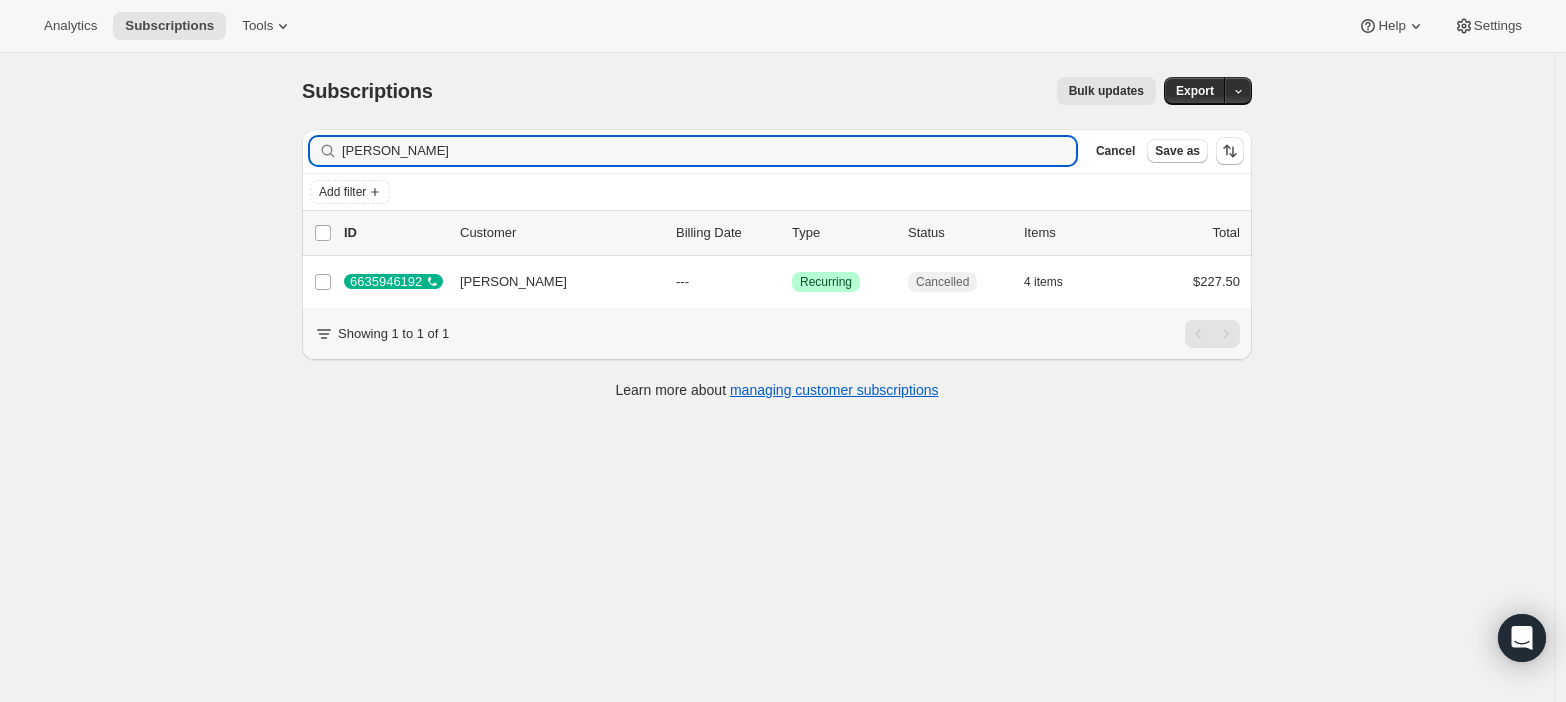 drag, startPoint x: 445, startPoint y: 159, endPoint x: 67, endPoint y: 141, distance: 378.4283 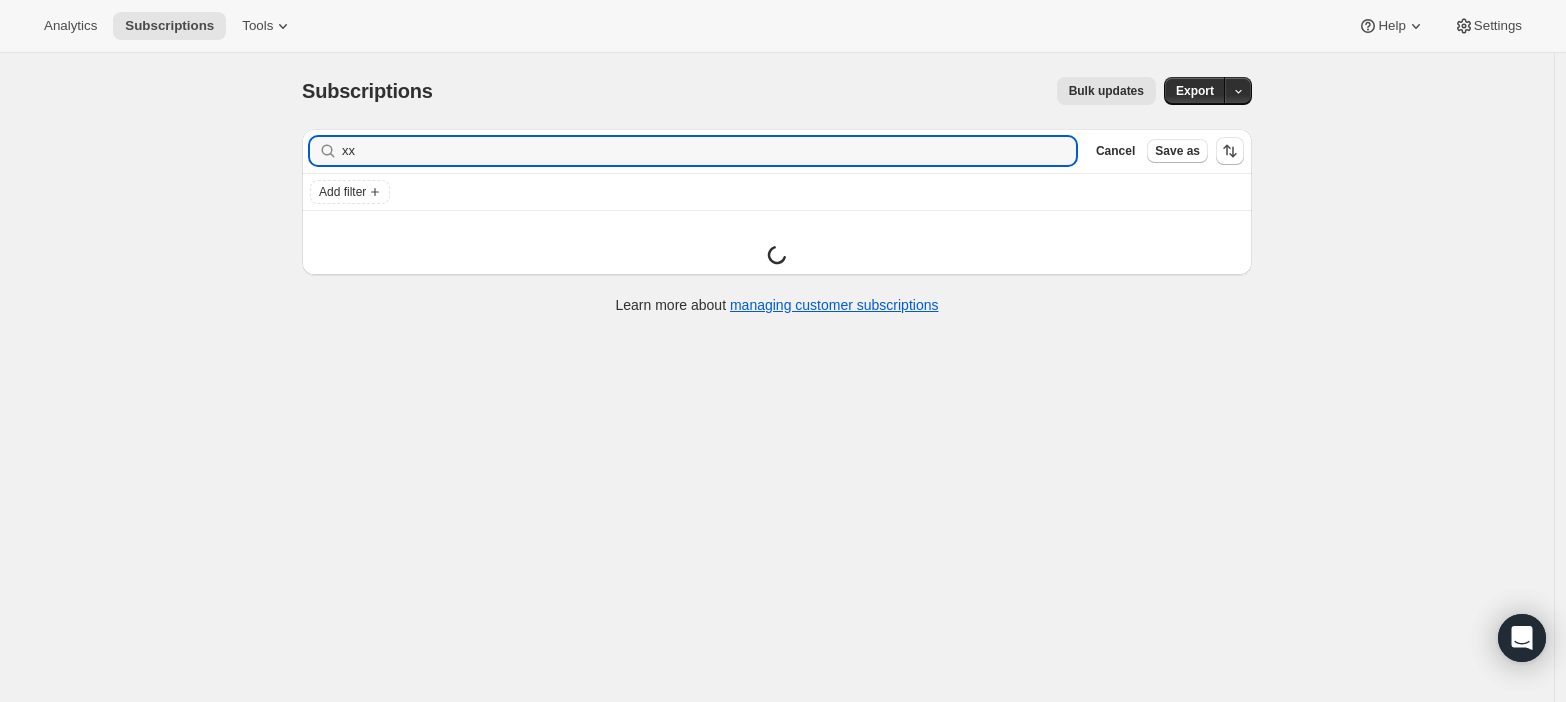 type on "x" 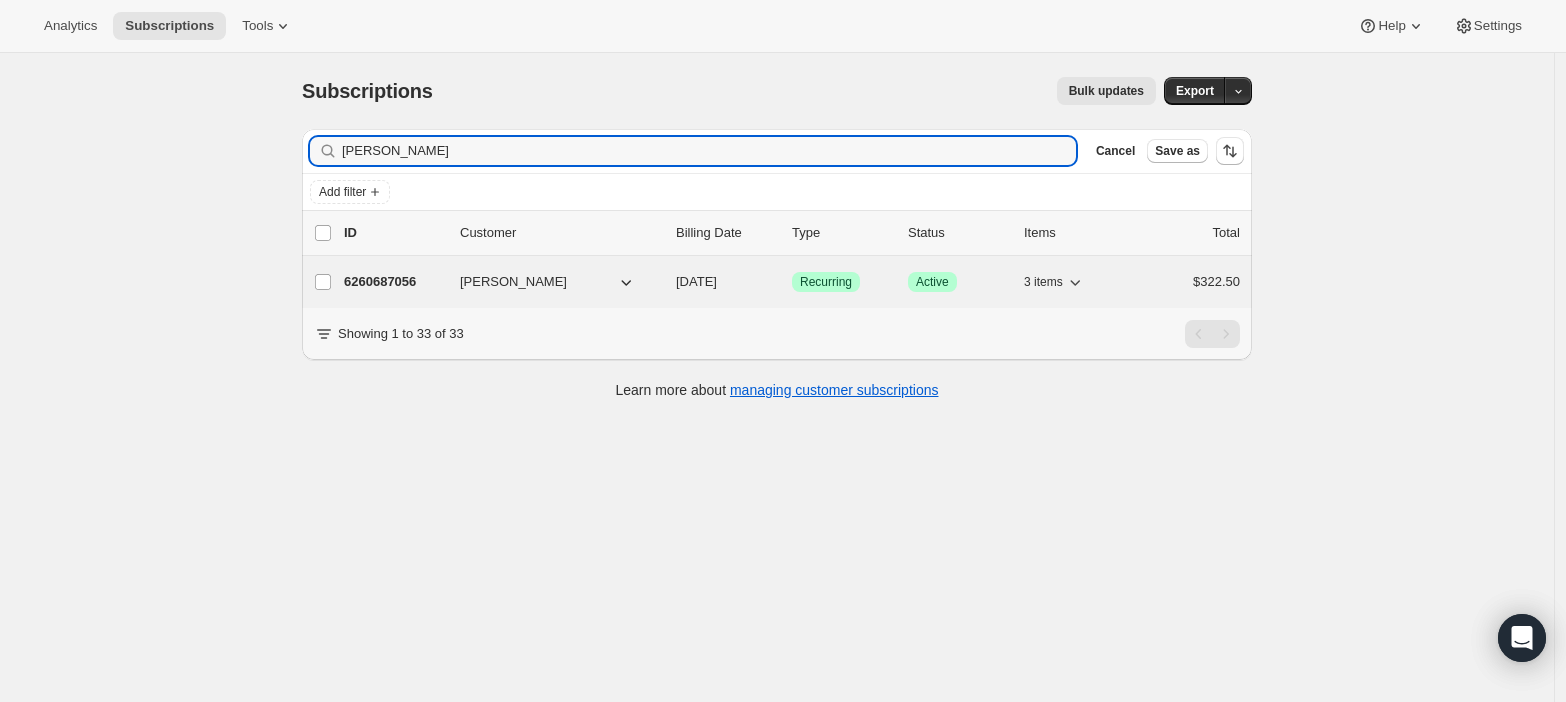 type on "[PERSON_NAME]" 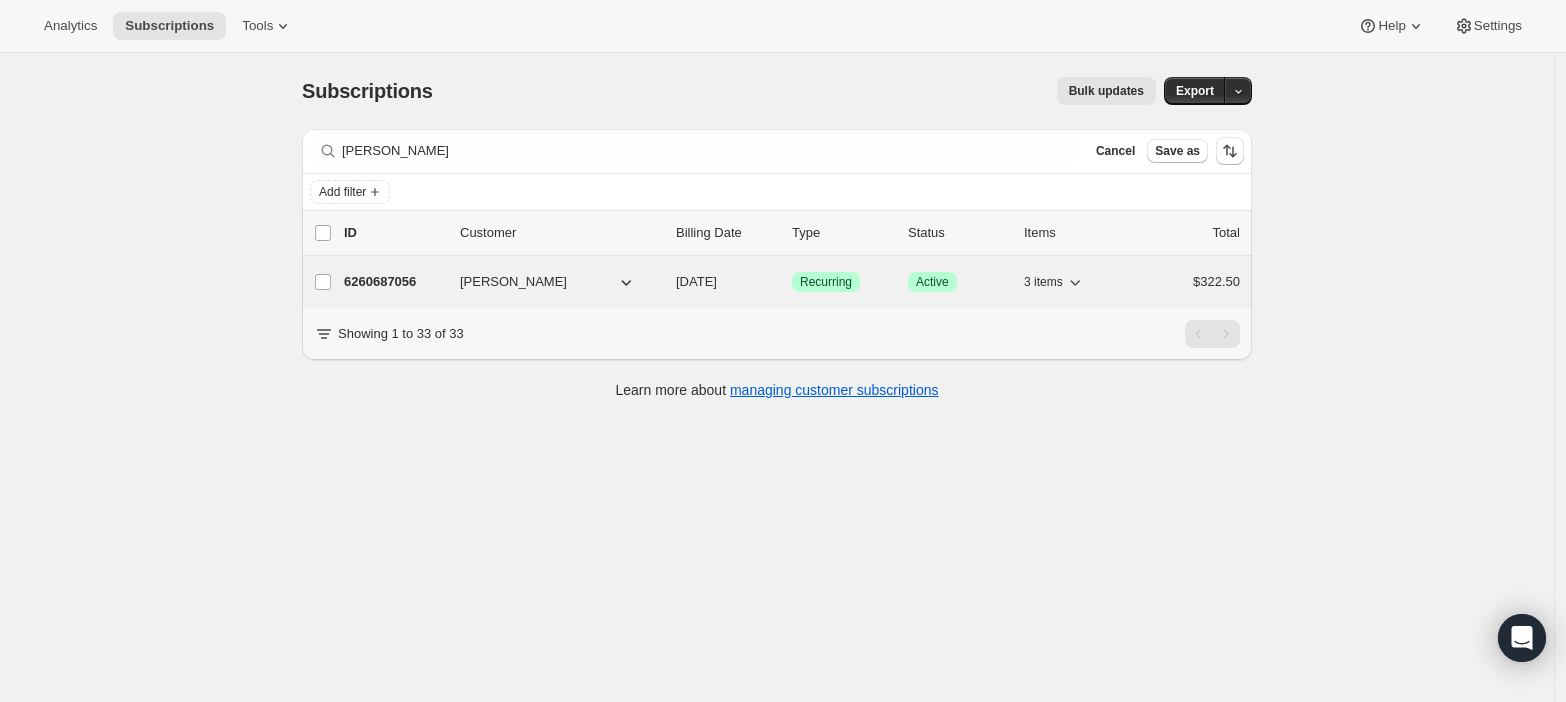 click 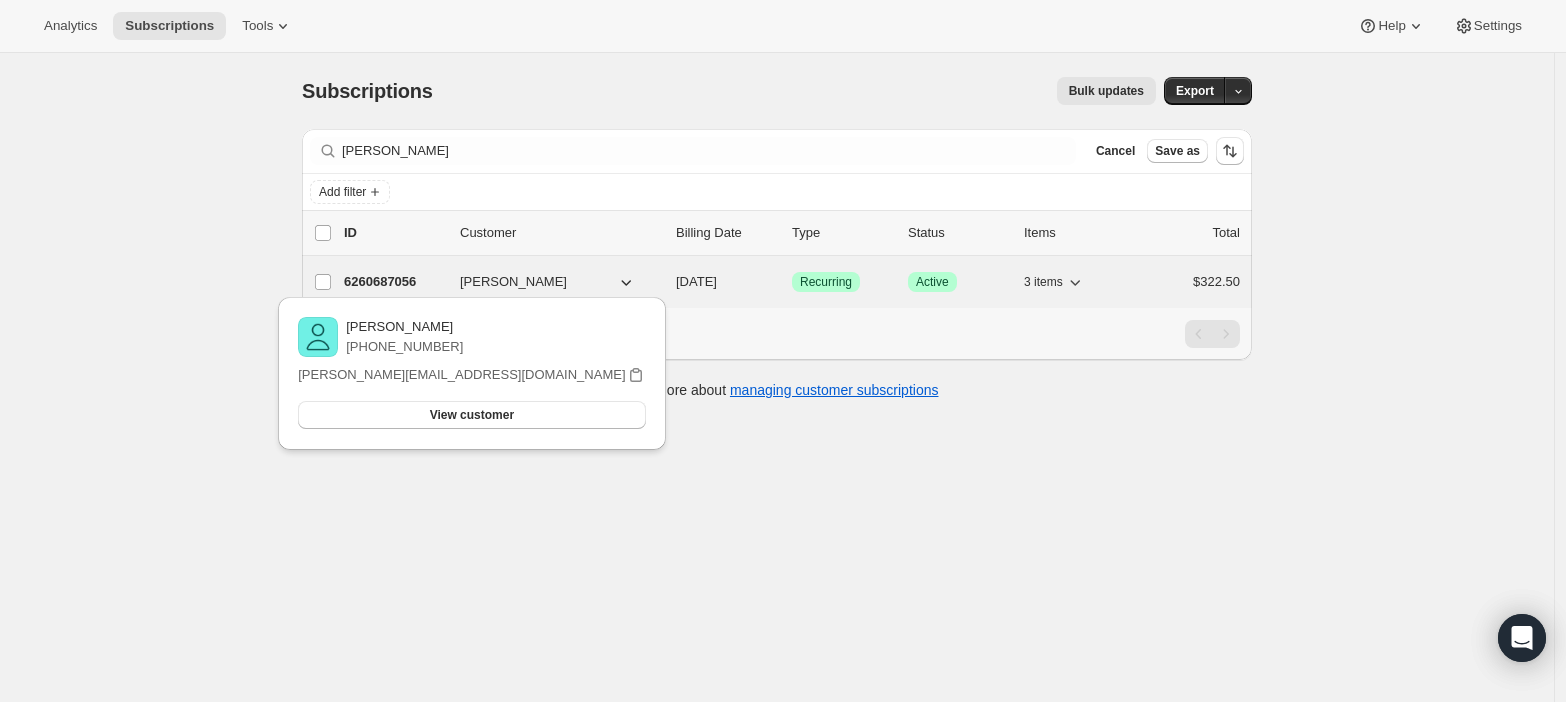 click on "Recurring" at bounding box center [826, 282] 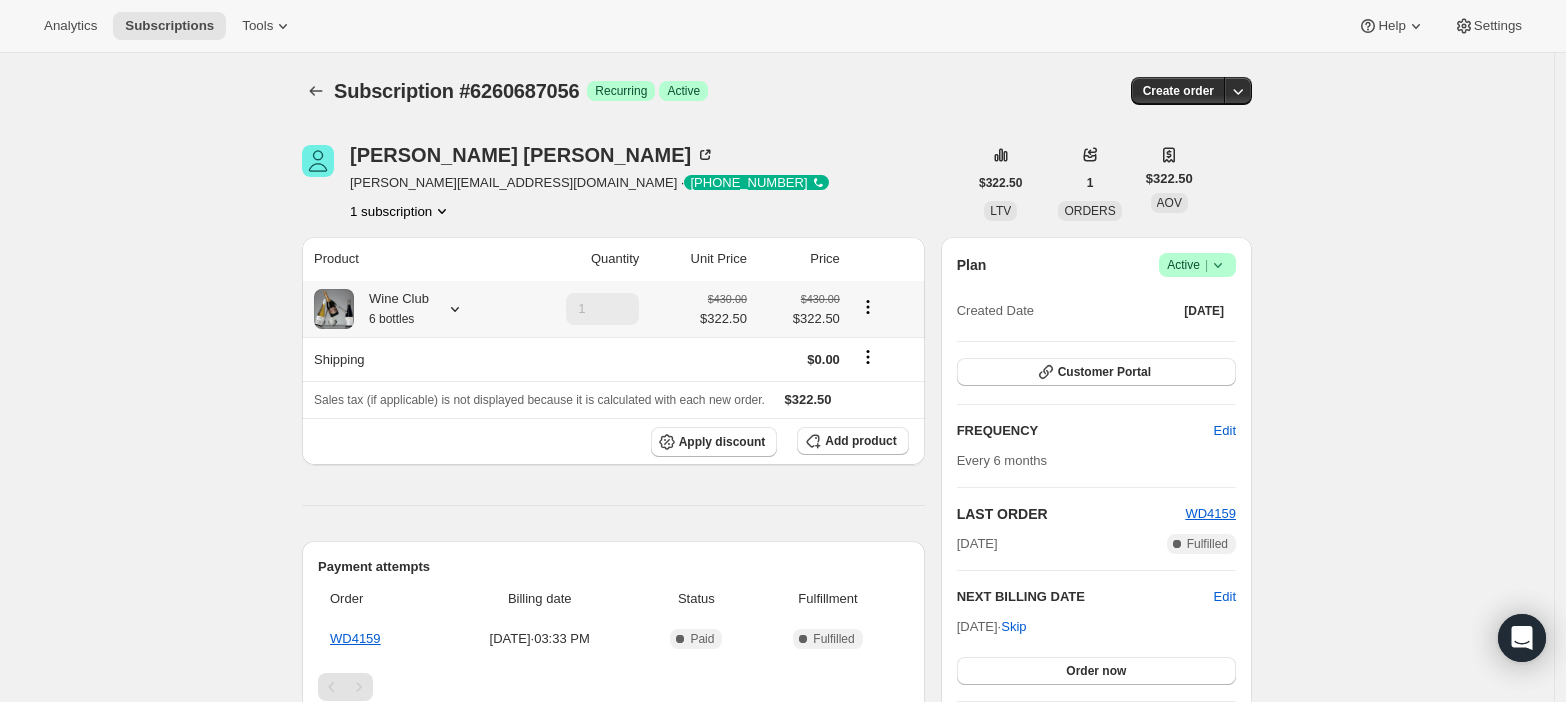 click 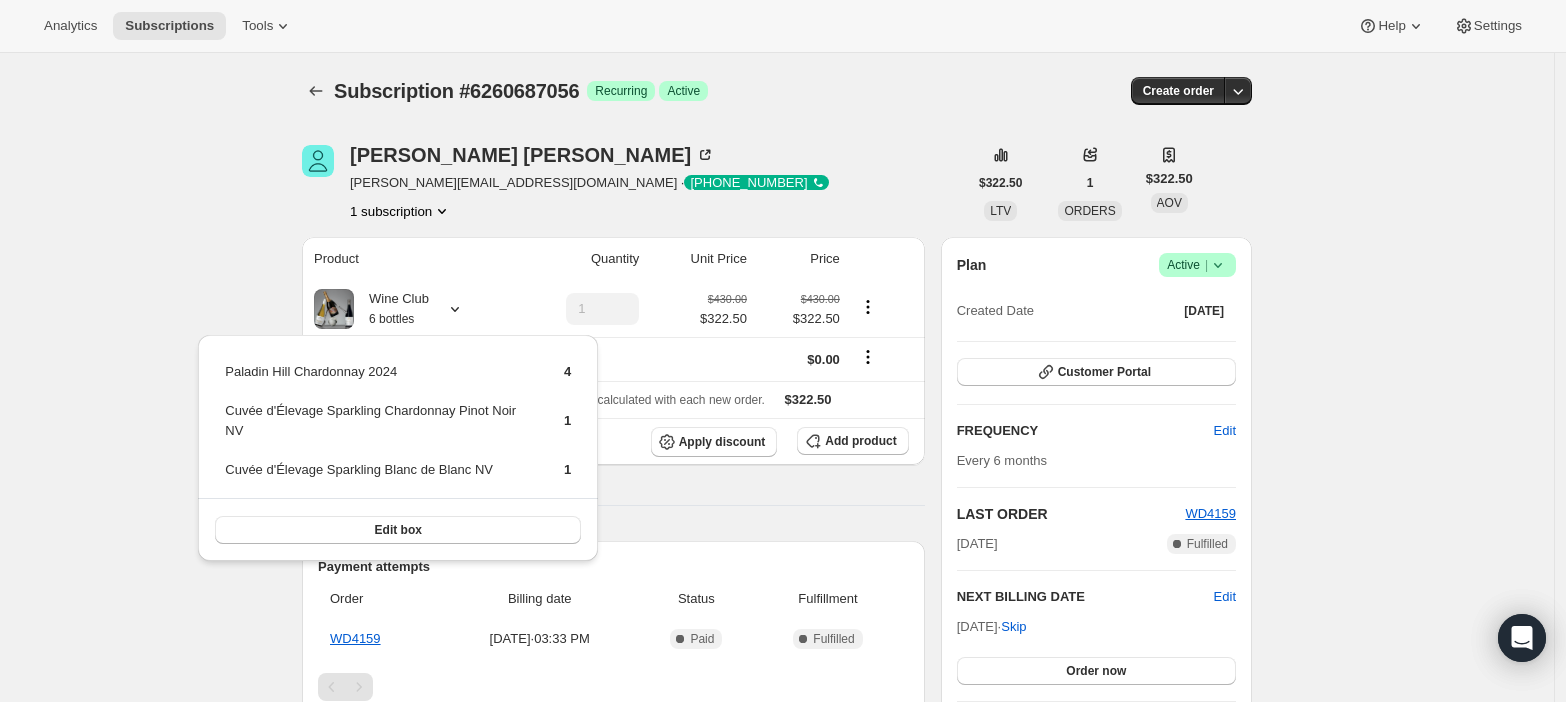 click on "Subscription #6260687056. This page is ready Subscription #6260687056 Success Recurring Success Active Create order [PERSON_NAME] [PERSON_NAME][EMAIL_ADDRESS][DOMAIN_NAME] ·  [PHONE_NUMBER] 1 subscription $322.50 LTV 1 ORDERS $322.50 AOV Product Quantity Unit Price Price Wine Club 6 bottles 1 $430.00 $322.50 $430.00 $322.50 Shipping $0.00 Sales tax (if applicable) is not displayed because it is calculated with each new order.   $322.50 Apply discount Add product Payment attempts Order Billing date Status Fulfillment WD4159 [DATE]  ·  03:33 PM  Complete Paid  Complete Fulfilled Timeline [DATE] Automatically swapped items within Wine Club .   View bulk process New box selection Paladin Hill Chardonnay 2024 Previous box selection Paladin Hill Chardonnay 2023 04:01 PM [DATE] [PERSON_NAME] set next billing date to [DATE] with "Skip" via Customer Portal. 08:29 PM Subscription reminder email sent via Awtomic email. 02:00 PM [DATE] [PERSON_NAME]  created the subscription order.  Plan |" at bounding box center (777, 677) 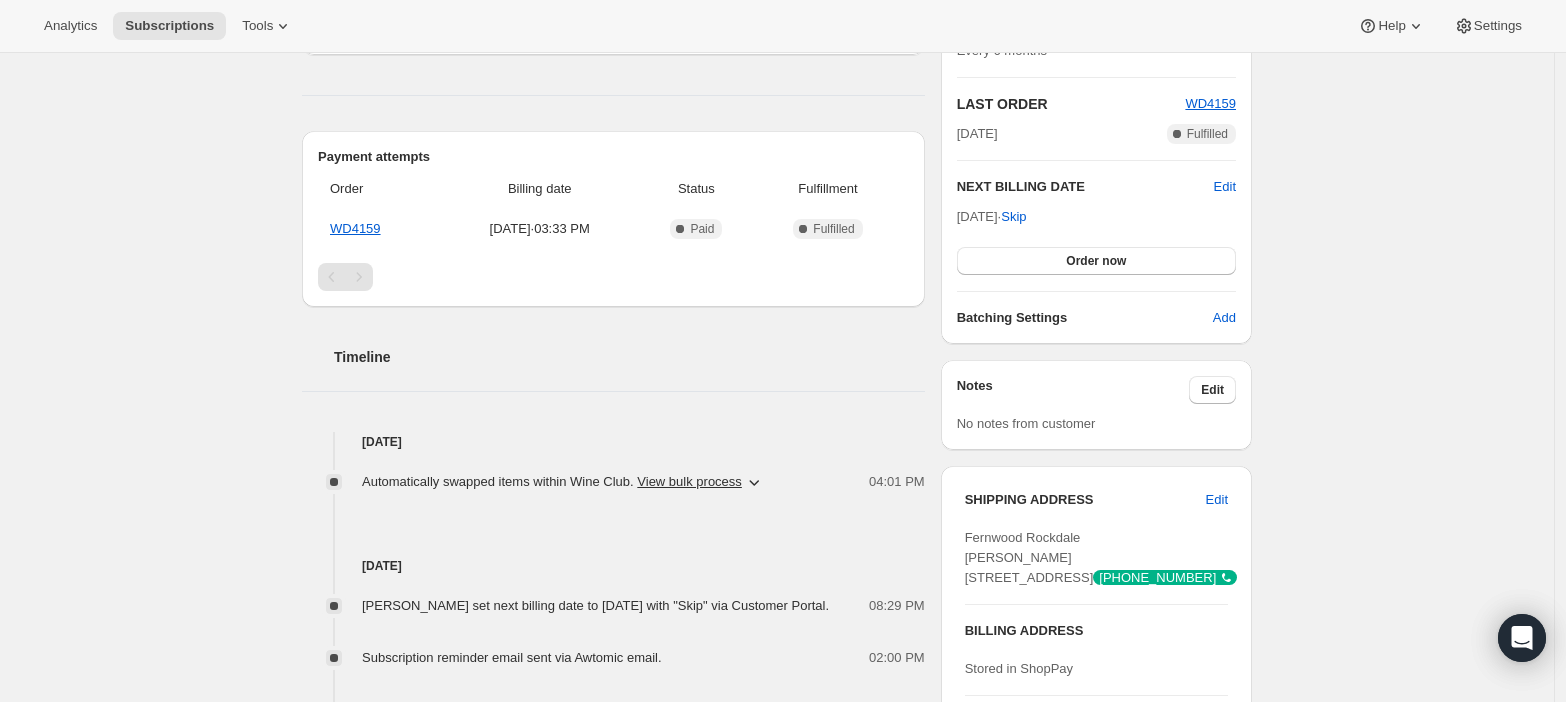 scroll, scrollTop: 0, scrollLeft: 0, axis: both 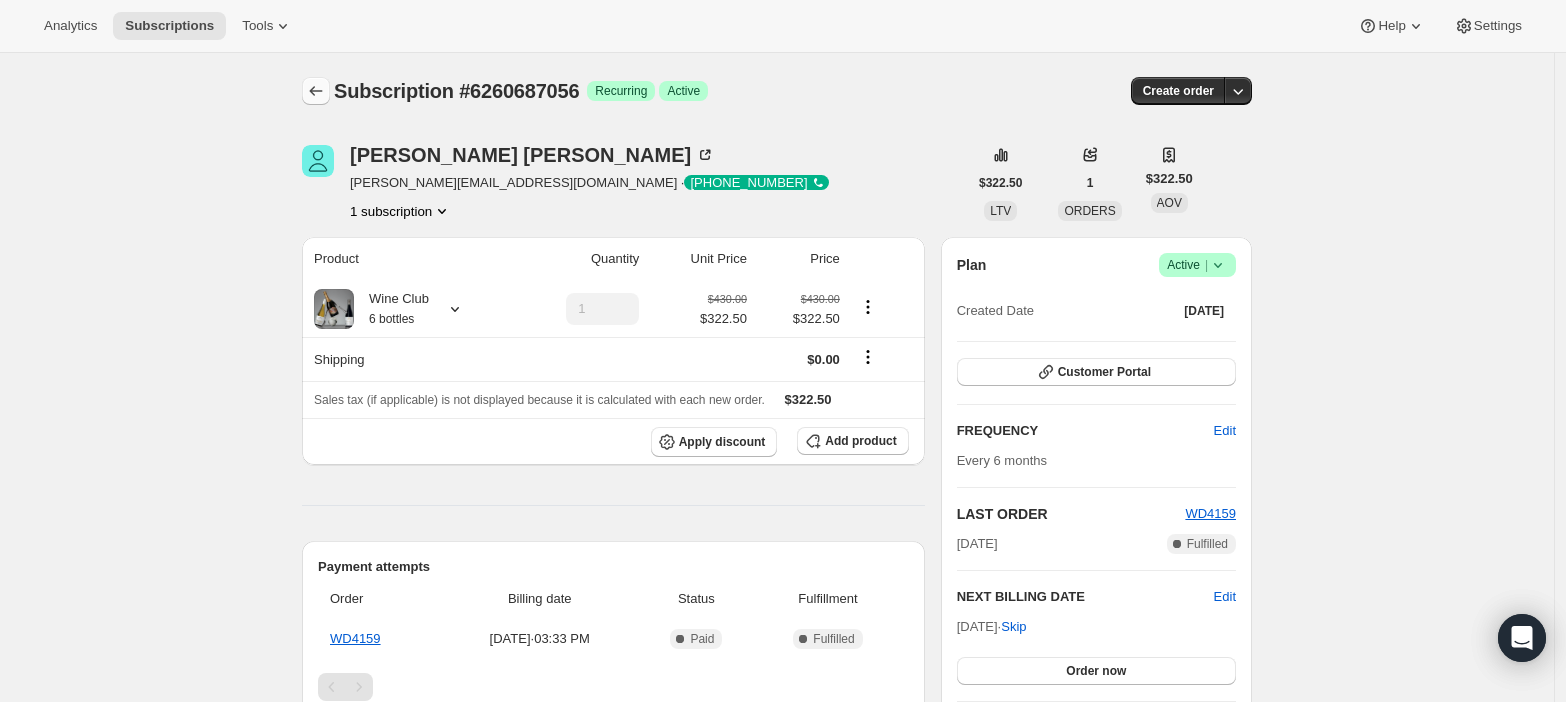 click 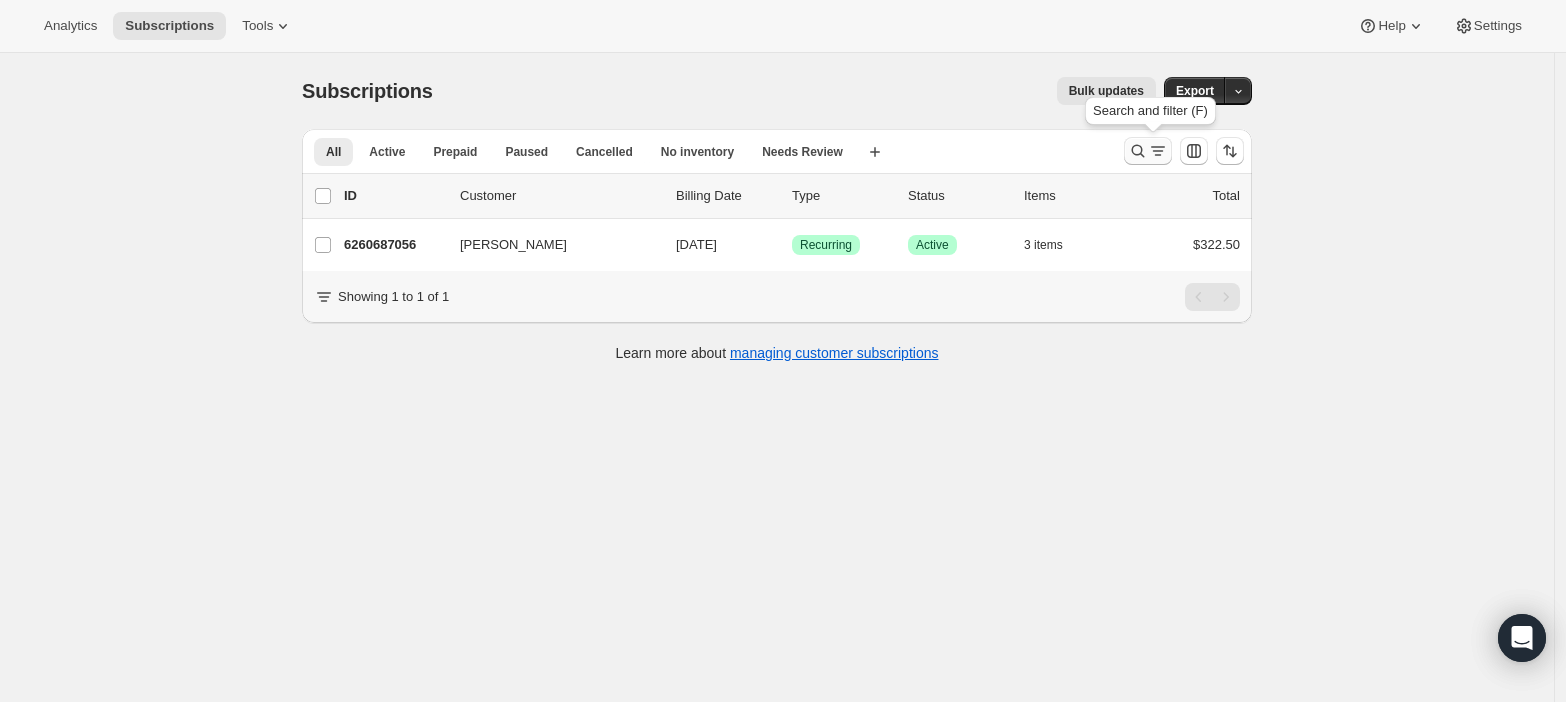 click 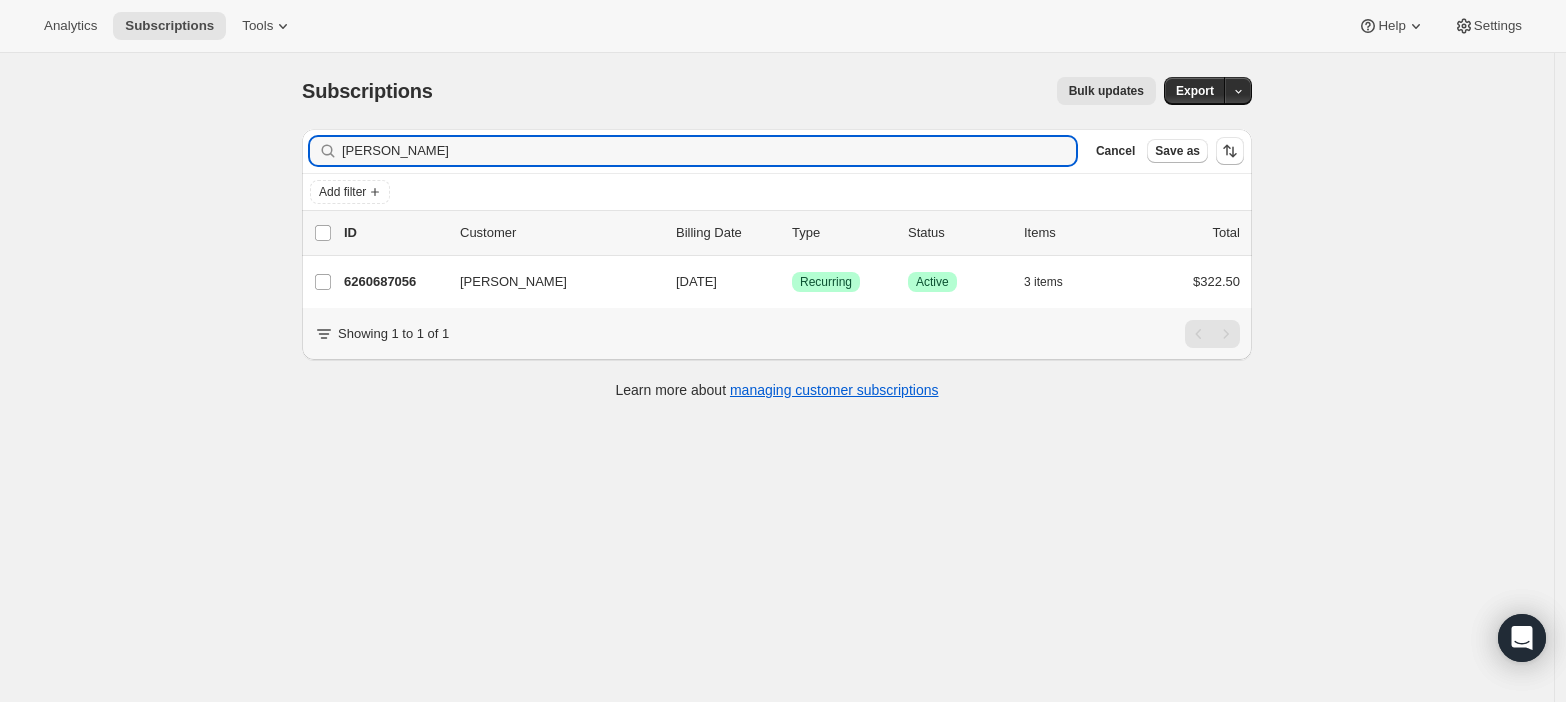 drag, startPoint x: 229, startPoint y: 149, endPoint x: 78, endPoint y: 116, distance: 154.5639 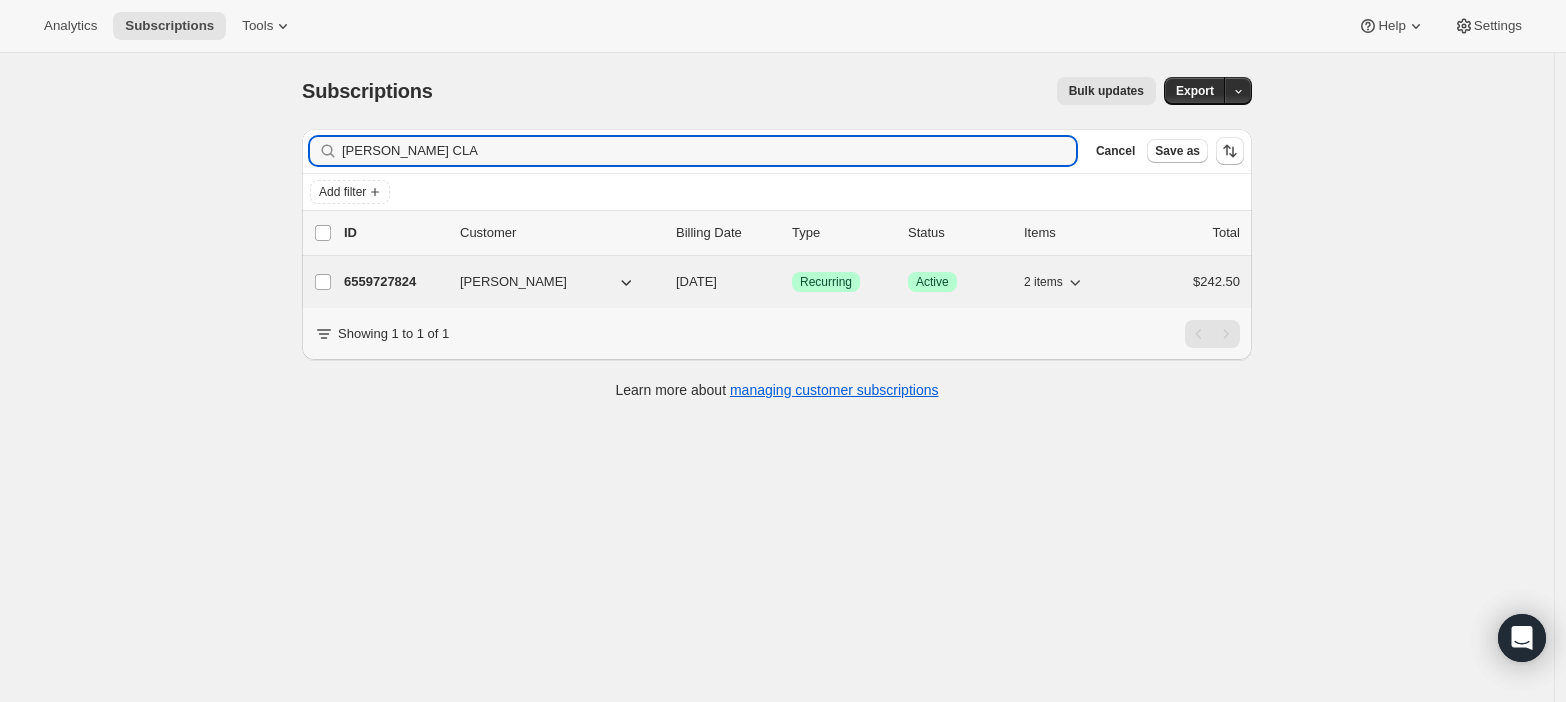 type on "[PERSON_NAME] CLA" 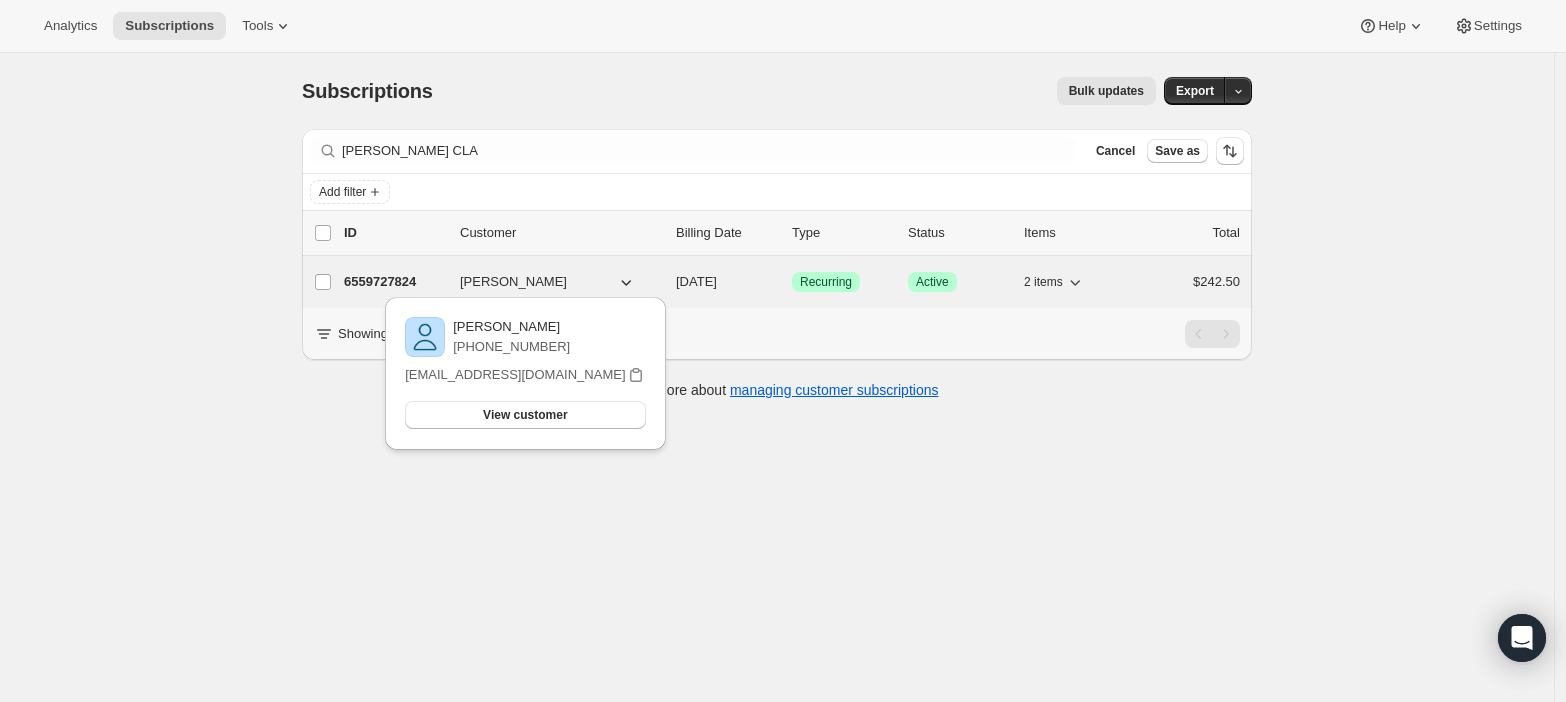 click on "Recurring" at bounding box center (826, 282) 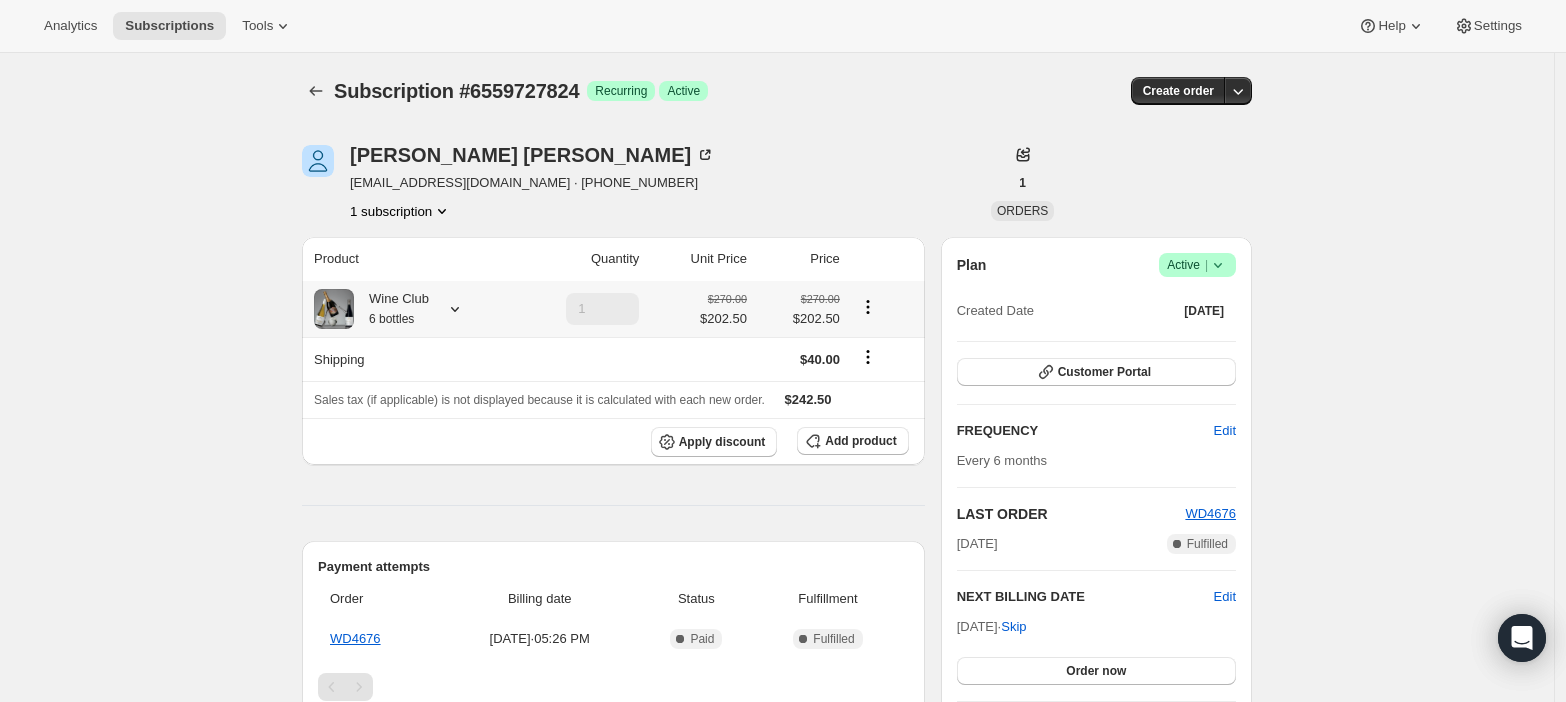 click 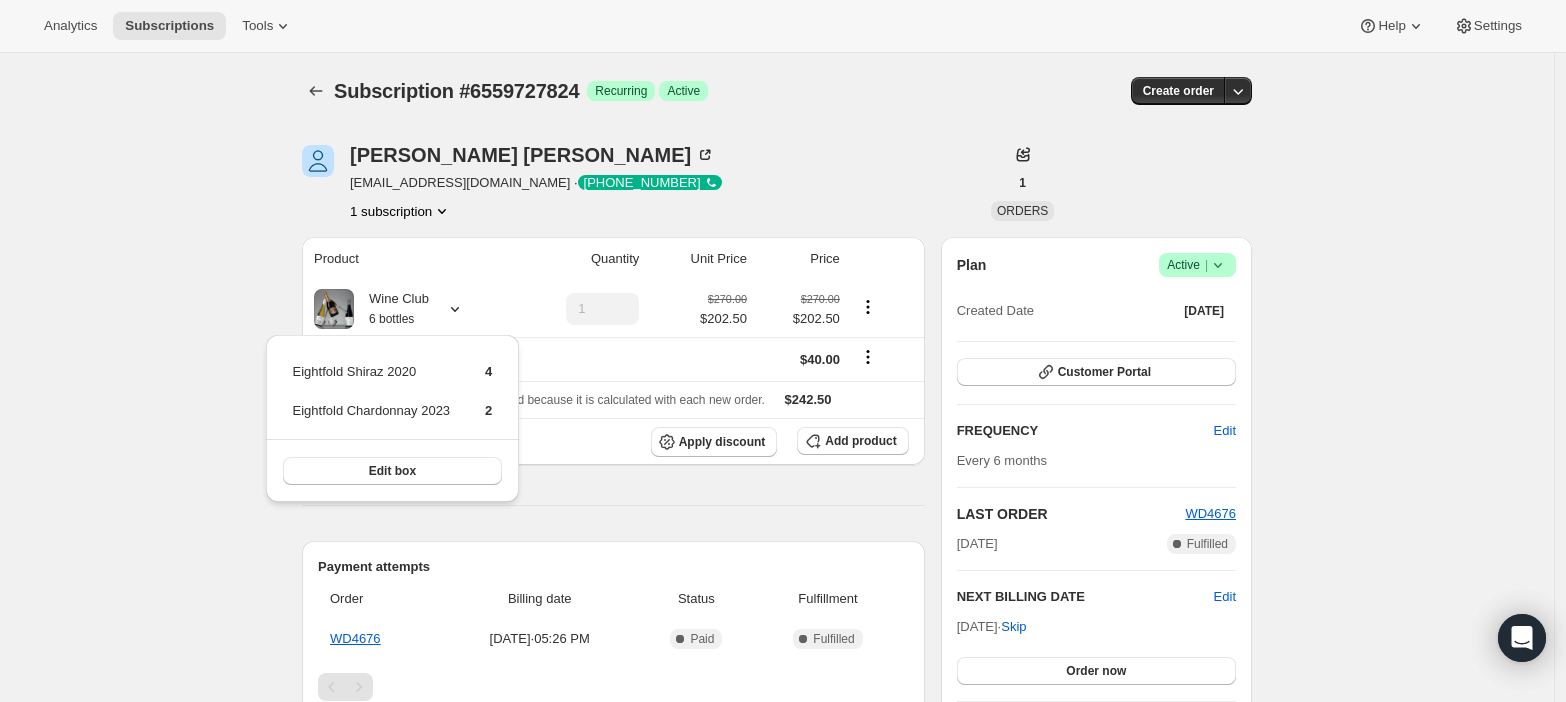 click on "Subscription #6559727824. This page is ready Subscription #6559727824 Success Recurring Success Active Create order [PERSON_NAME] [EMAIL_ADDRESS][DOMAIN_NAME] ·  [PHONE_NUMBER] 1 subscription 1 ORDERS Product Quantity Unit Price Price Wine Club 6 bottles 1 $270.00 $202.50 $270.00 $202.50 Shipping $40.00 Sales tax (if applicable) is not displayed because it is calculated with each new order.   $242.50 Apply discount Add product Payment attempts Order Billing date Status Fulfillment WD4676 [DATE]  ·  05:26 PM  Complete Paid  Complete Fulfilled Timeline [DATE] [PERSON_NAME]  created the subscription order.  View order 05:26 PM Plan Success Active | Created Date [DATE] Customer Portal FREQUENCY Edit Every 6 months LAST ORDER WD4676 [DATE]  Complete Fulfilled NEXT BILLING DATE Edit [DATE]   ·  Skip Order now Batching Settings Add Notes Edit No notes from customer SHIPPING ADDRESS Edit [PERSON_NAME]
[STREET_ADDRESS]
0451984815" at bounding box center [777, 667] 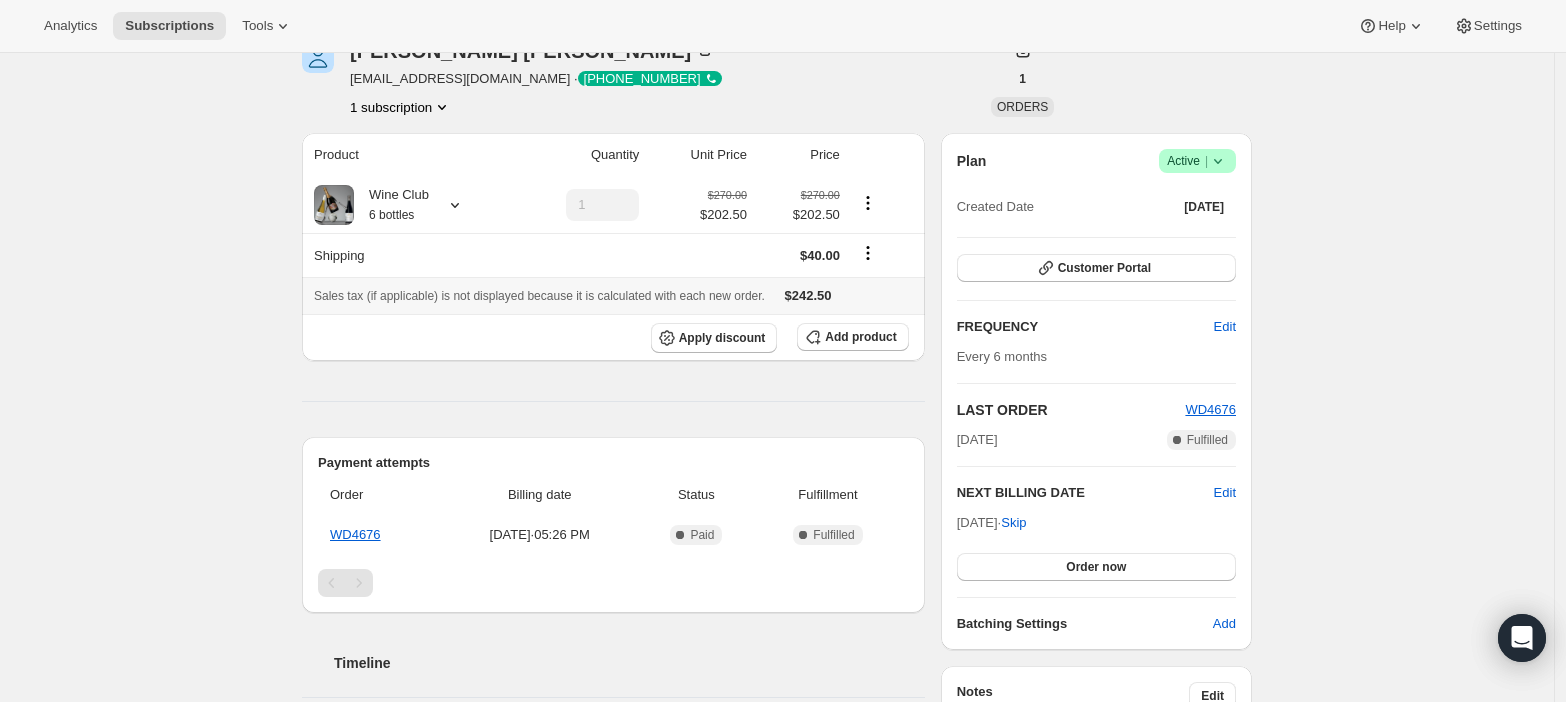 scroll, scrollTop: 3, scrollLeft: 0, axis: vertical 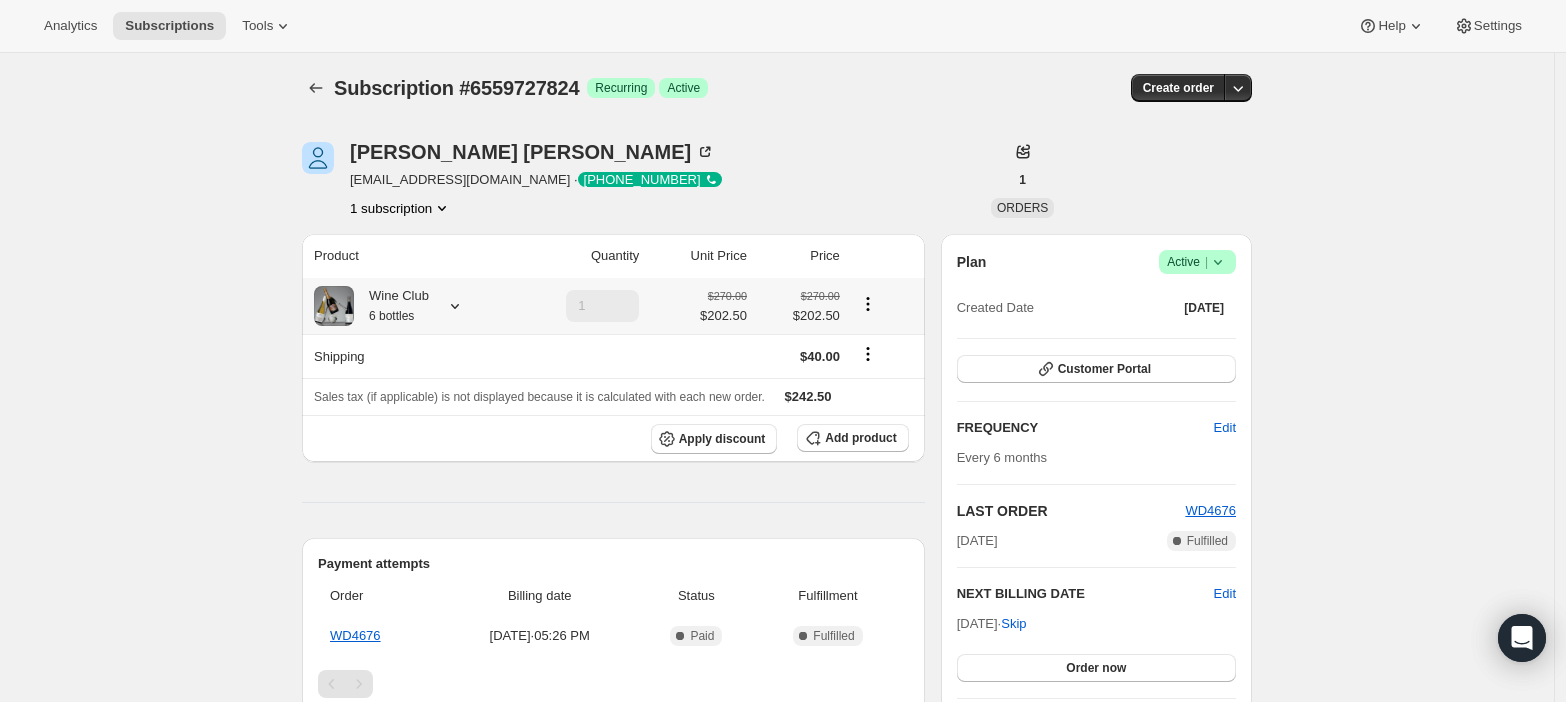 click 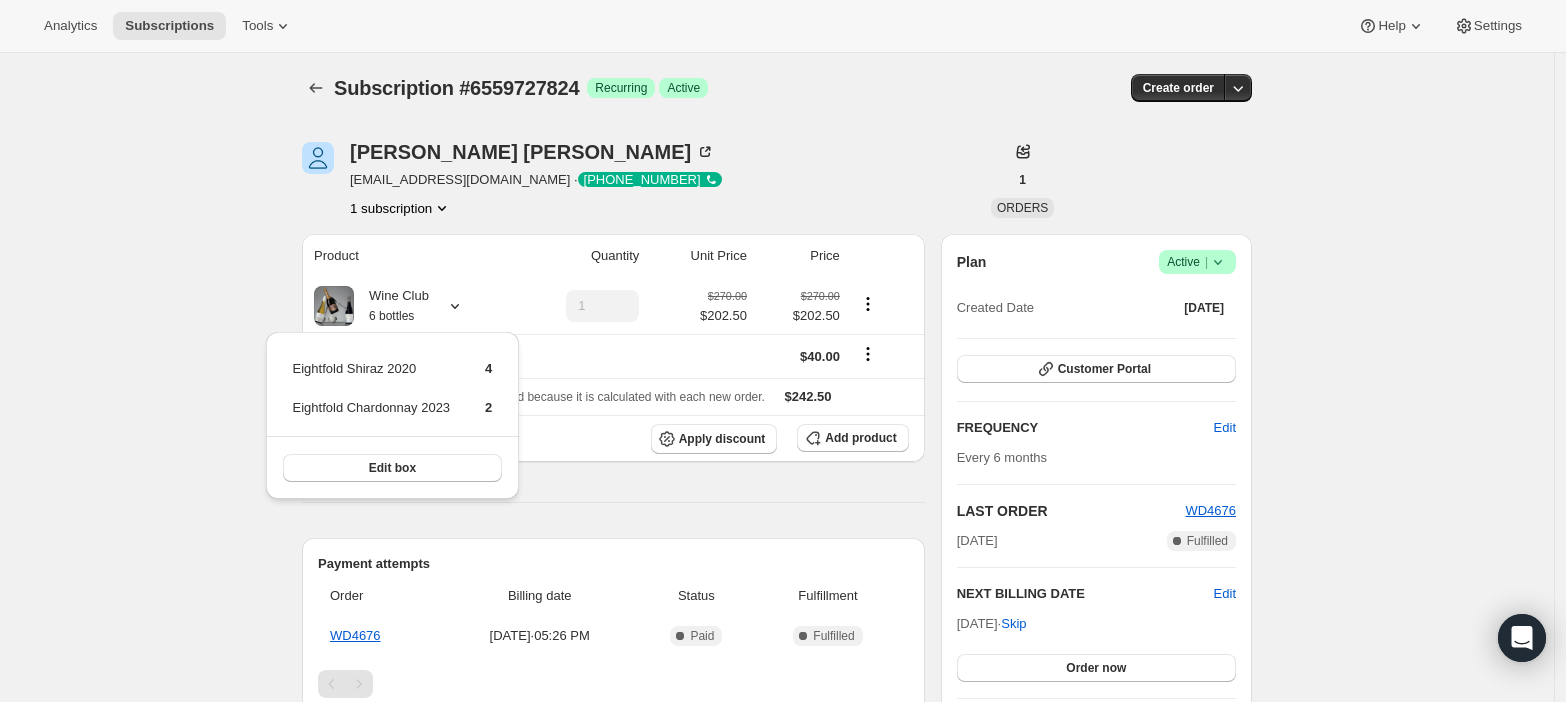 click on "Subscription #6559727824. This page is ready Subscription #6559727824 Success Recurring Success Active Create order [PERSON_NAME] [EMAIL_ADDRESS][DOMAIN_NAME] ·  [PHONE_NUMBER] 1 subscription 1 ORDERS Product Quantity Unit Price Price Wine Club 6 bottles 1 $270.00 $202.50 $270.00 $202.50 Shipping $40.00 Sales tax (if applicable) is not displayed because it is calculated with each new order.   $242.50 Apply discount Add product Payment attempts Order Billing date Status Fulfillment WD4676 [DATE]  ·  05:26 PM  Complete Paid  Complete Fulfilled Timeline [DATE] [PERSON_NAME]  created the subscription order.  View order 05:26 PM Plan Success Active | Created Date [DATE] Customer Portal FREQUENCY Edit Every 6 months LAST ORDER WD4676 [DATE]  Complete Fulfilled NEXT BILLING DATE Edit [DATE]   ·  Skip Order now Batching Settings Add Notes Edit No notes from customer SHIPPING ADDRESS Edit [PERSON_NAME]
[STREET_ADDRESS]
0451984815" at bounding box center [777, 664] 